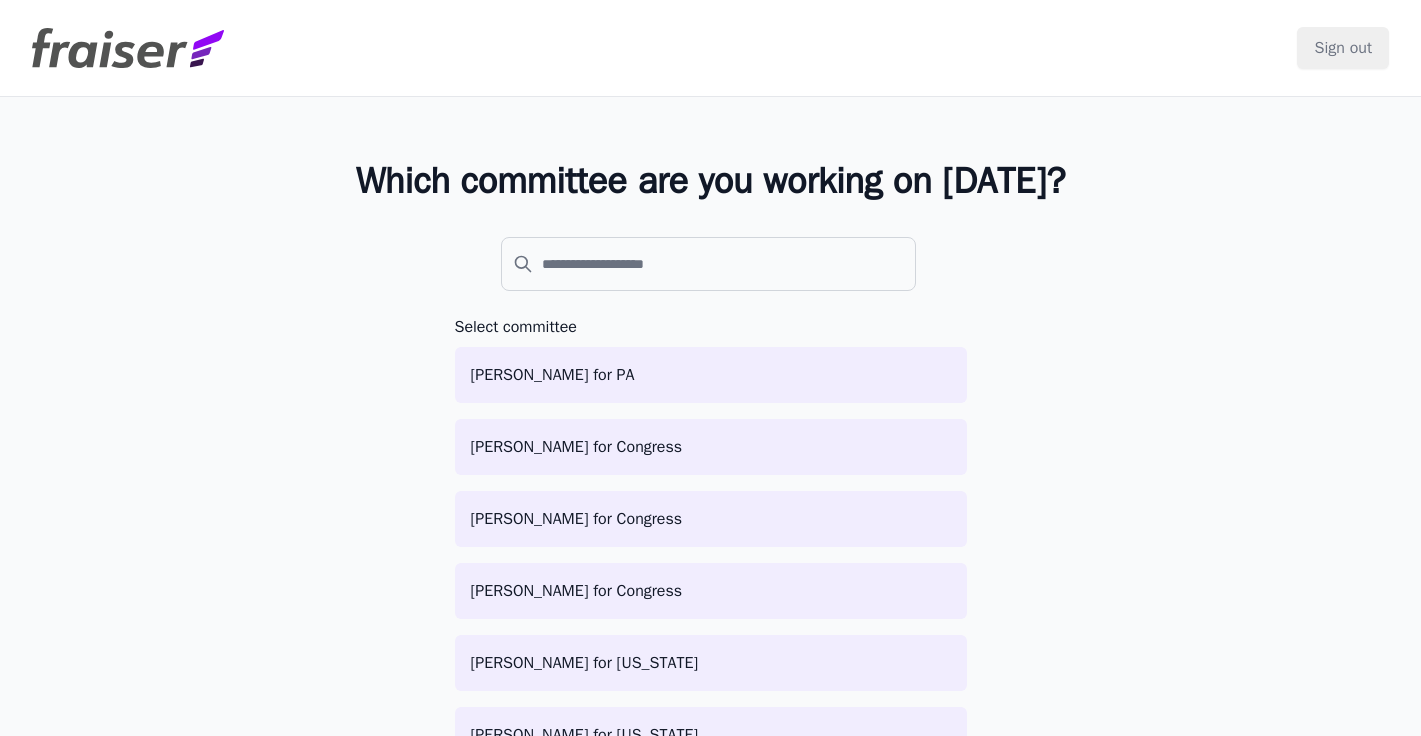 scroll, scrollTop: 0, scrollLeft: 0, axis: both 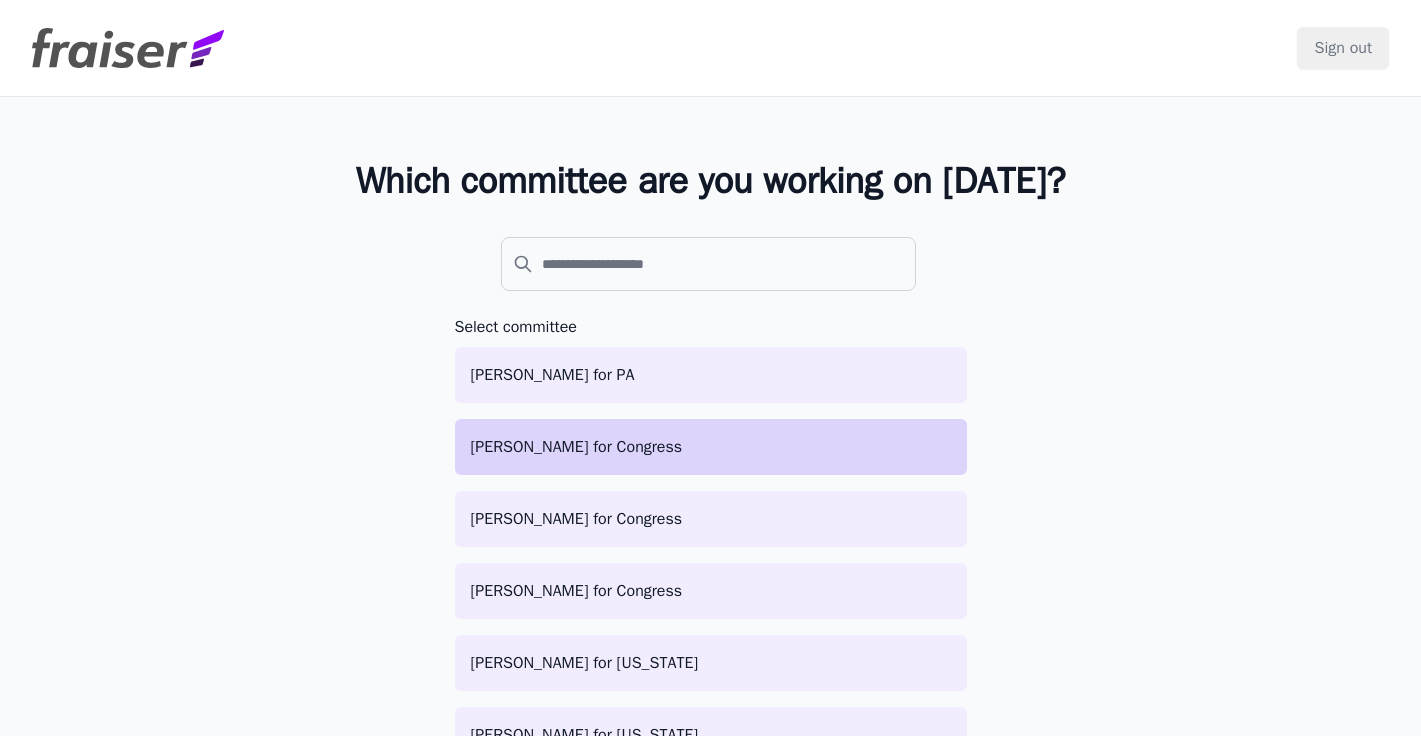 click on "[PERSON_NAME] for Congress" 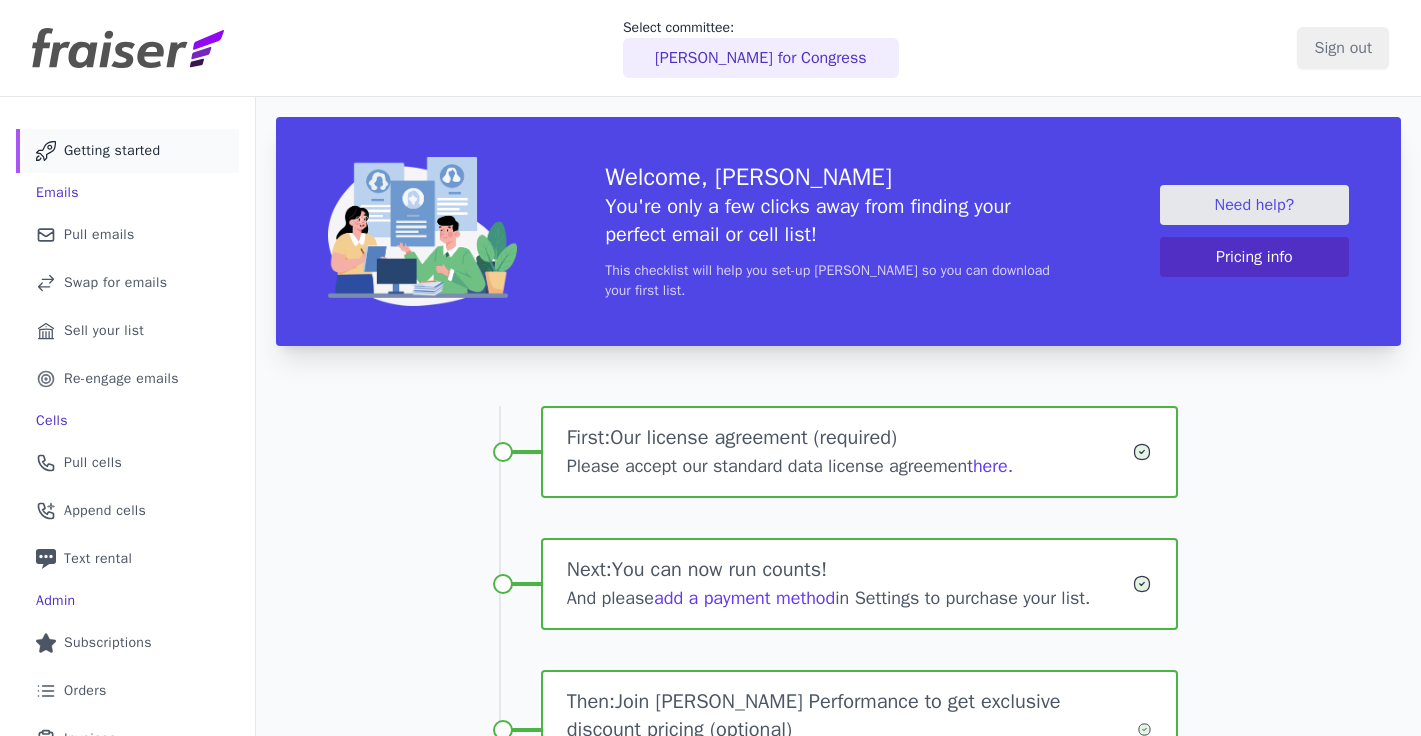 scroll, scrollTop: 0, scrollLeft: 0, axis: both 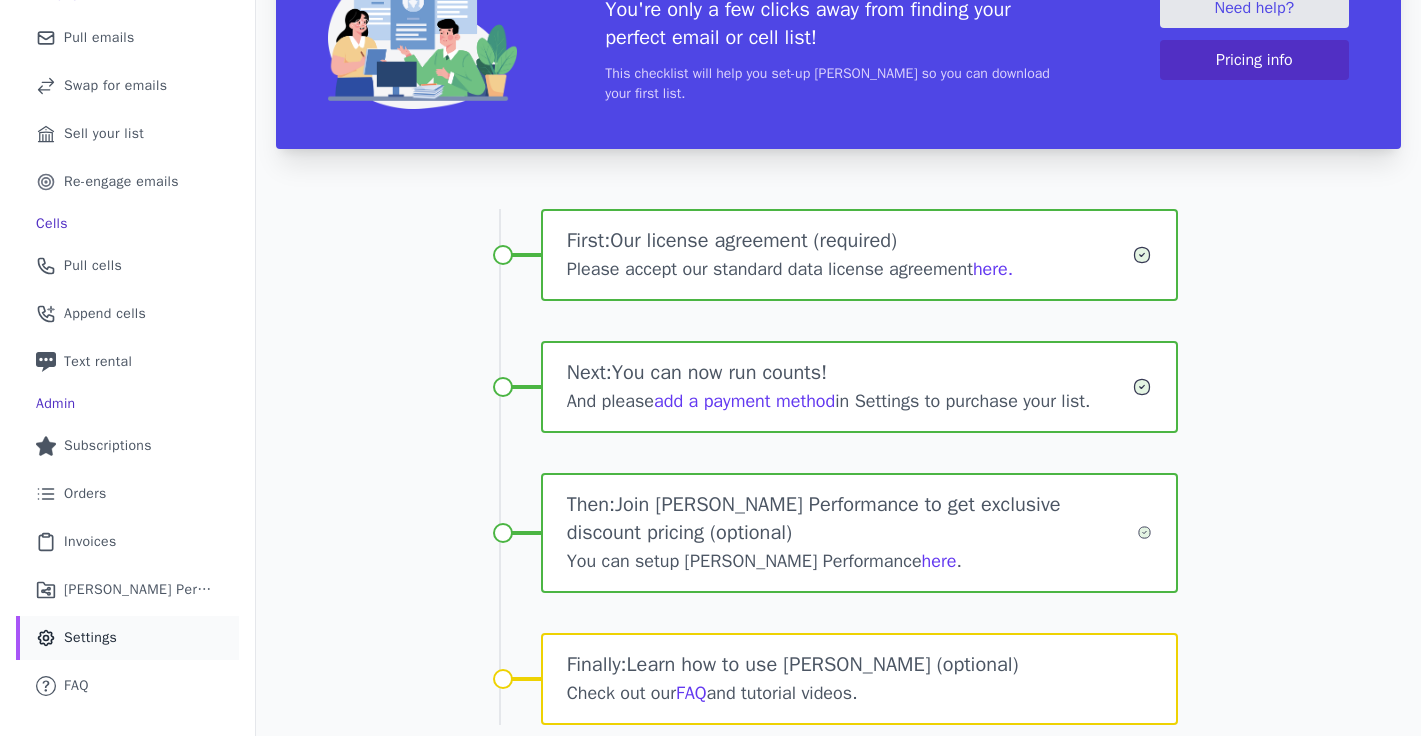 click on "Settings" at bounding box center (90, 638) 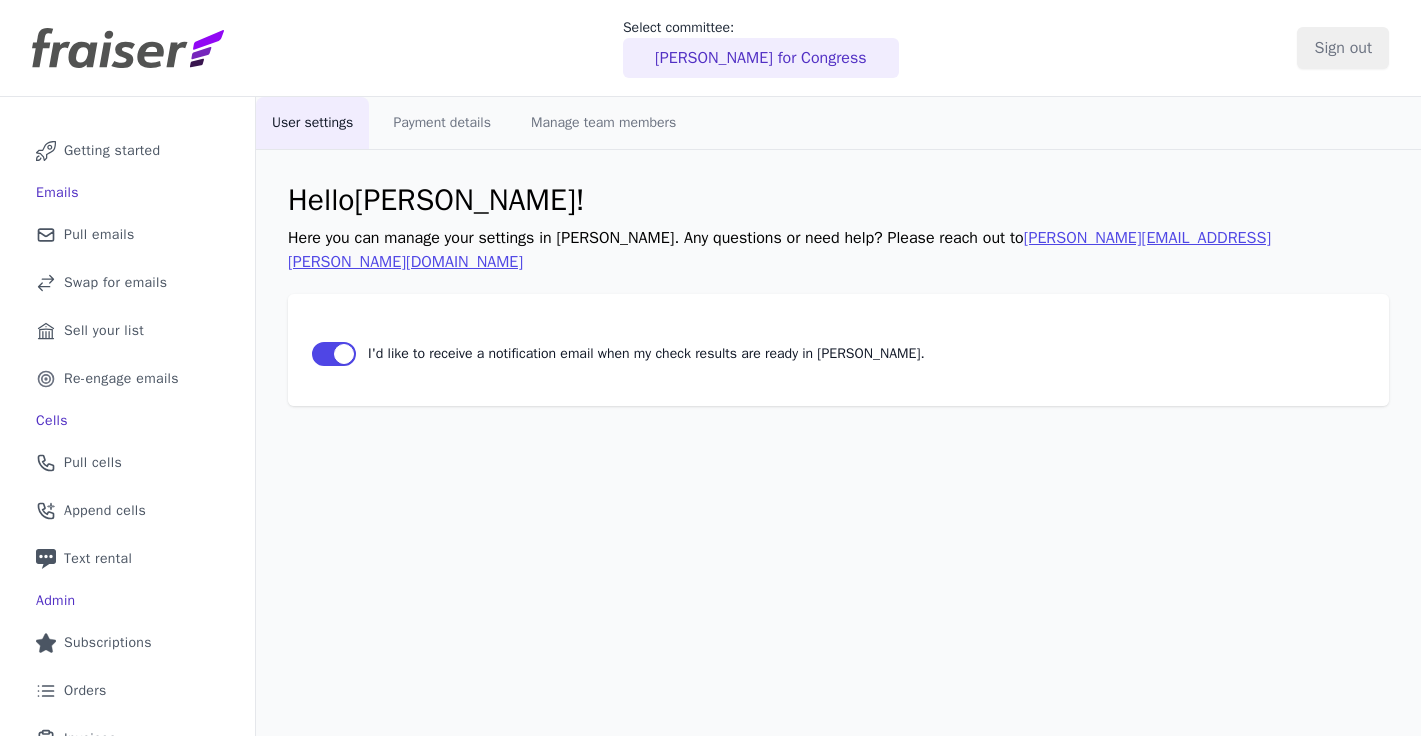 scroll, scrollTop: 0, scrollLeft: 0, axis: both 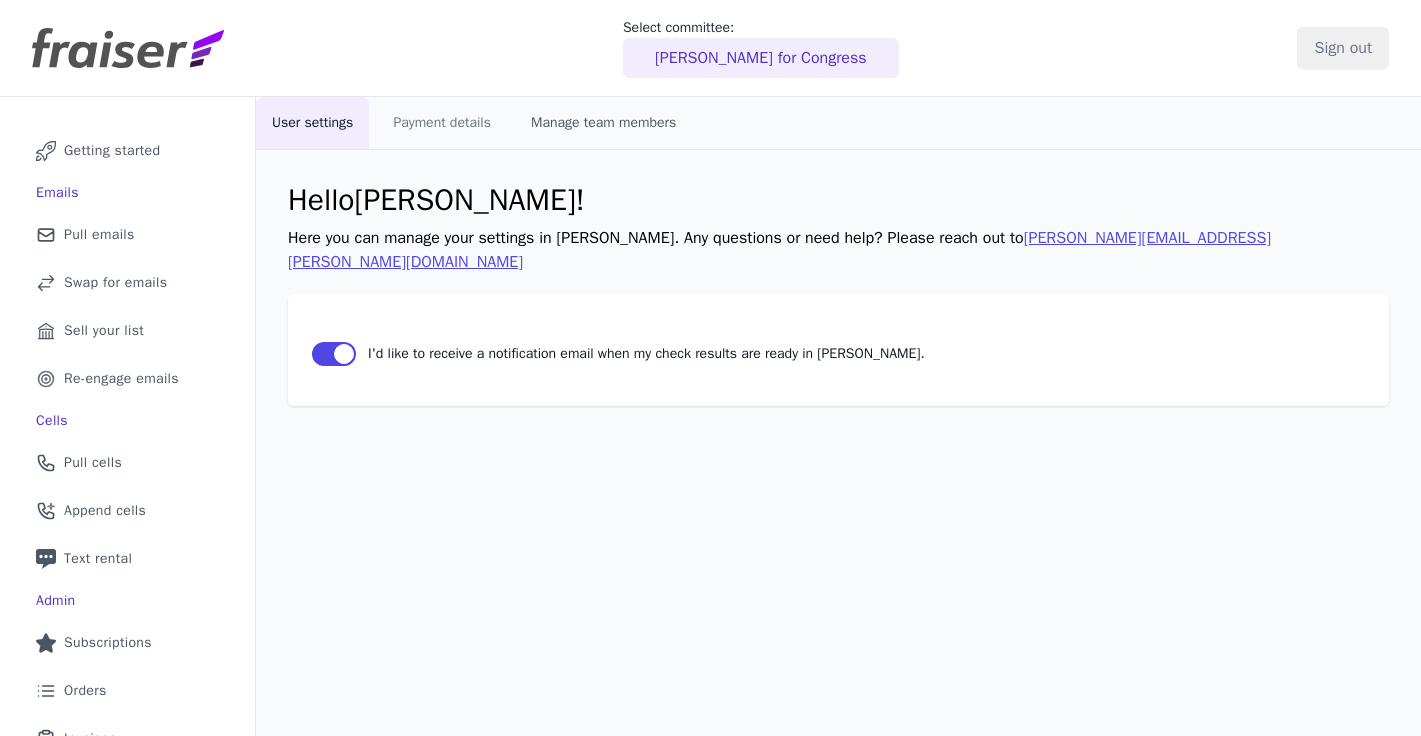 click on "Manage team members" at bounding box center (603, 123) 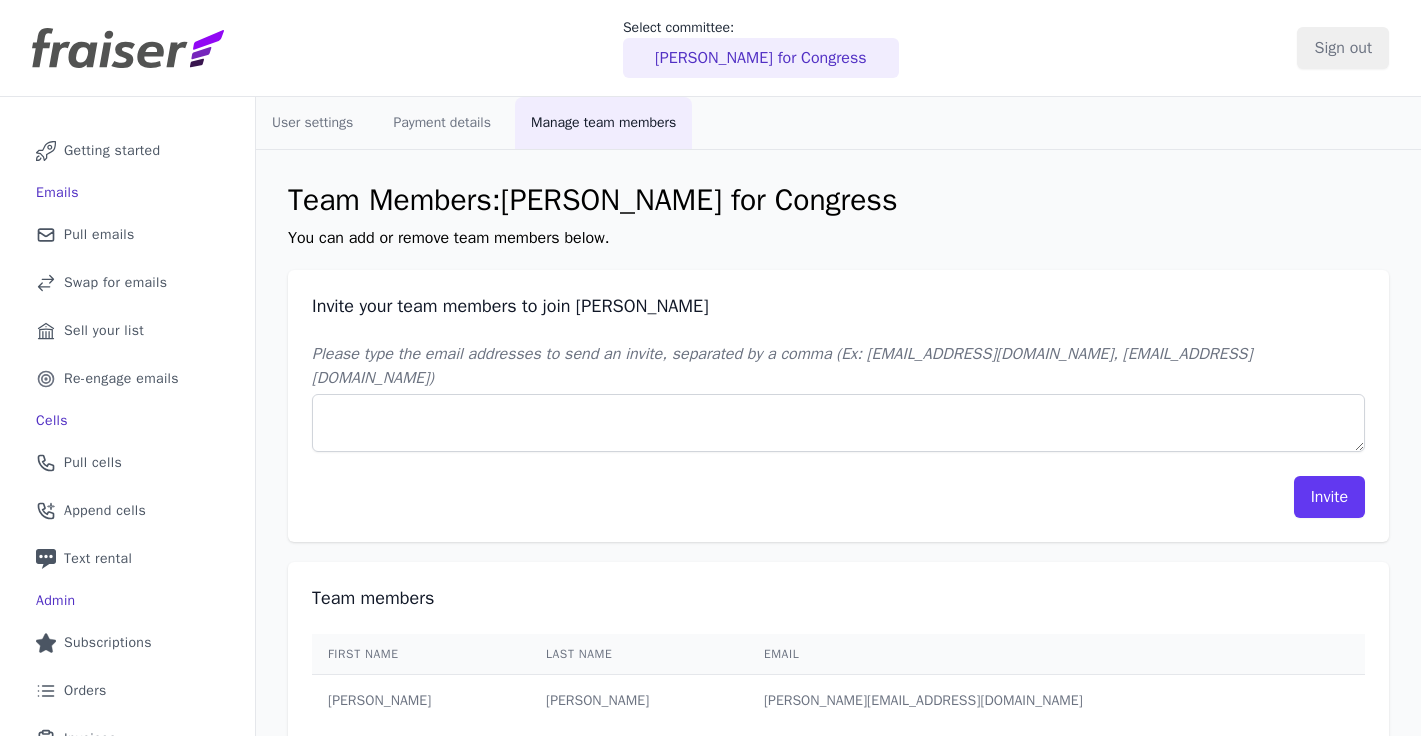 scroll, scrollTop: 169, scrollLeft: 0, axis: vertical 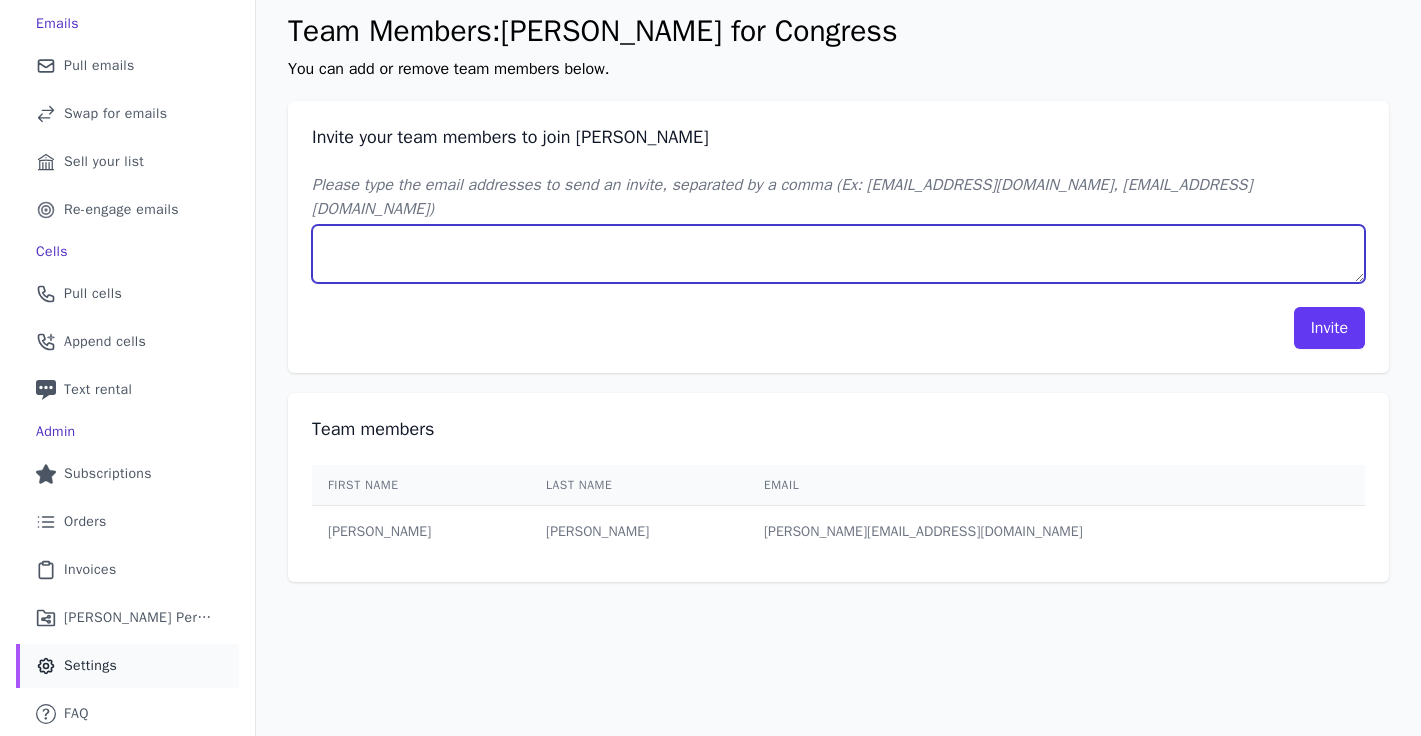 click on "Please type the email addresses to send an invite, separated by a comma (Ex:
johndoe@example.com, janedoe@example.com)" at bounding box center (838, 254) 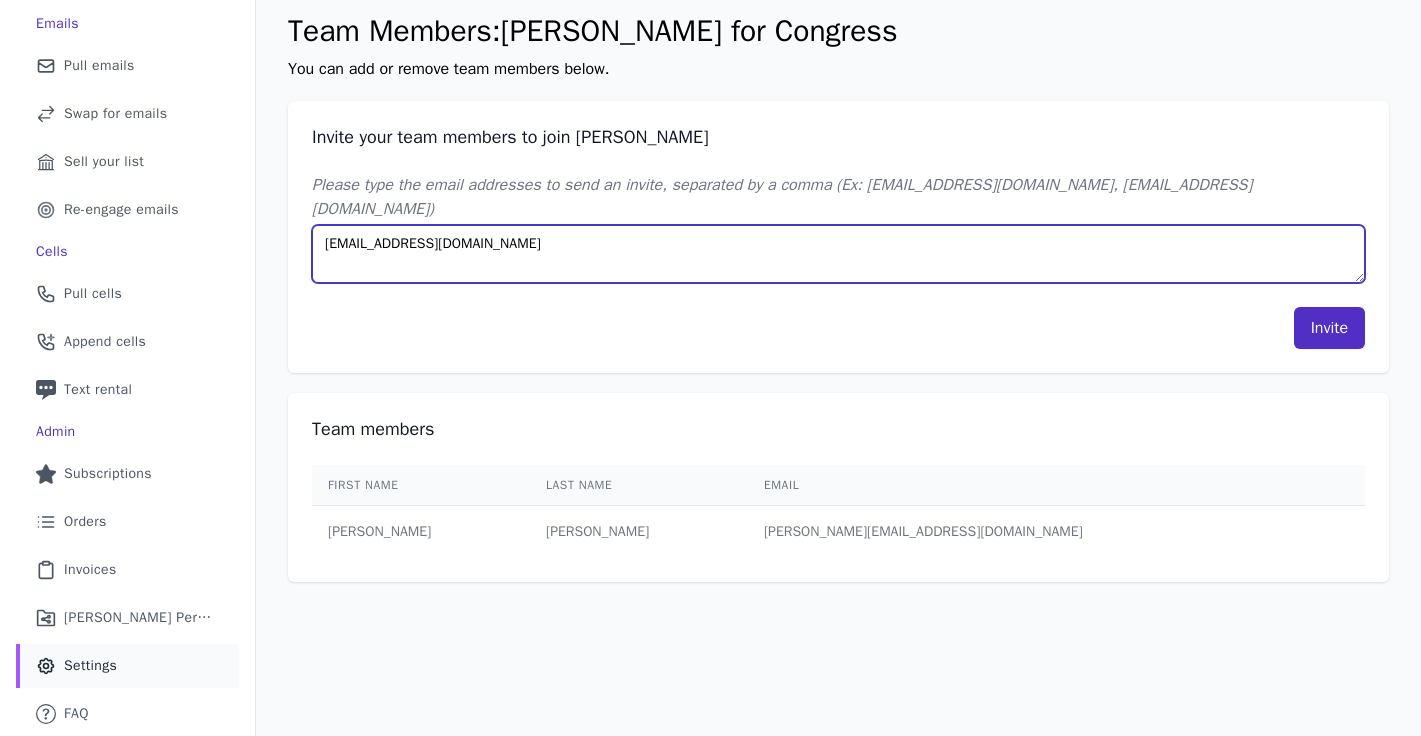type on "info@blueprintinteractive.com" 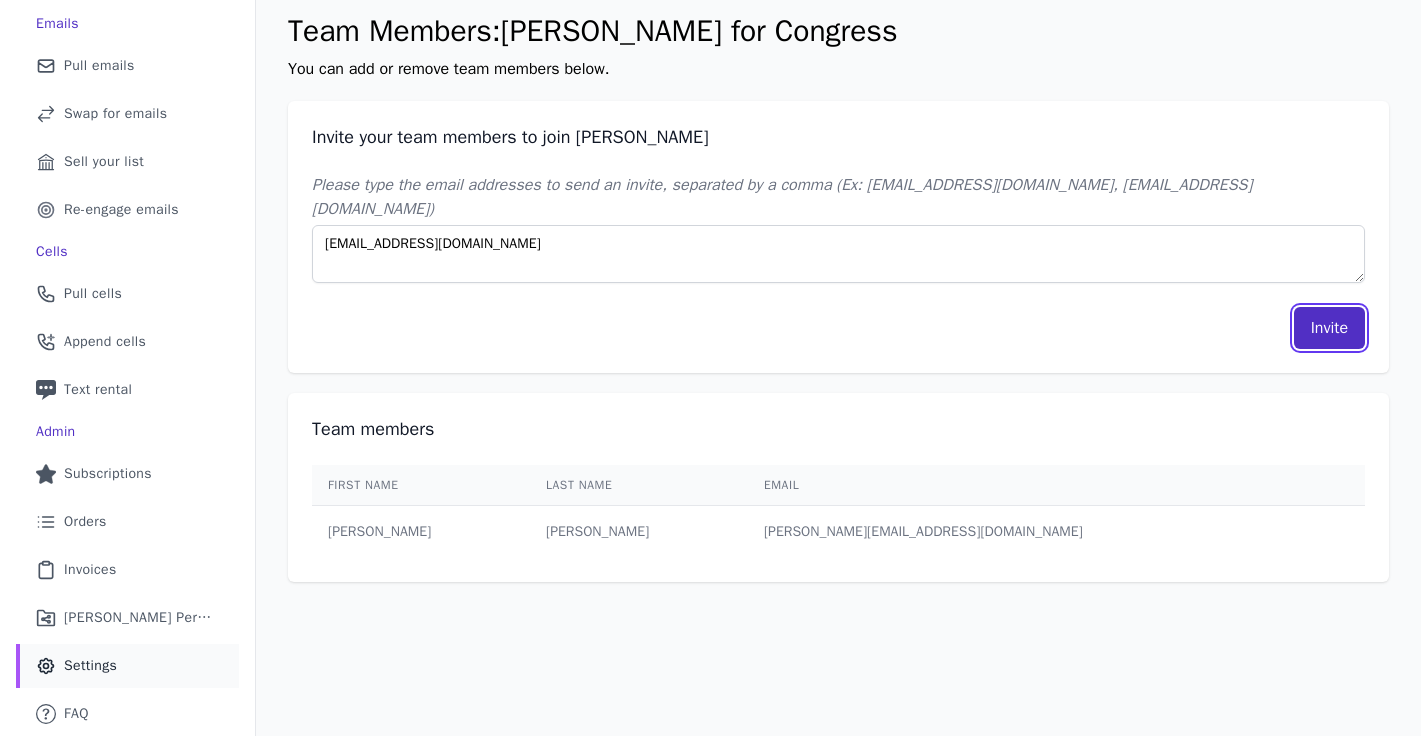 click on "Invite" at bounding box center [1329, 328] 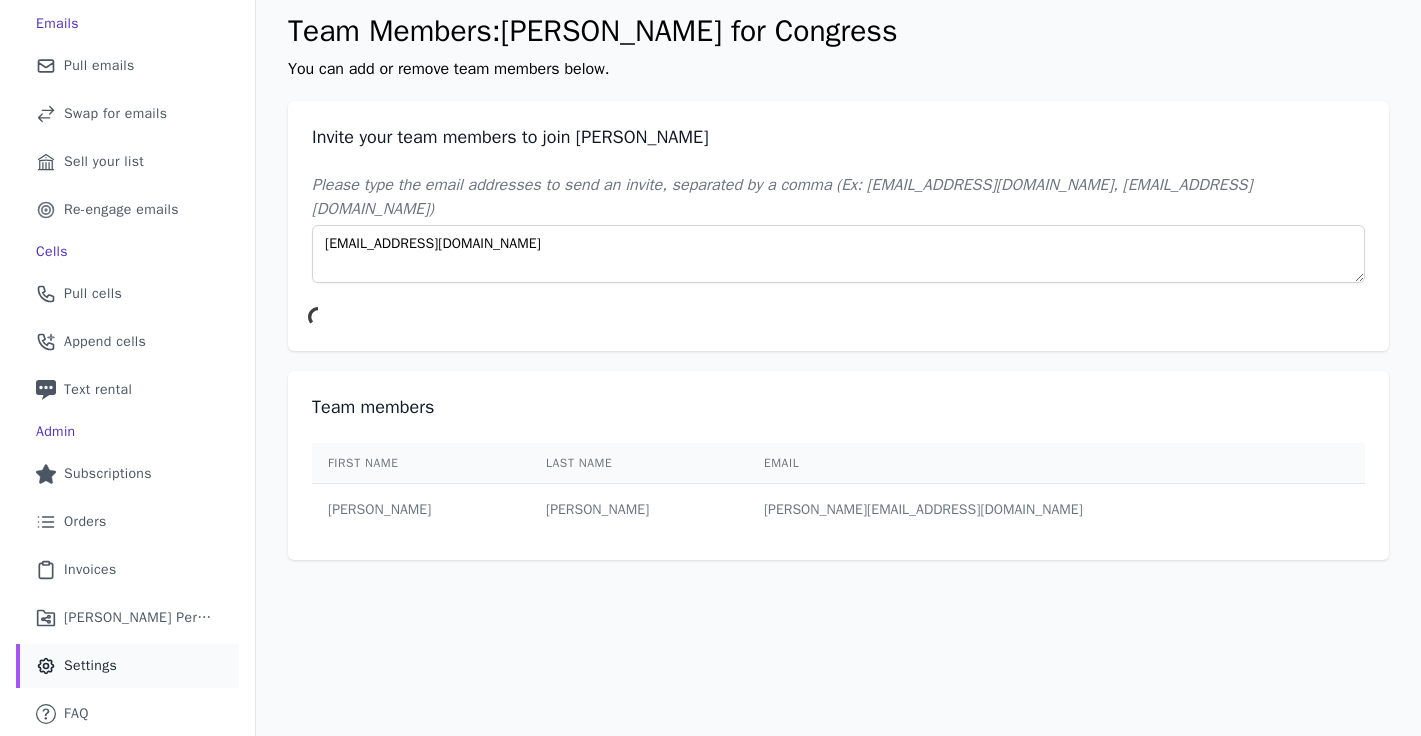 type 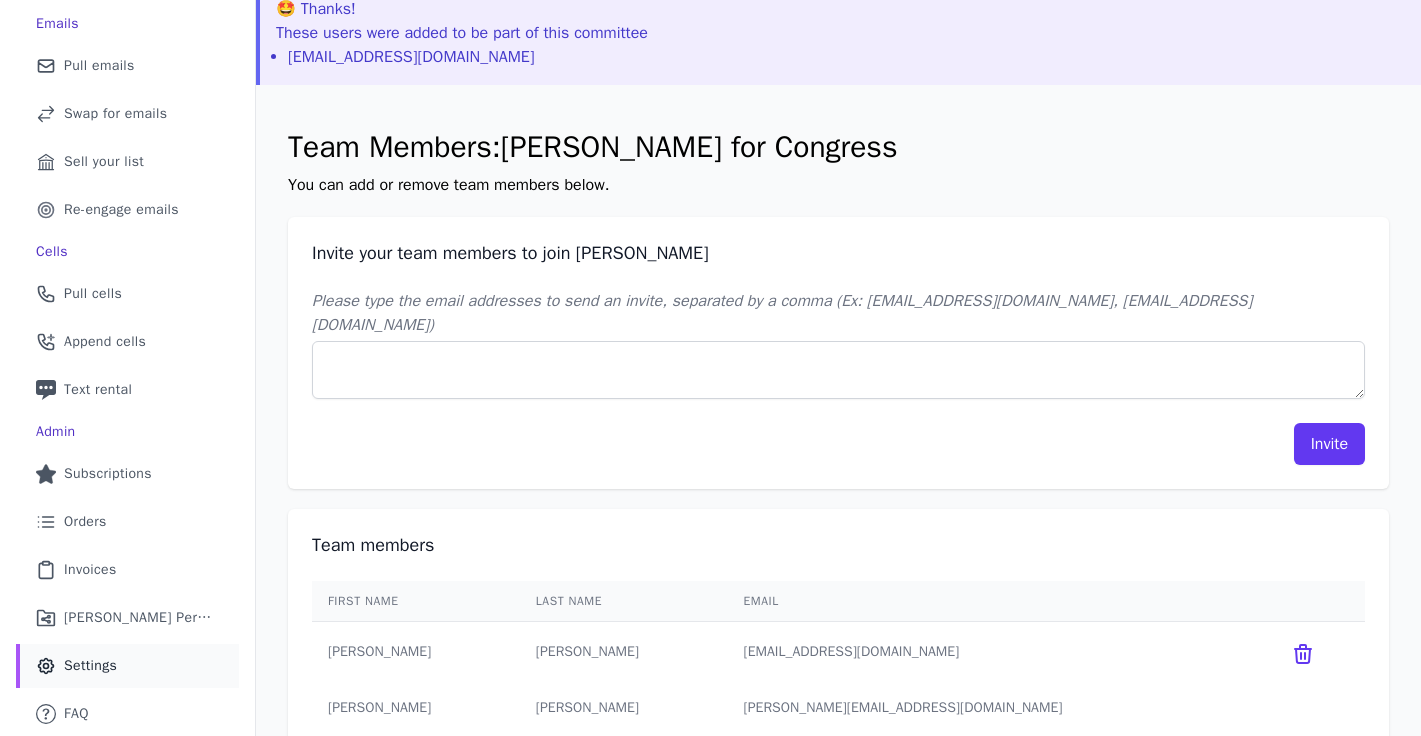 scroll, scrollTop: 0, scrollLeft: 0, axis: both 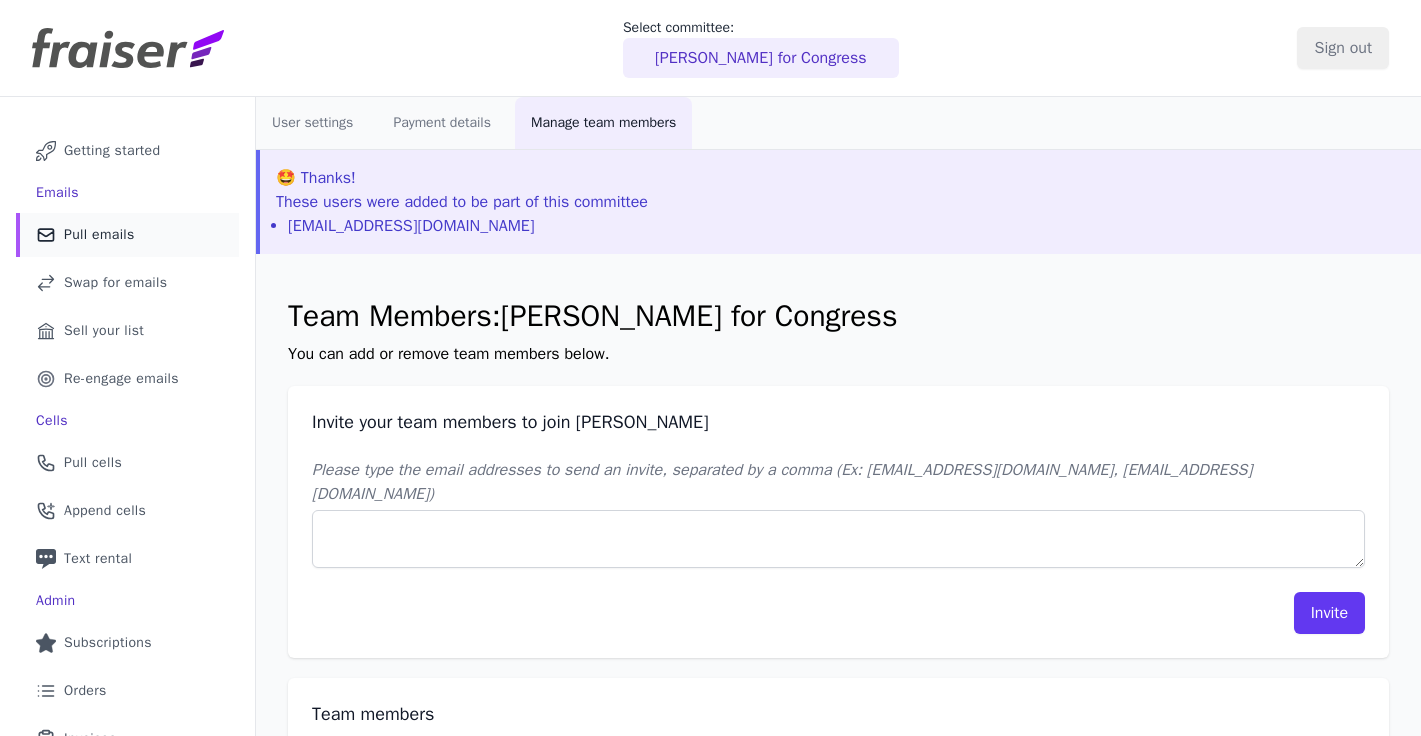 click on "Pull emails" at bounding box center (99, 235) 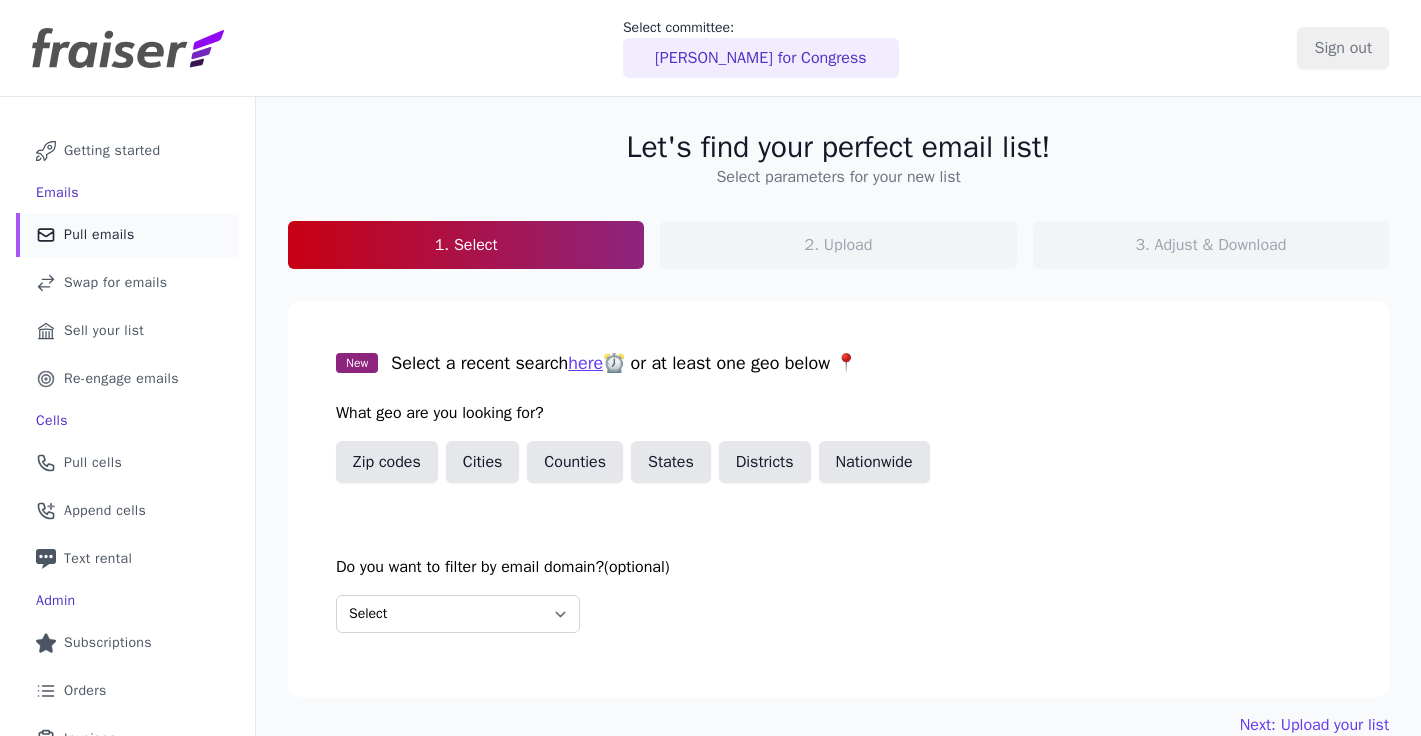 scroll, scrollTop: 0, scrollLeft: 0, axis: both 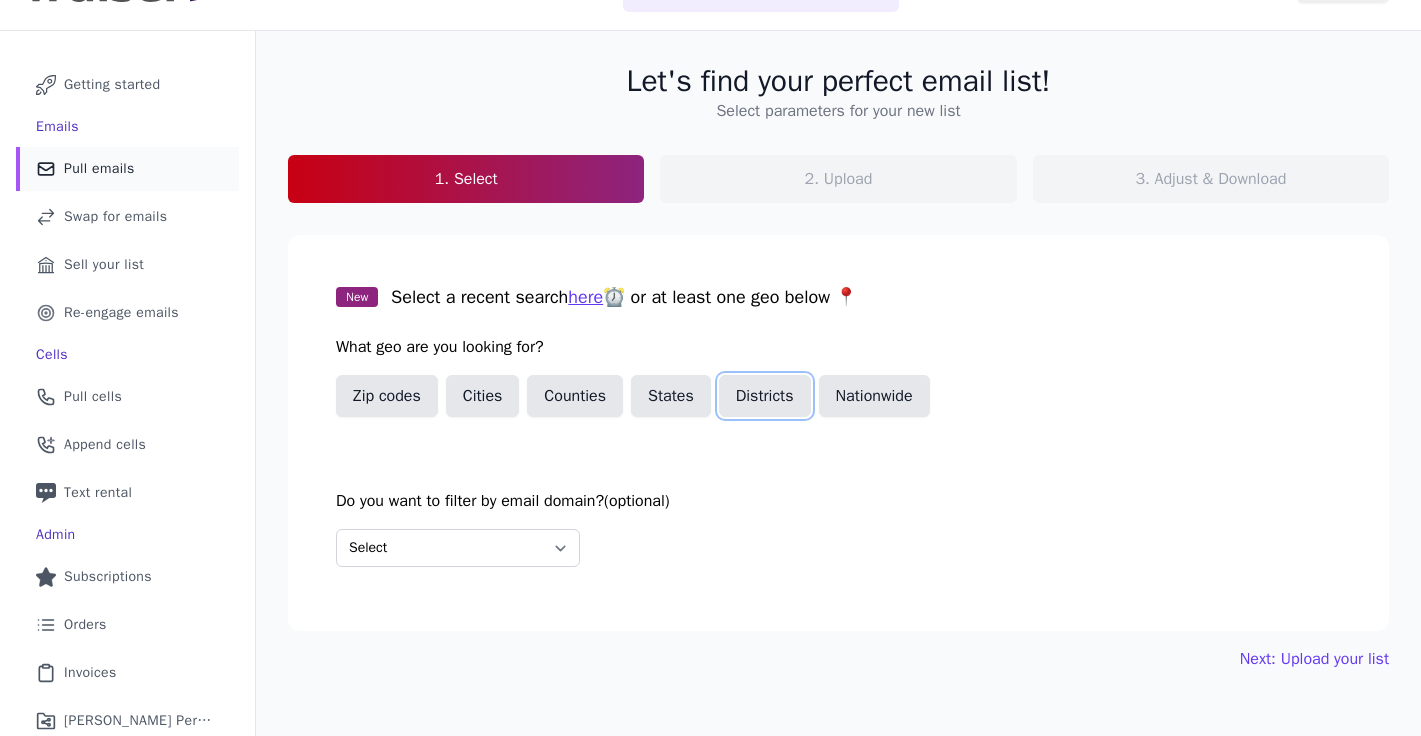 click on "Districts" at bounding box center [765, 396] 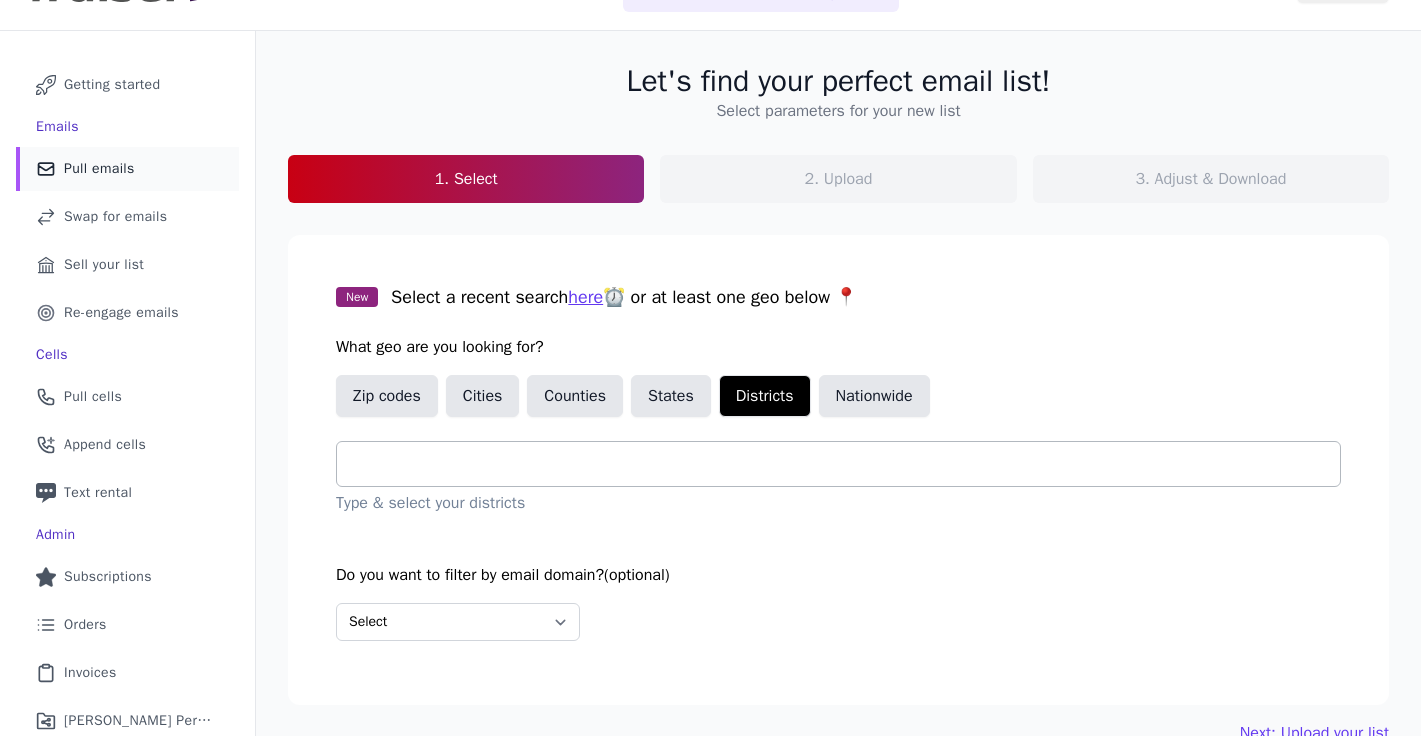 click at bounding box center [846, 464] 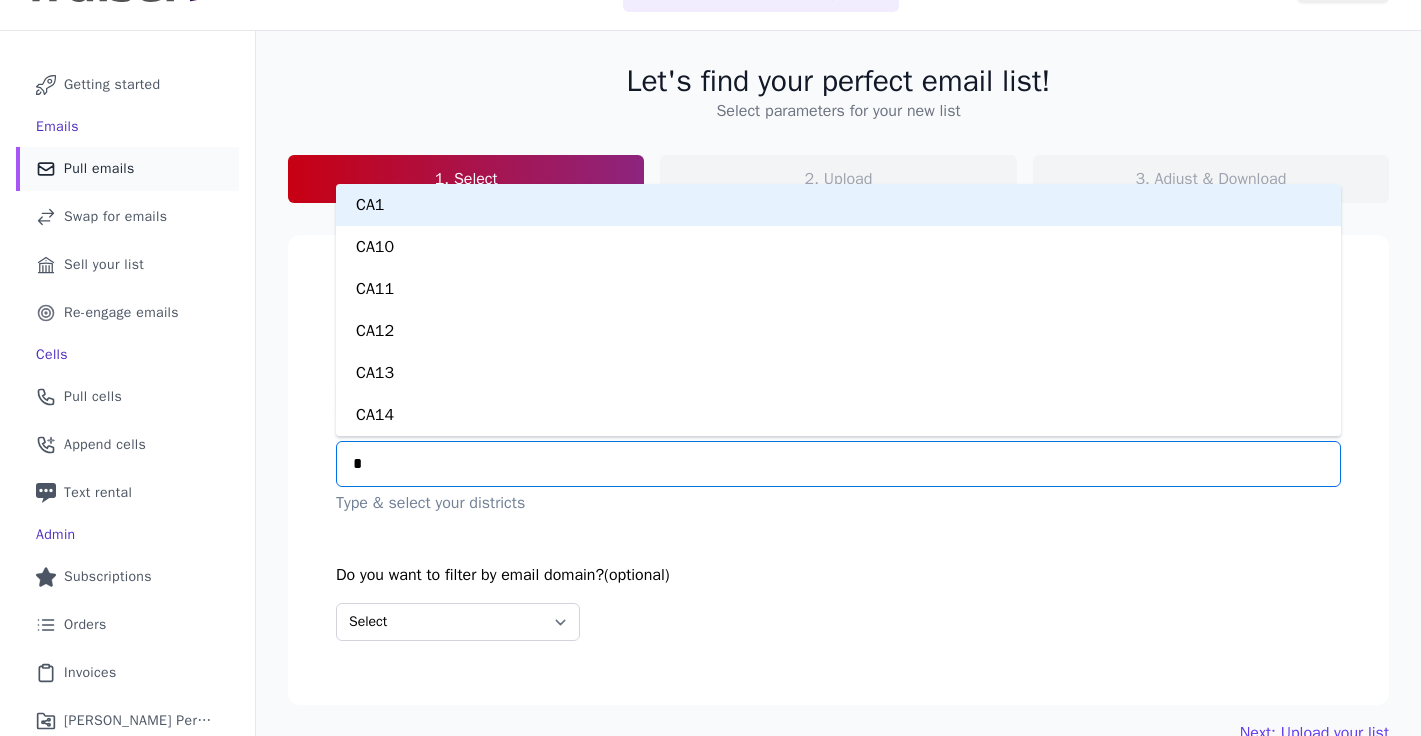 type on "**" 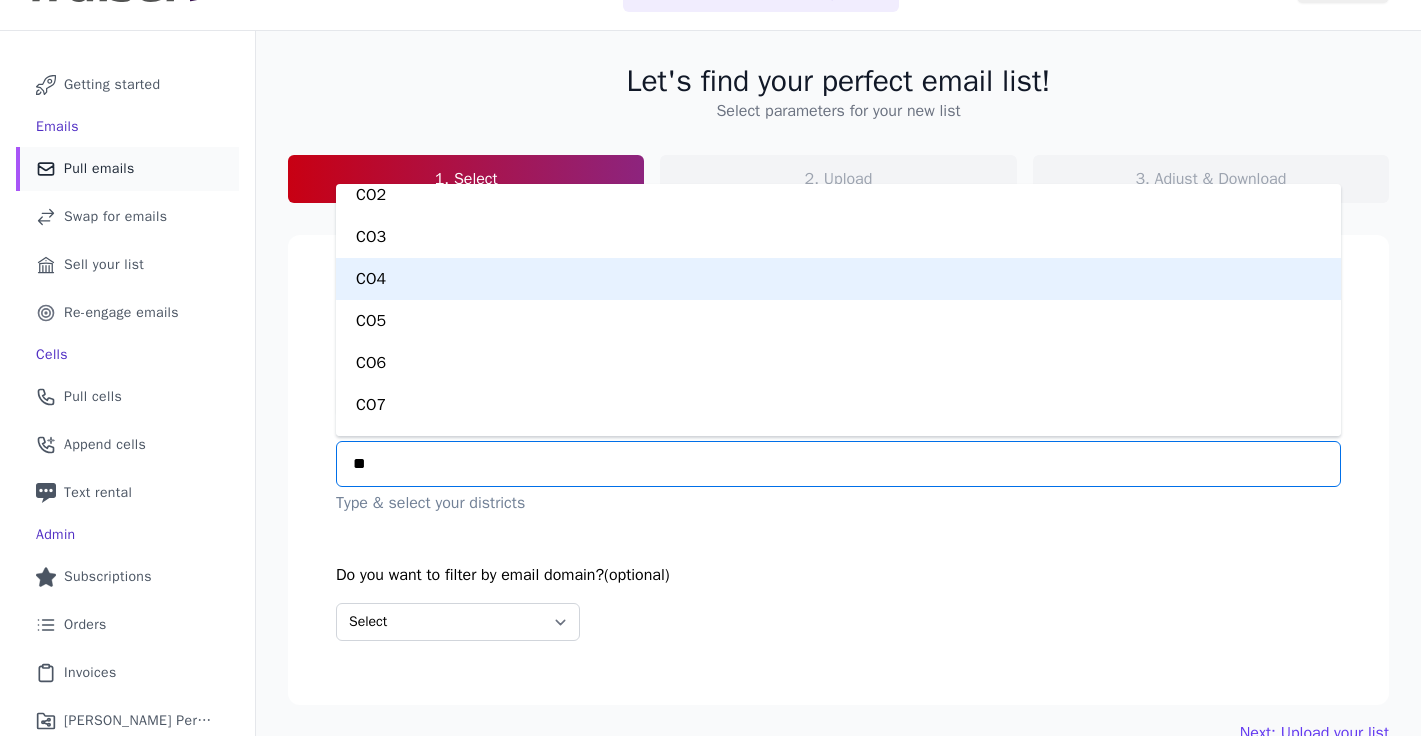 scroll, scrollTop: 84, scrollLeft: 0, axis: vertical 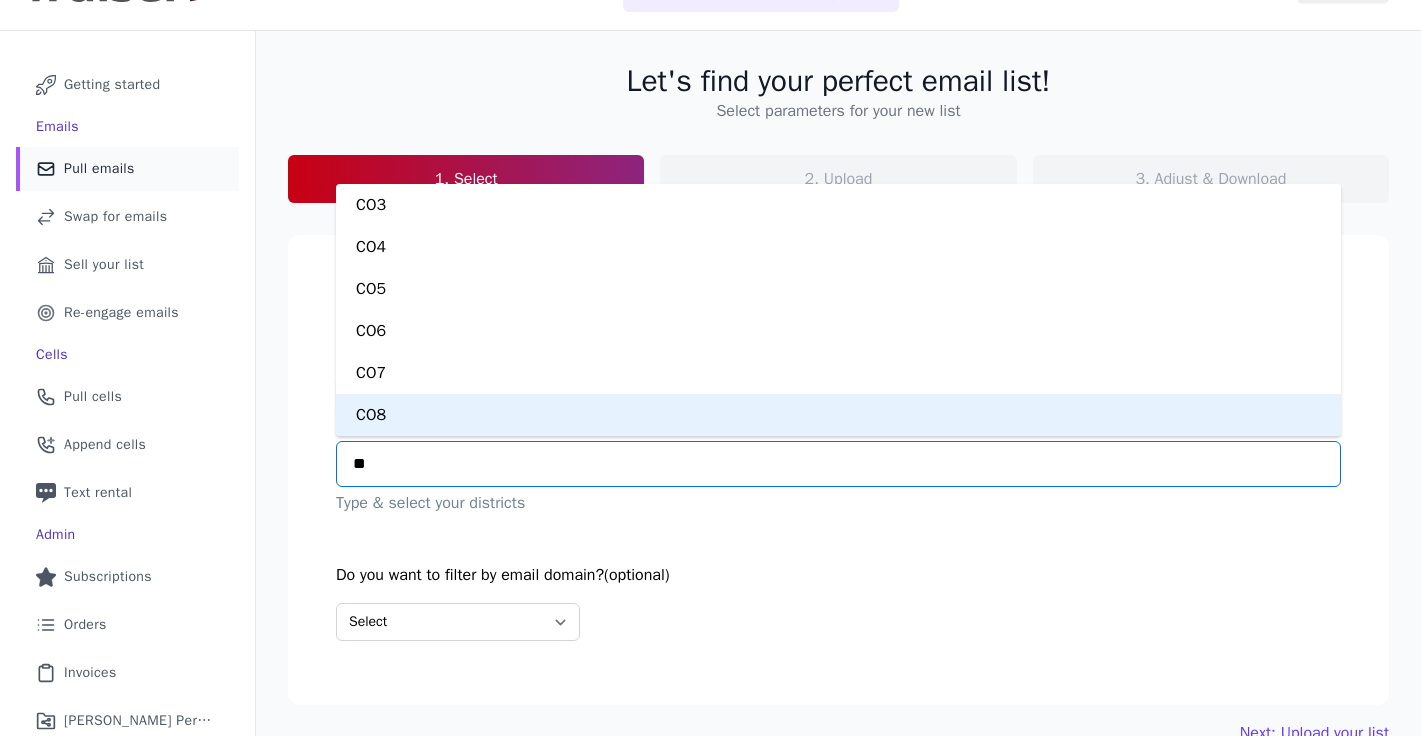 click on "CO8" at bounding box center [838, 415] 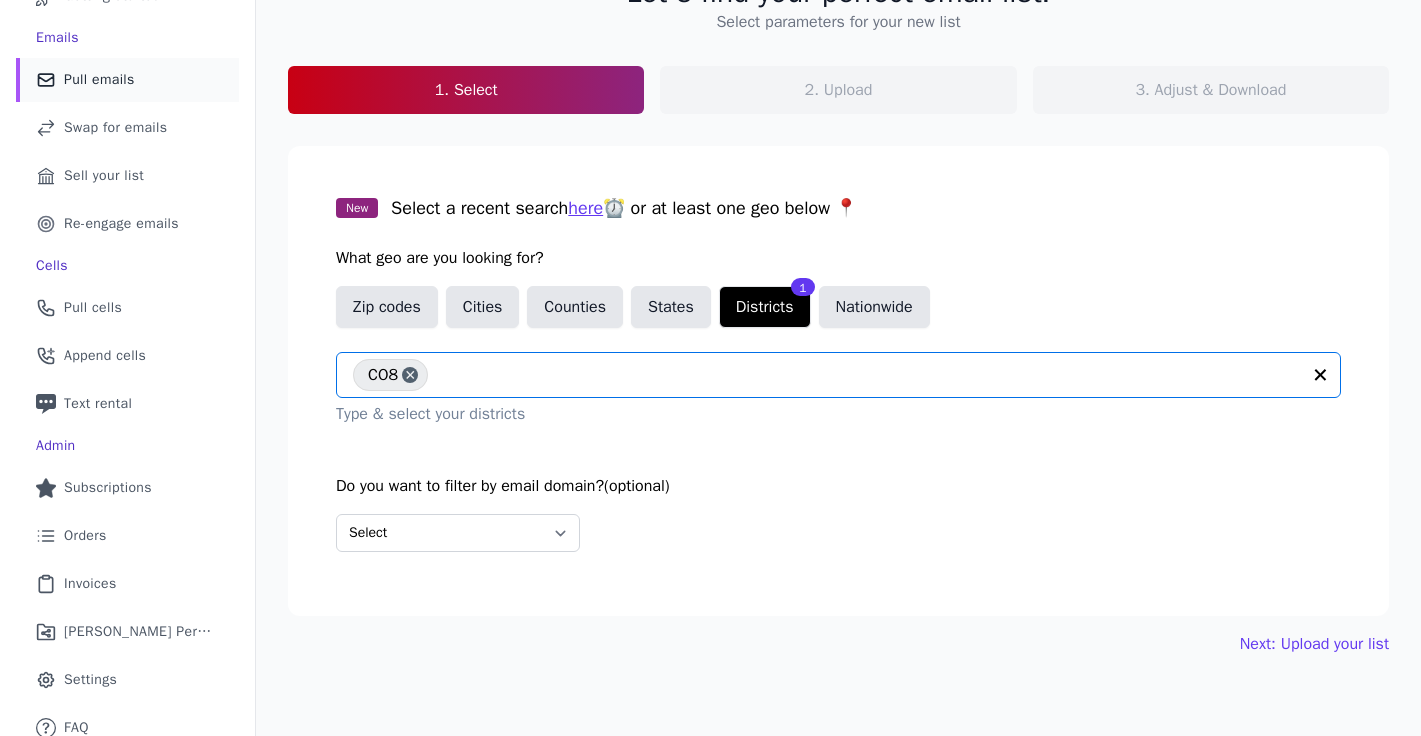 scroll, scrollTop: 169, scrollLeft: 0, axis: vertical 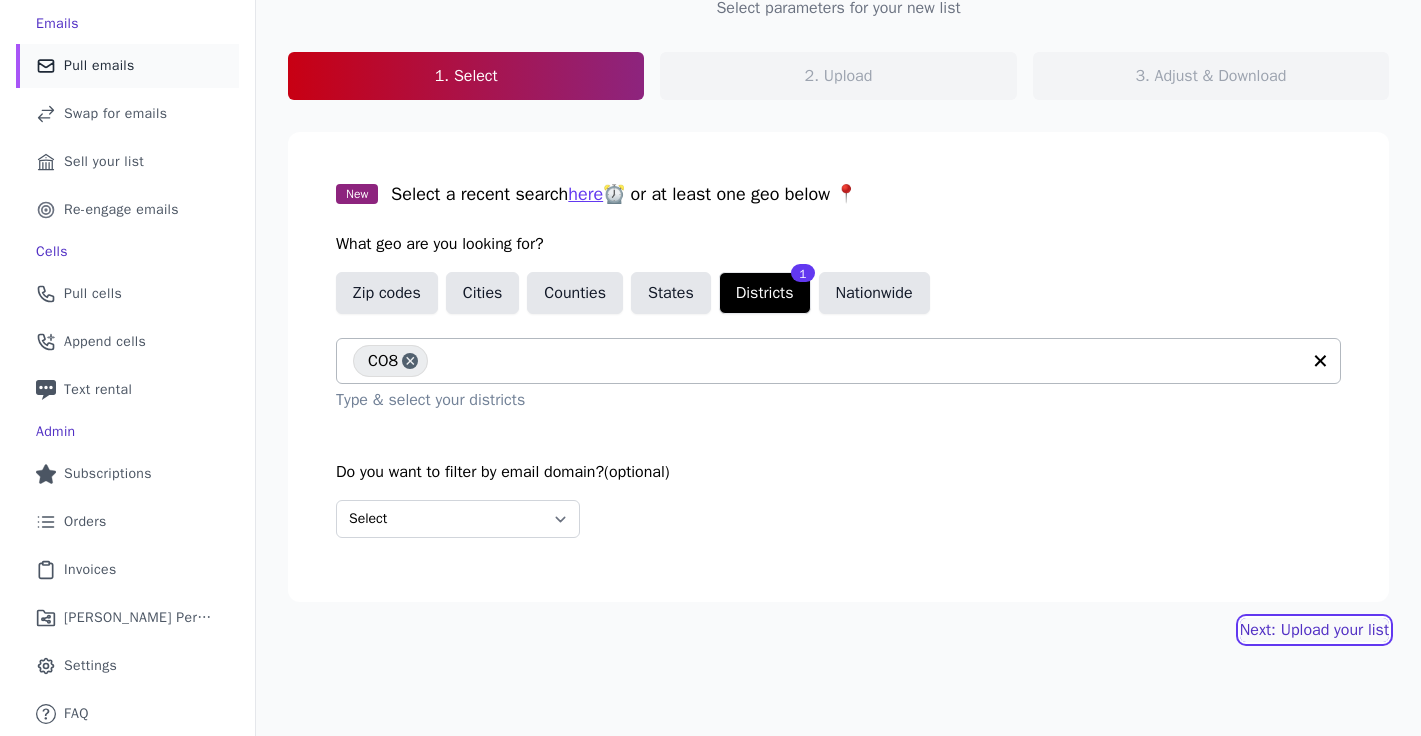click on "Next: Upload your list" at bounding box center (1314, 630) 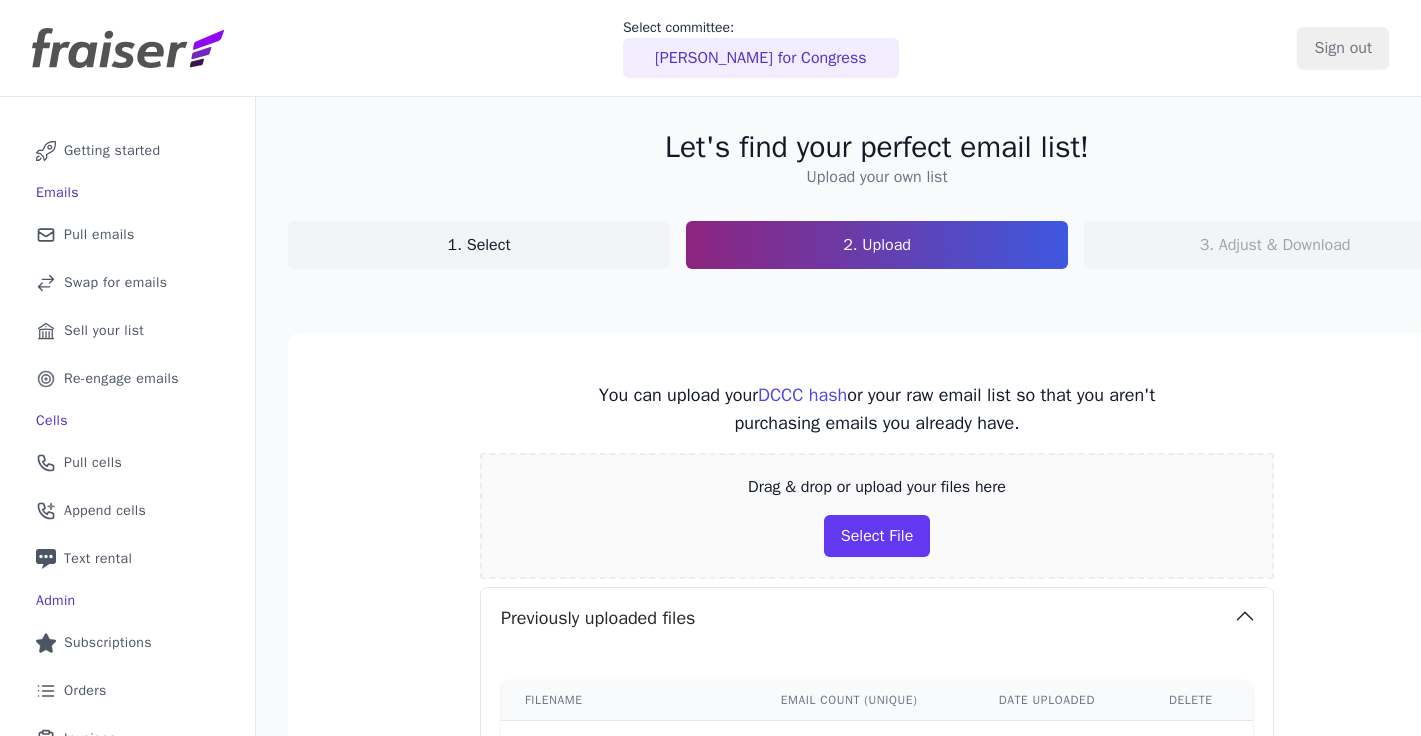 scroll, scrollTop: 0, scrollLeft: 0, axis: both 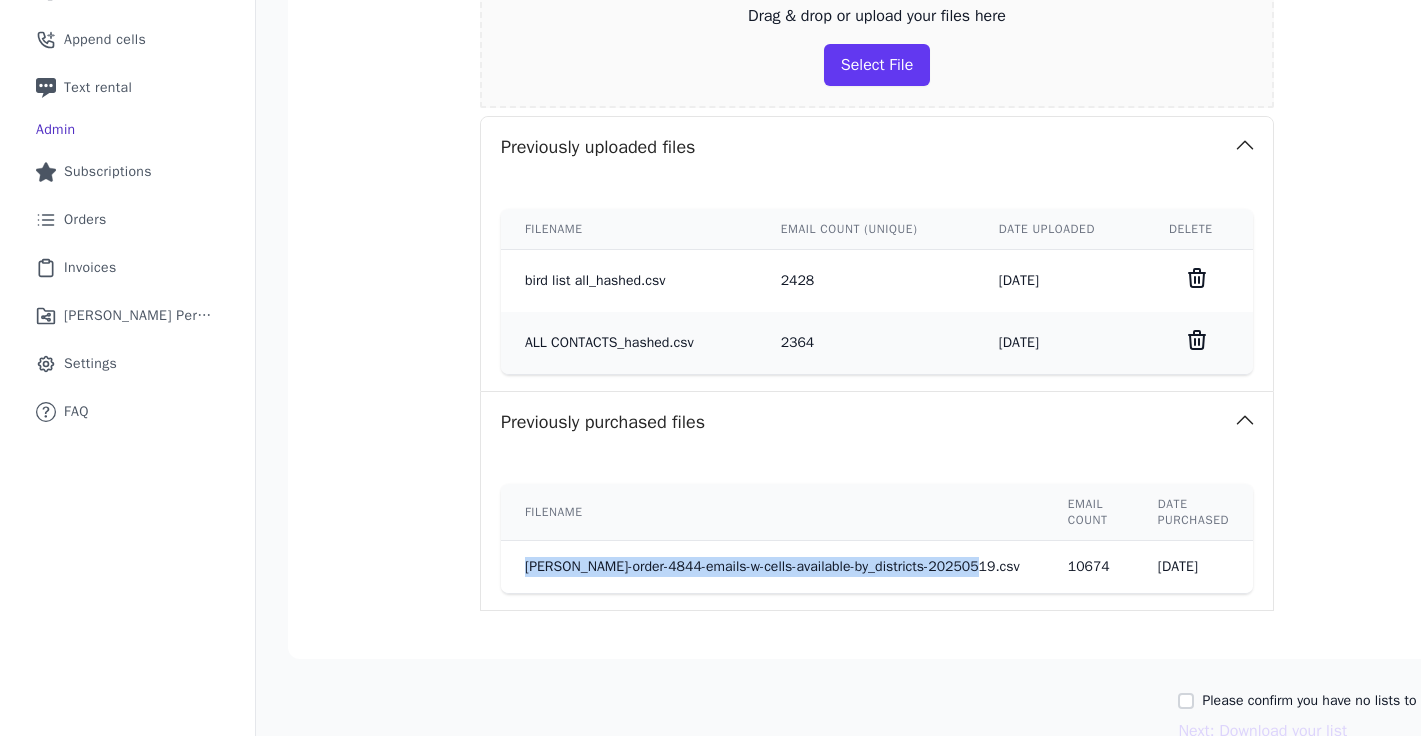 drag, startPoint x: 507, startPoint y: 568, endPoint x: 987, endPoint y: 581, distance: 480.176 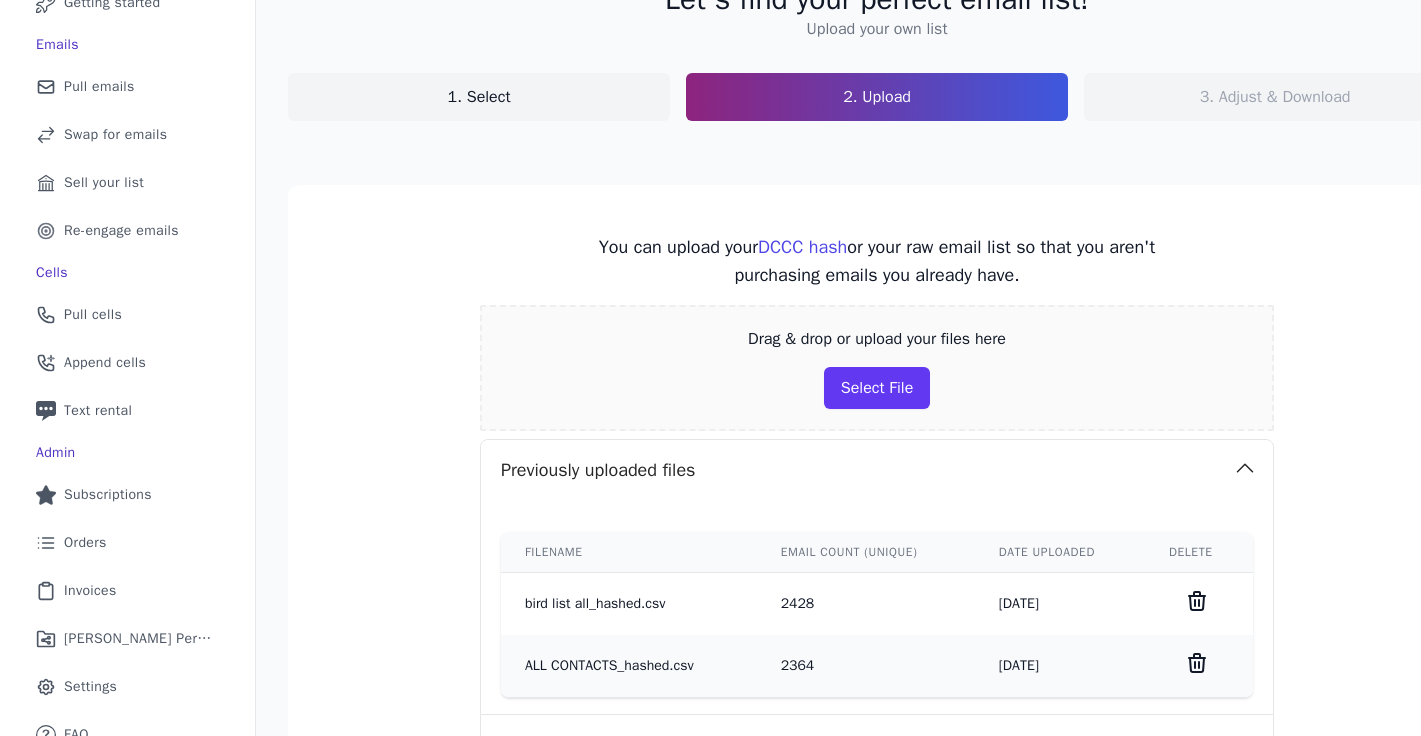scroll, scrollTop: 255, scrollLeft: 0, axis: vertical 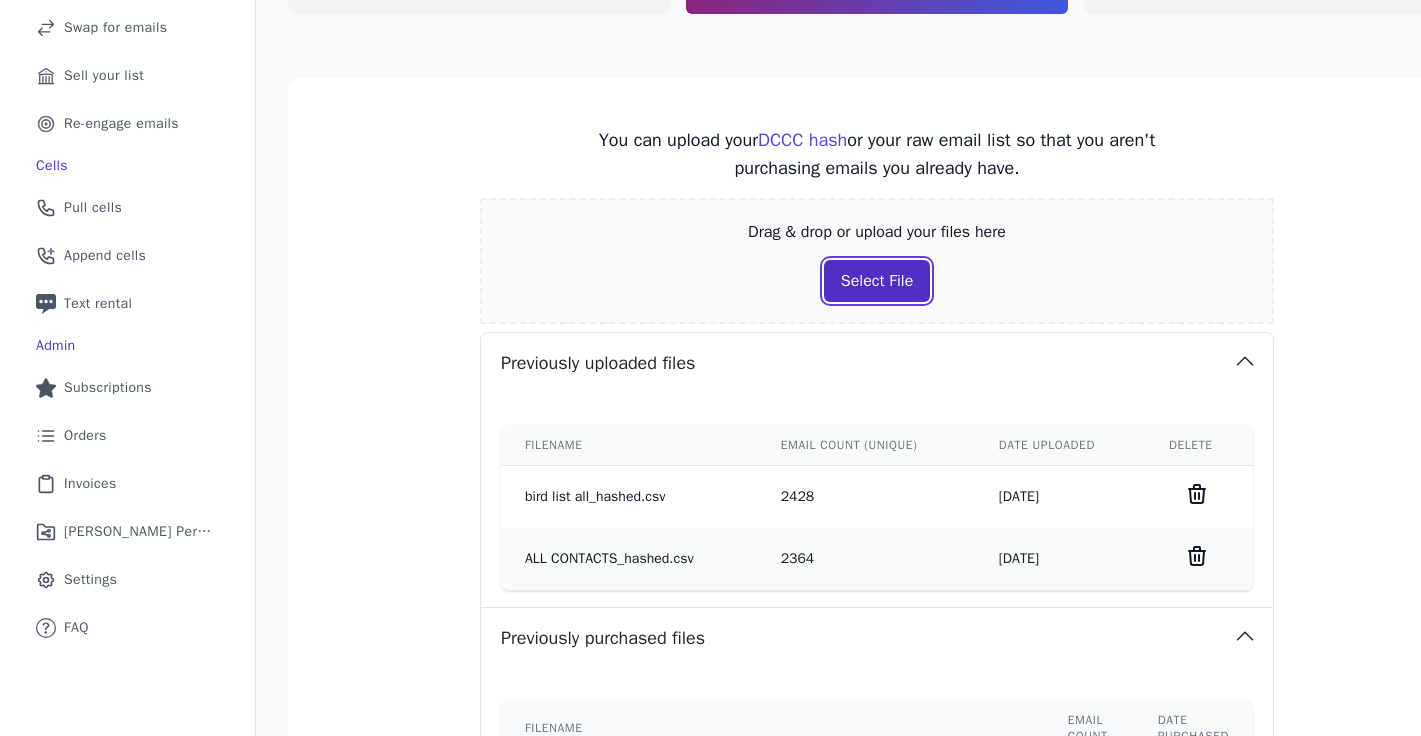 click on "Select File" at bounding box center (877, 281) 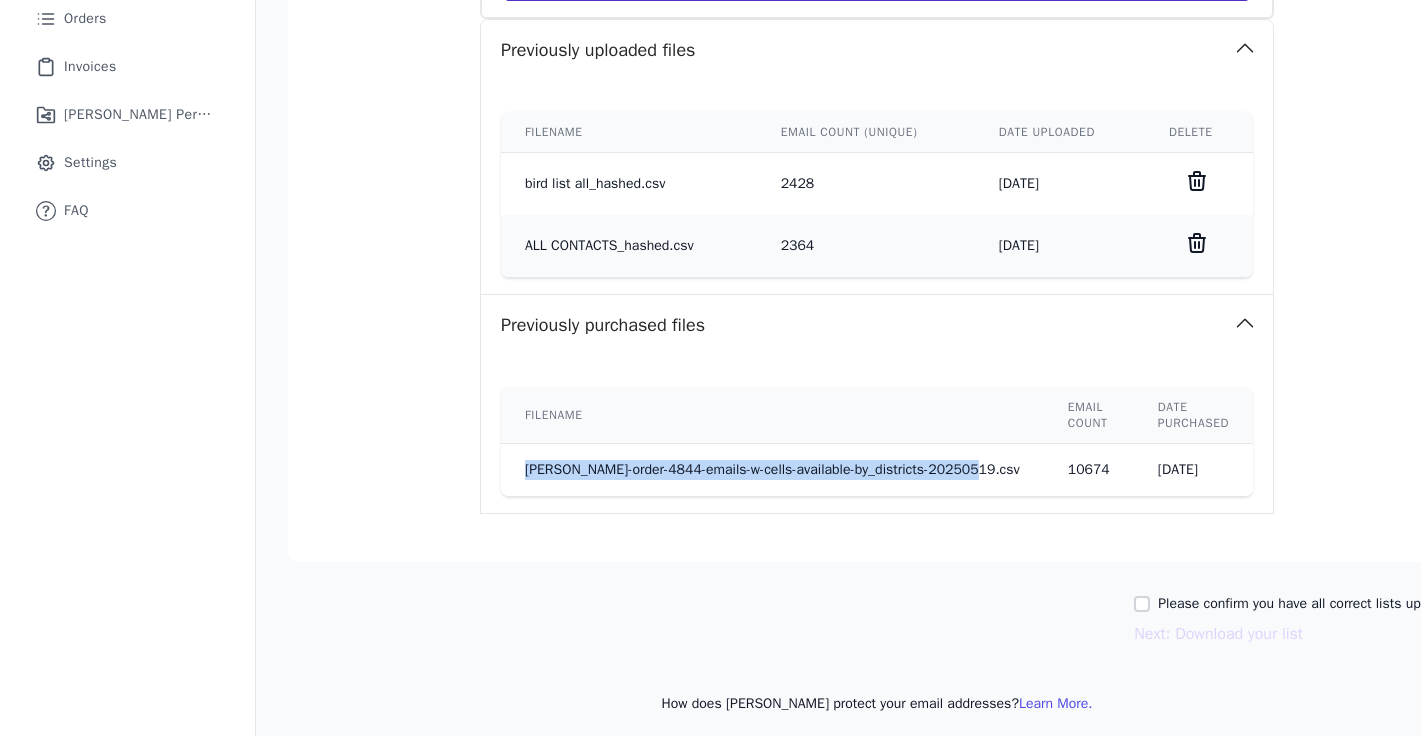 scroll, scrollTop: 680, scrollLeft: 0, axis: vertical 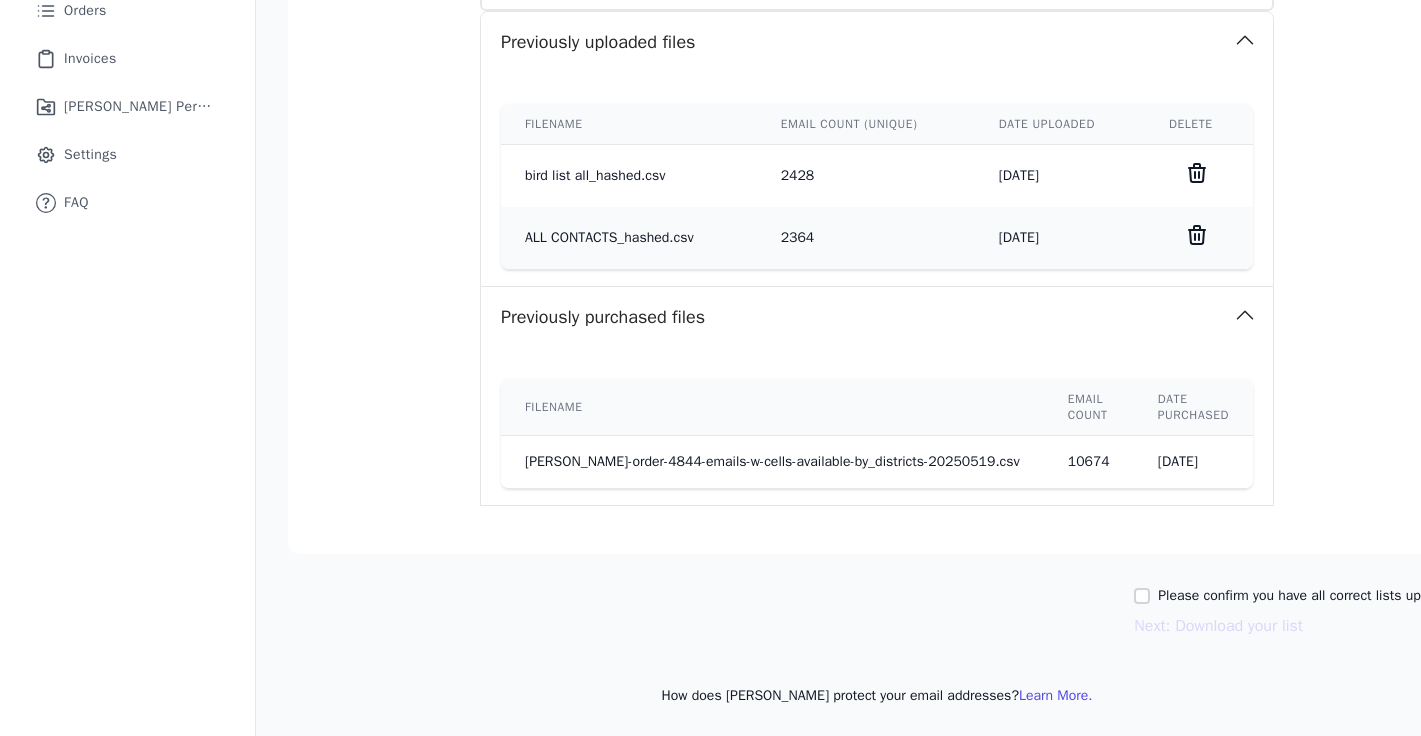 click on "You can upload your  DCCC hash
or your raw email list so that you aren't purchasing emails you already have.   Drag & drop or upload your files here
Select File   Shannon Bird Email 7.9.25_hashed.csv     Completed
29172  unique  emails     Previously uploaded files        Filename   Email count (unique)   Date uploaded   Delete     bird list all_hashed.csv   2428   5/19/2025       ALL CONTACTS_hashed.csv   2364   5/14/2025         Previously purchased files      Filename   Email count   Date purchased     fraiser-order-4844-emails-w-cells-available-by_districts-20250519.csv   10674   5/19/2025" at bounding box center (877, 103) 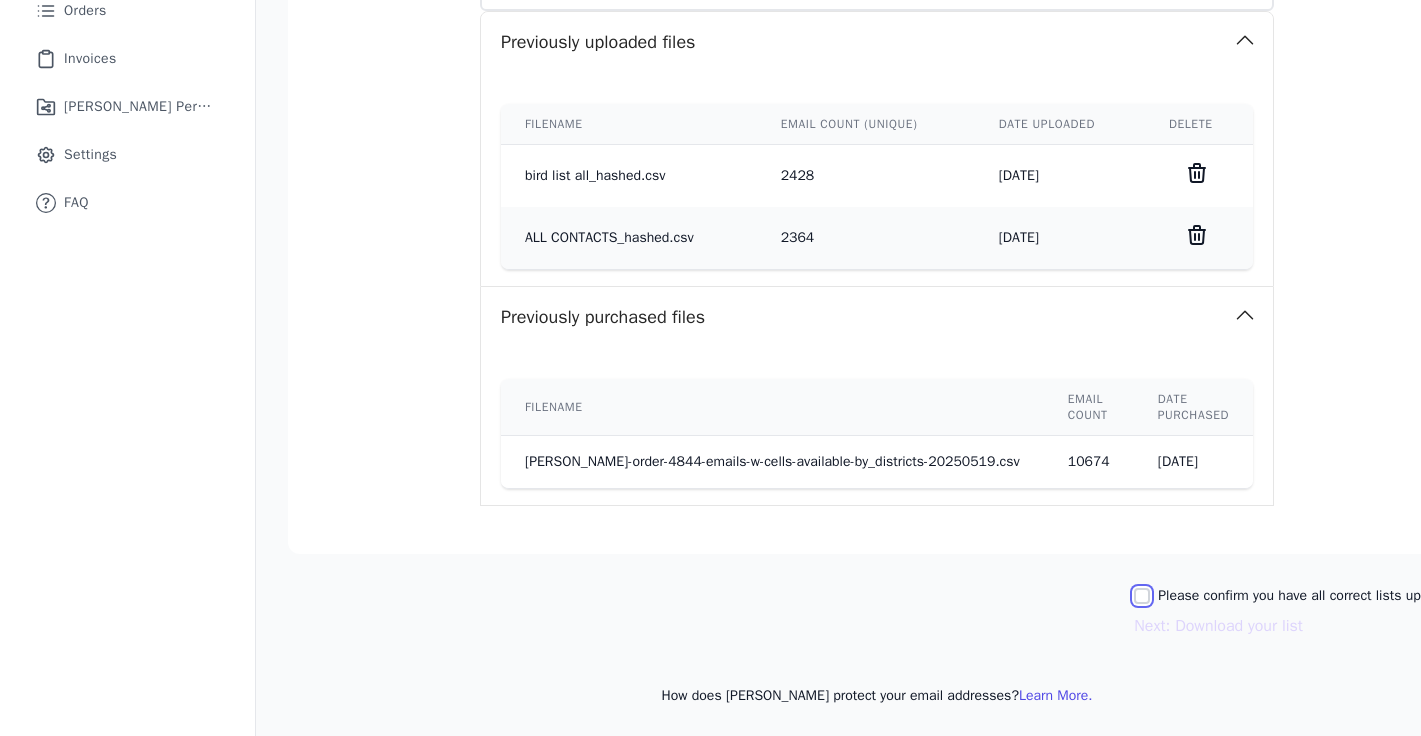 click on "Please confirm you have all correct lists uploaded." at bounding box center [1142, 596] 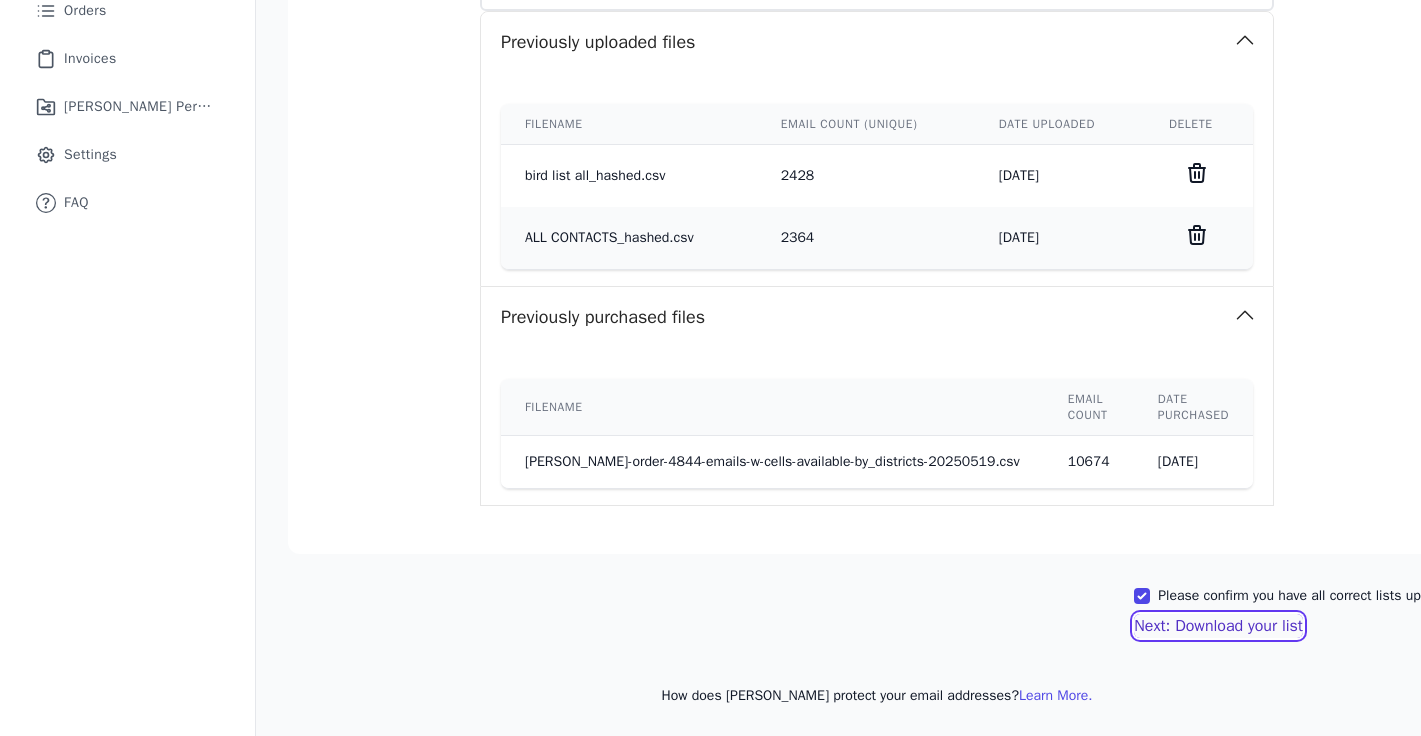 click on "Next: Download your list" at bounding box center [1218, 626] 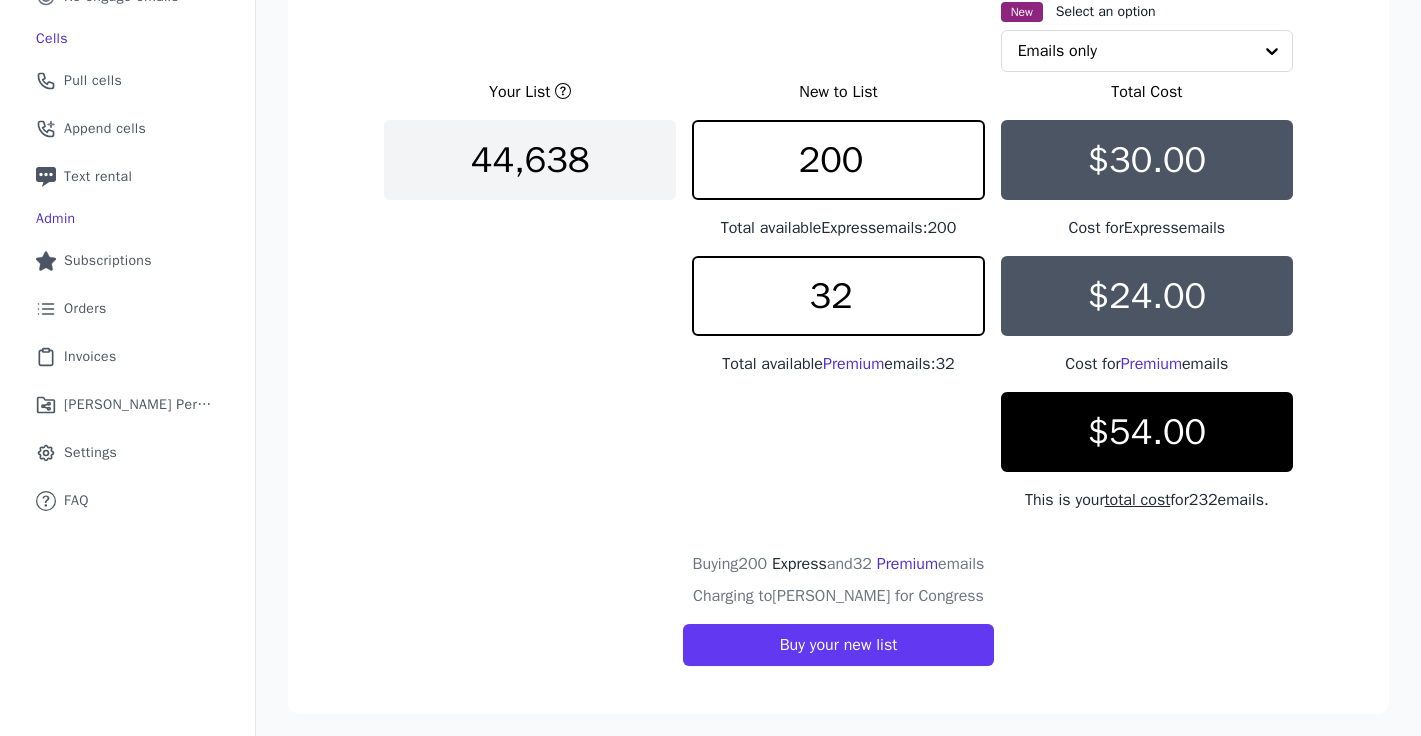 scroll, scrollTop: 392, scrollLeft: 0, axis: vertical 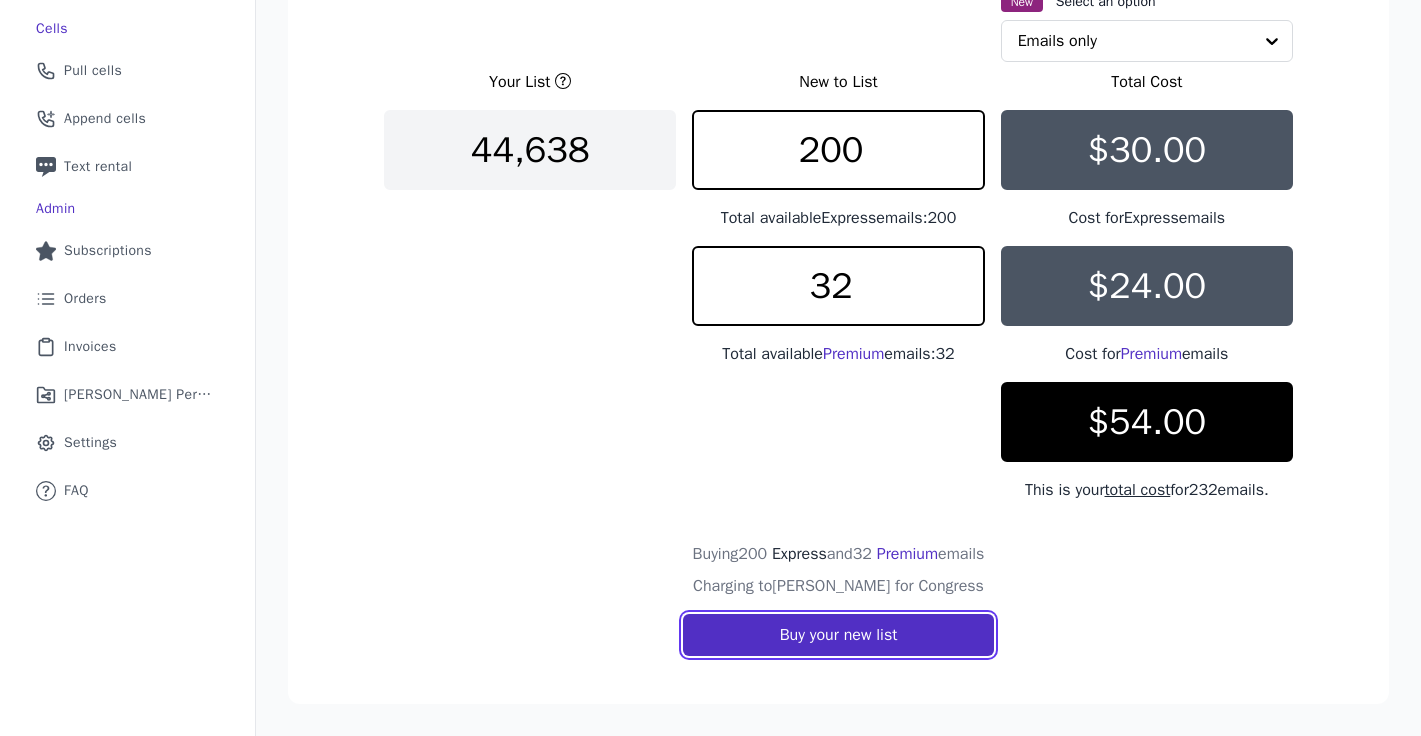 click on "Buy your new list" at bounding box center (839, 635) 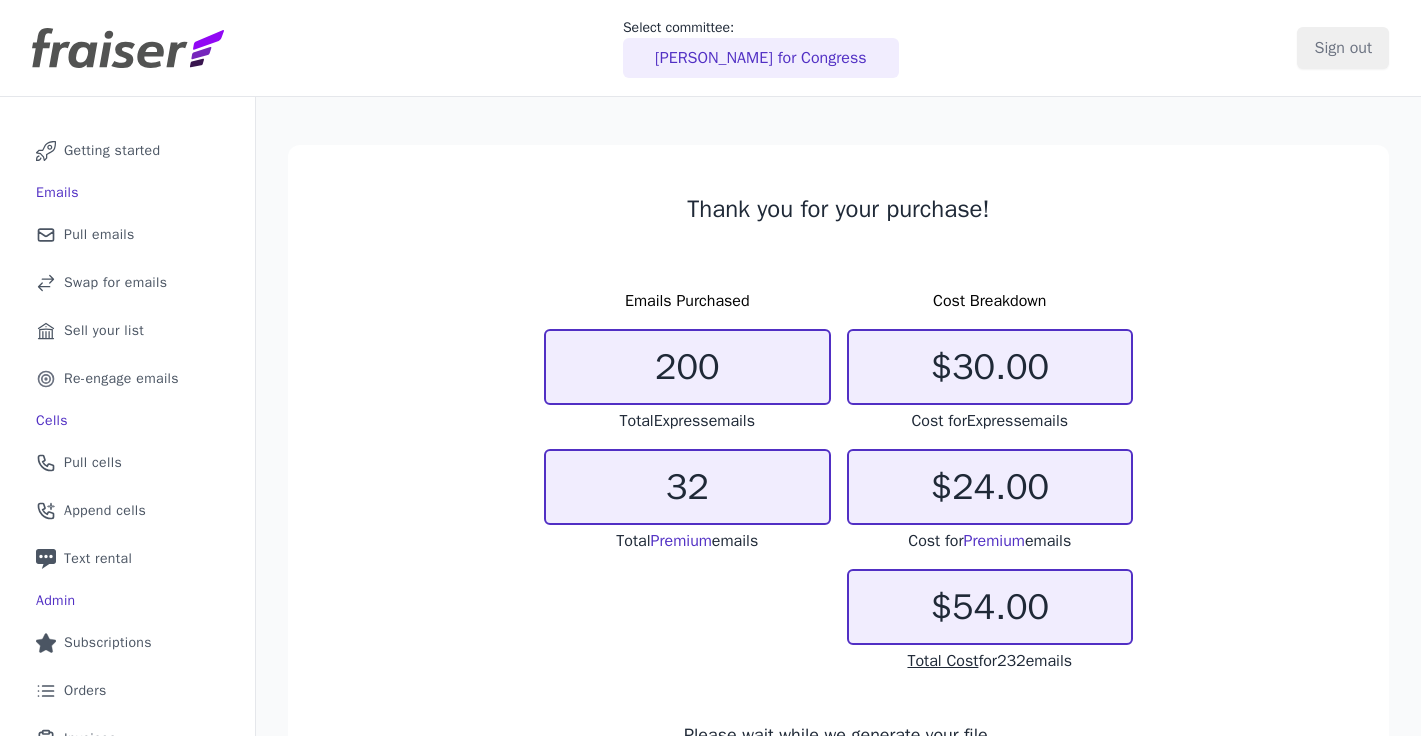 scroll, scrollTop: 0, scrollLeft: 0, axis: both 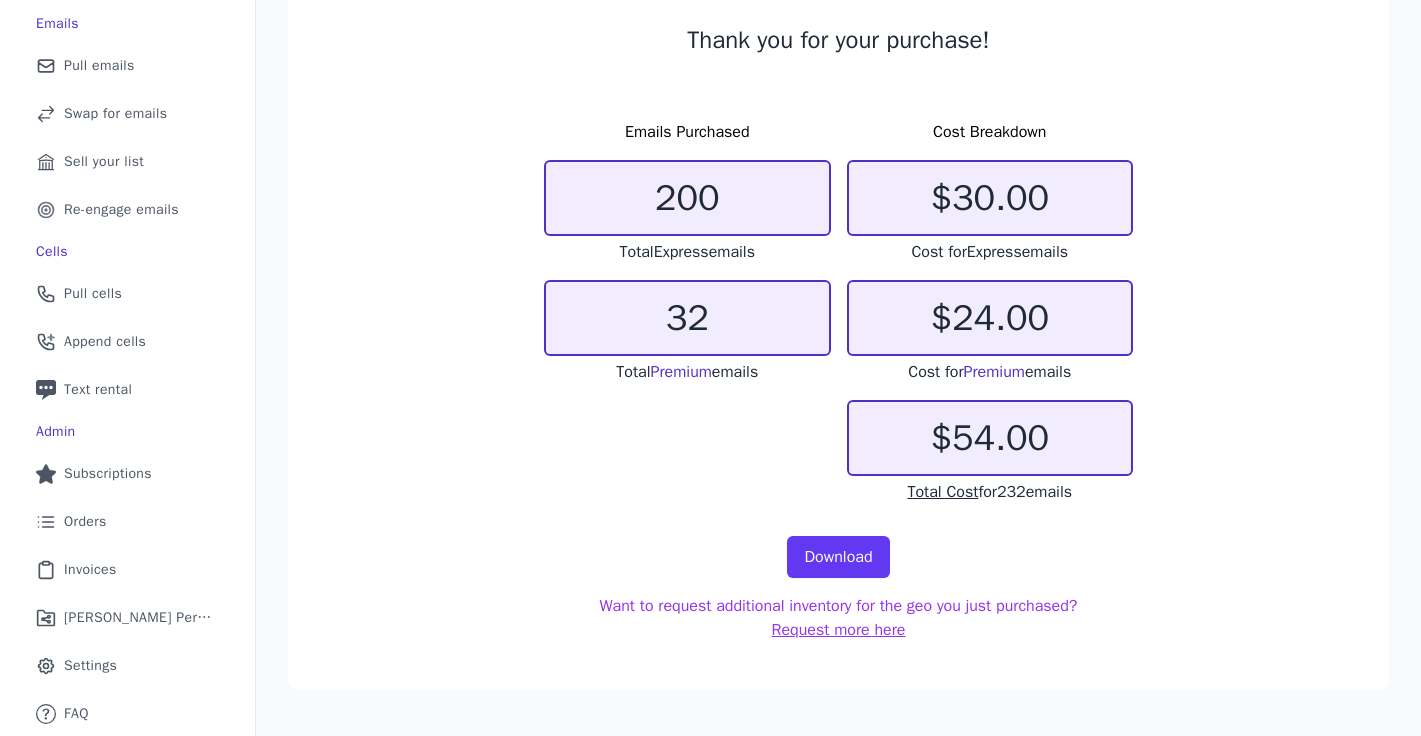 click on "Download" 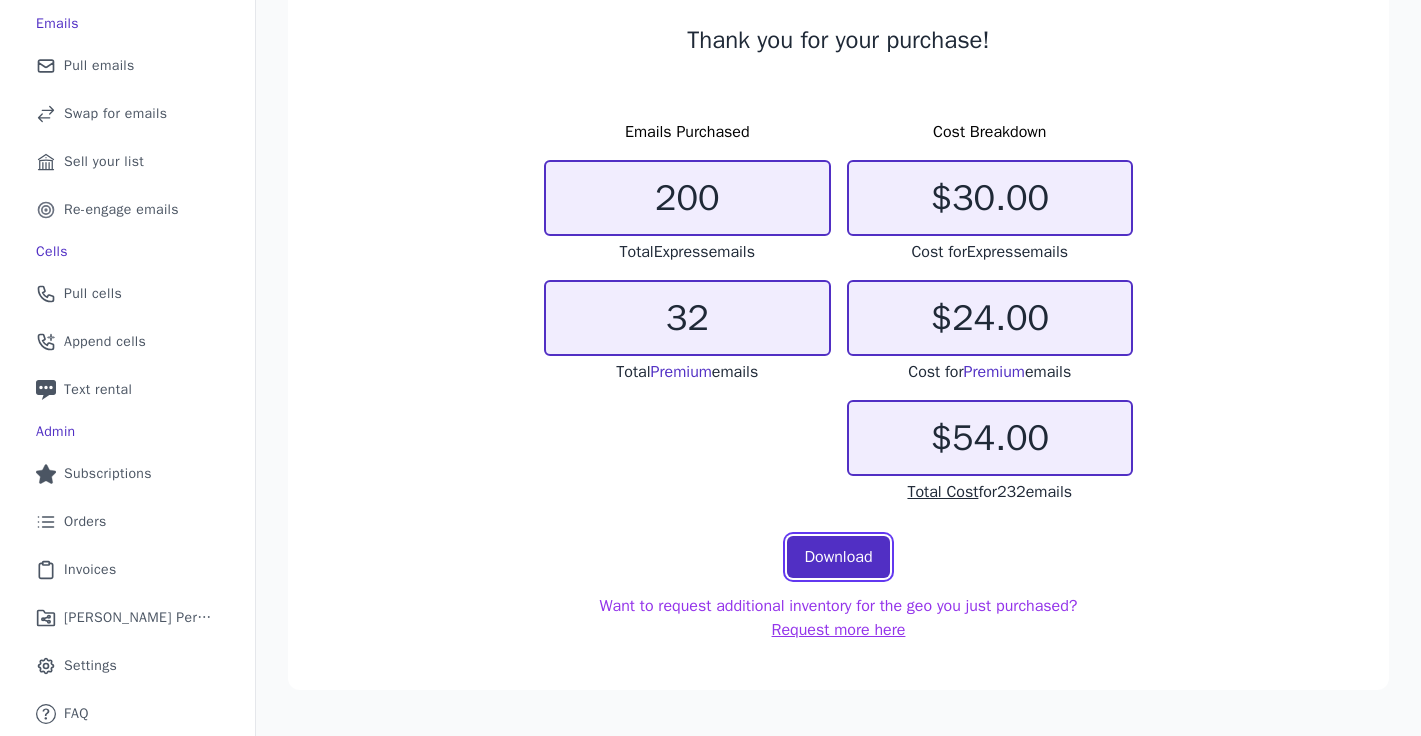 click on "Download" at bounding box center [838, 557] 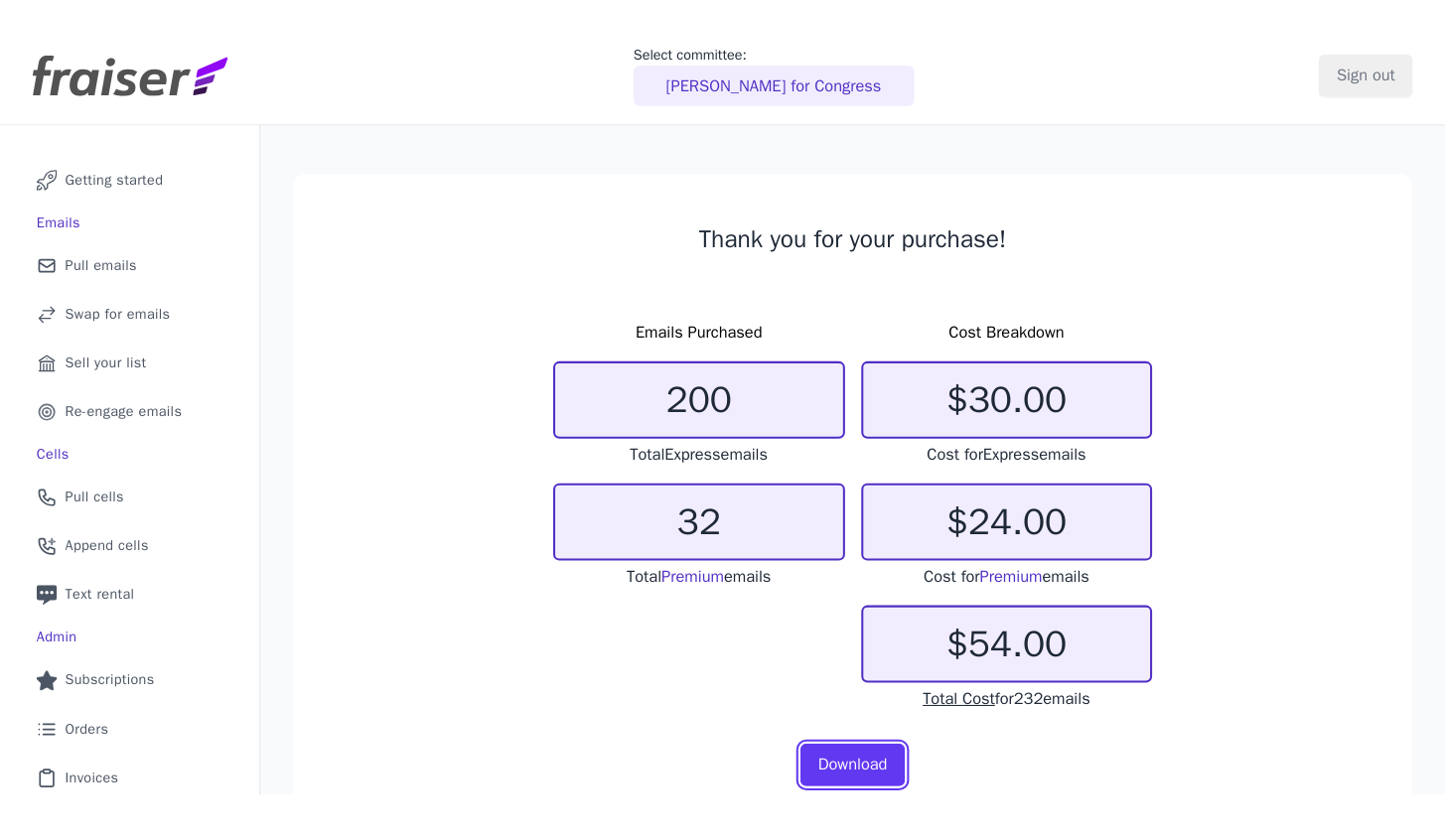 scroll, scrollTop: 0, scrollLeft: 0, axis: both 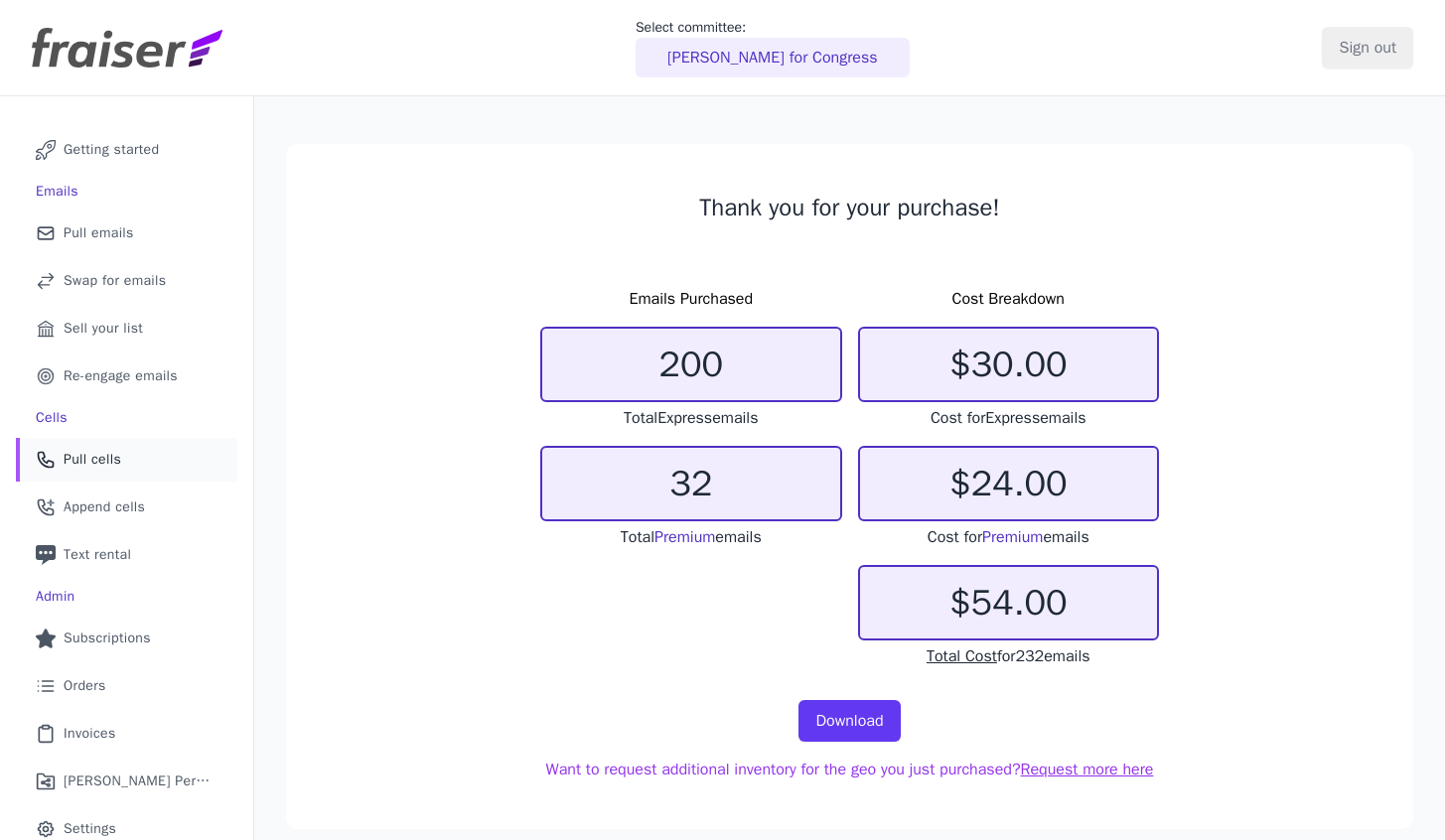 click on "Phone Icon Outline of a phone
Pull cells" at bounding box center (126, 460) 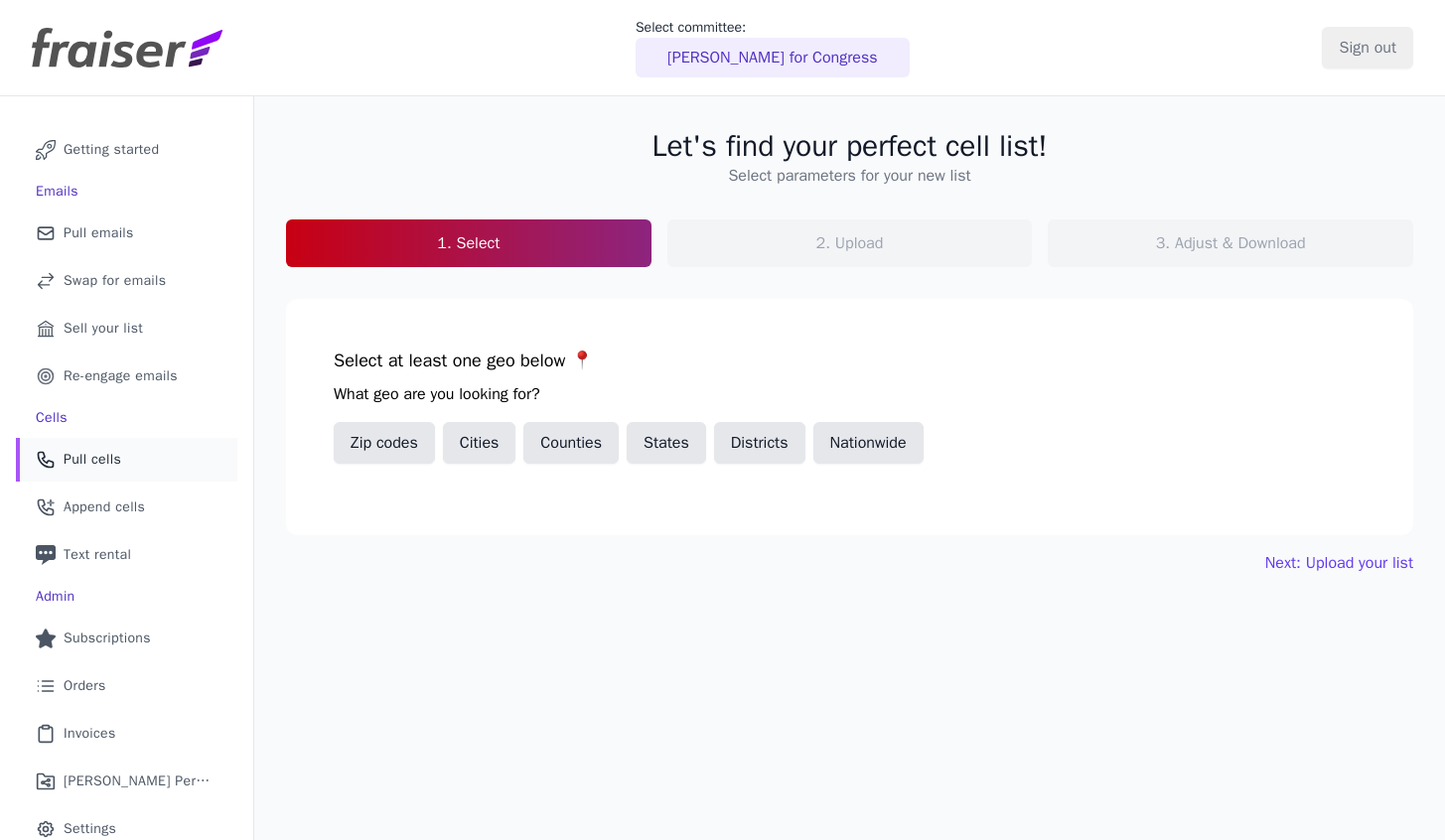 scroll, scrollTop: 0, scrollLeft: 0, axis: both 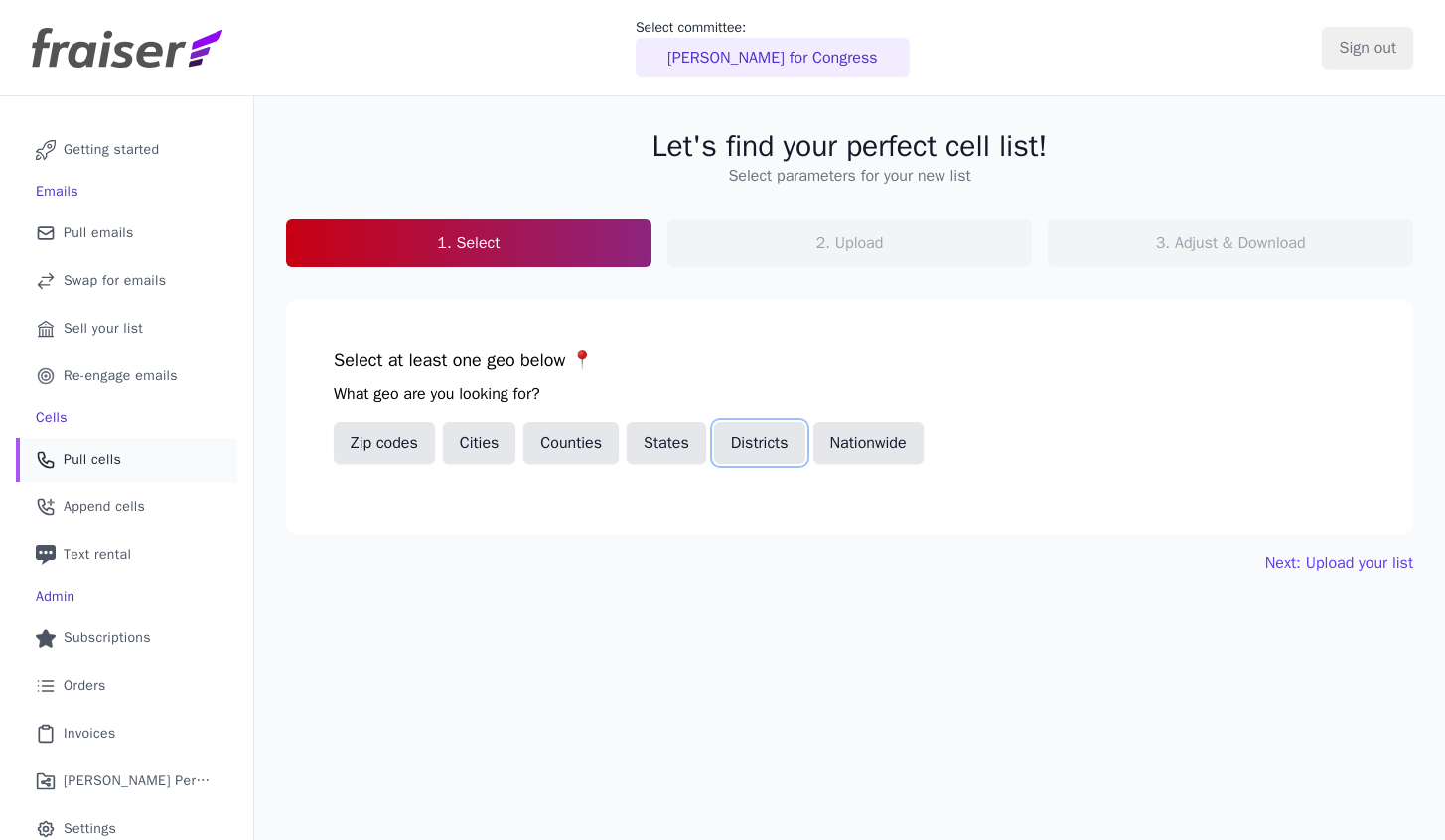 click on "Districts" at bounding box center (760, 443) 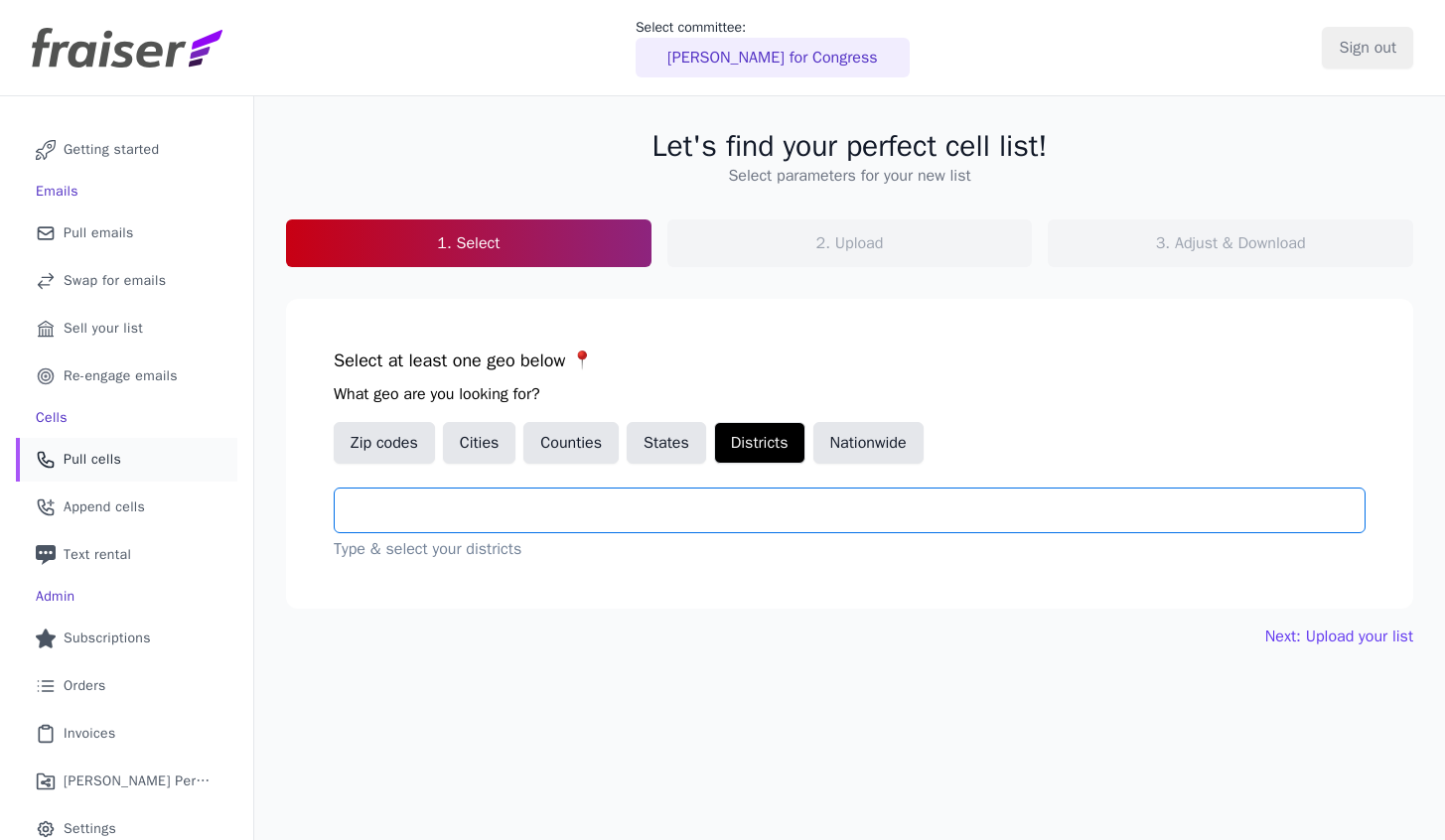 click at bounding box center [857, 510] 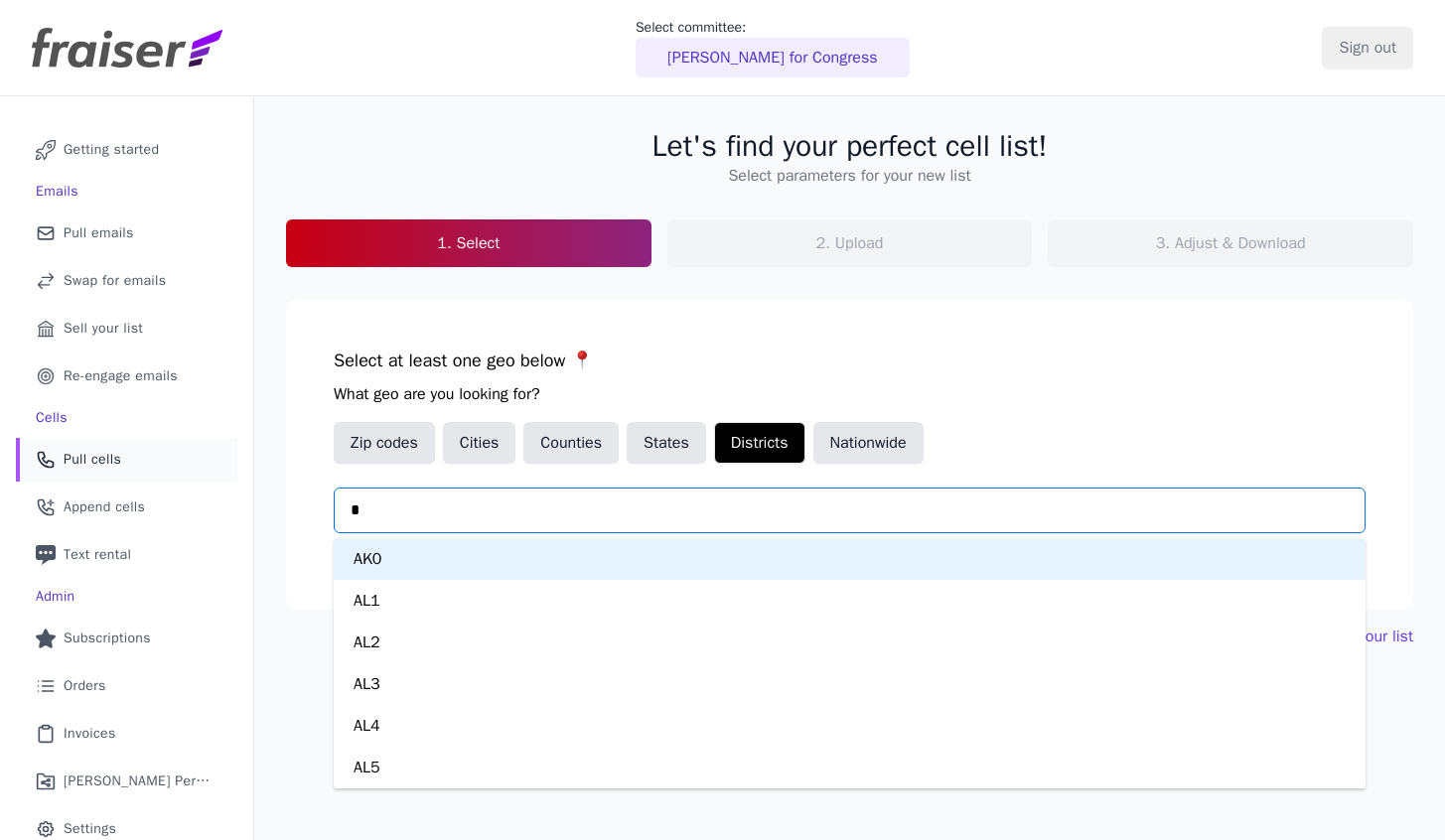 type on "**" 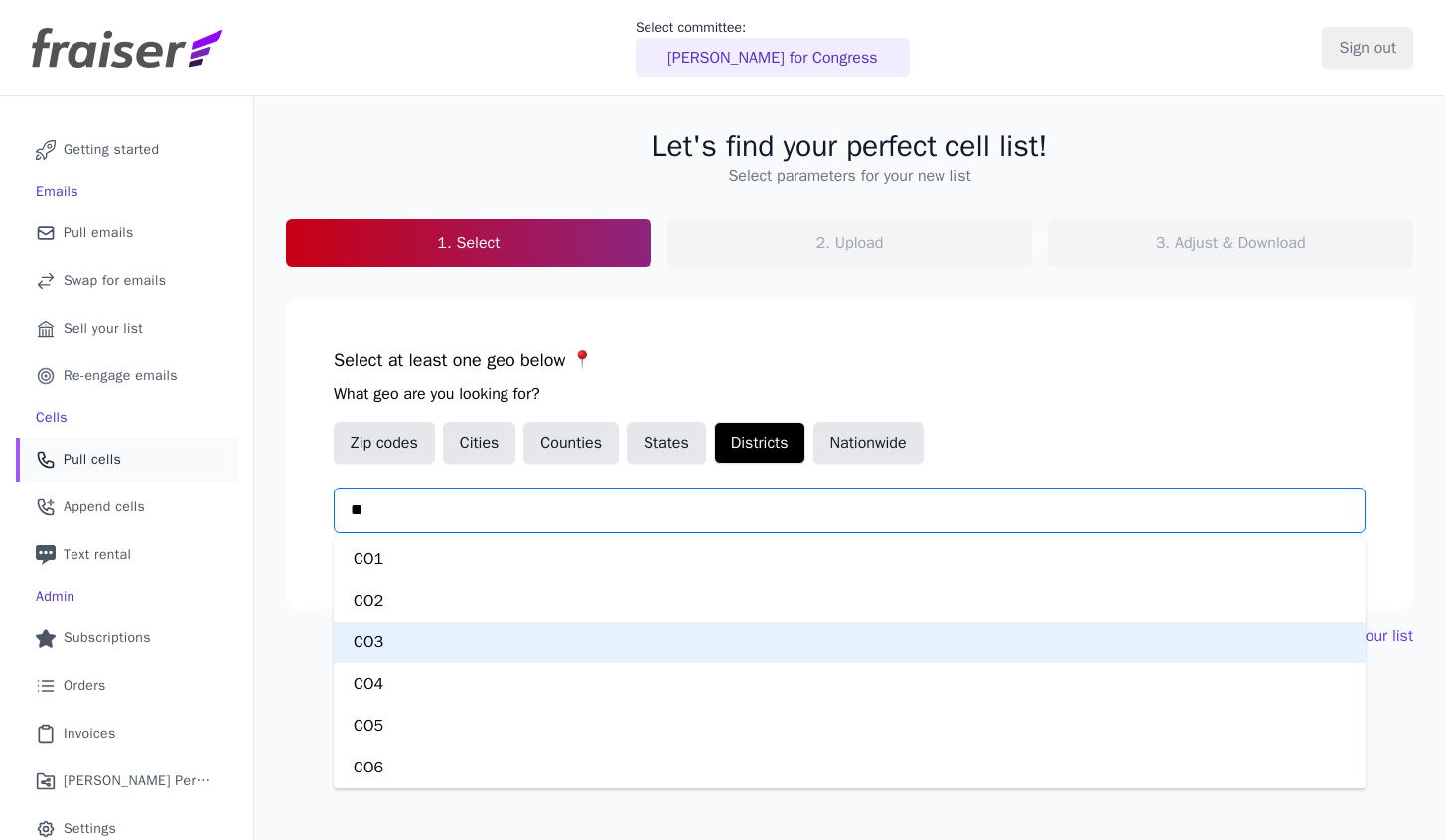 scroll, scrollTop: 83, scrollLeft: 0, axis: vertical 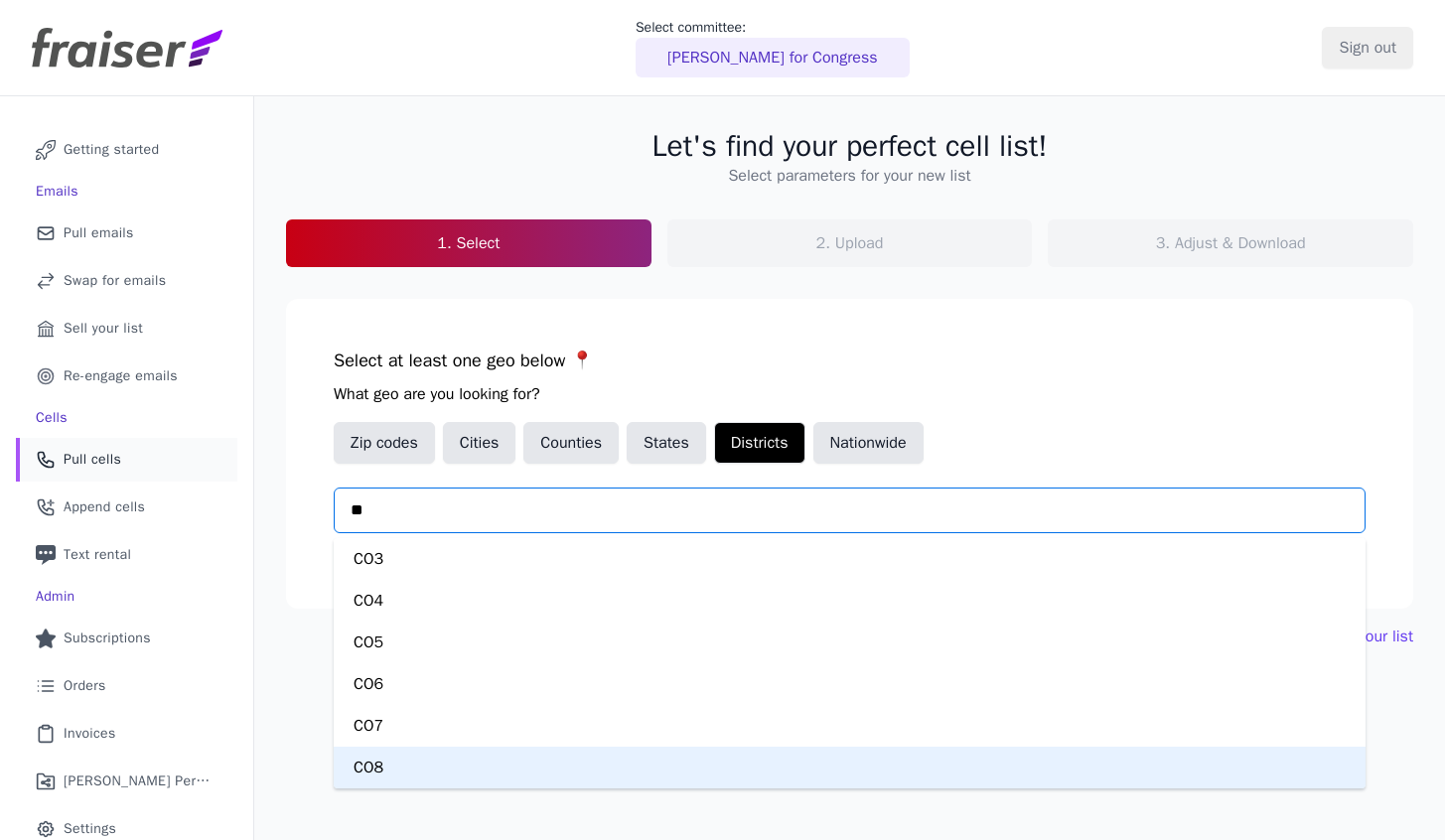 click on "CO8" at bounding box center [849, 768] 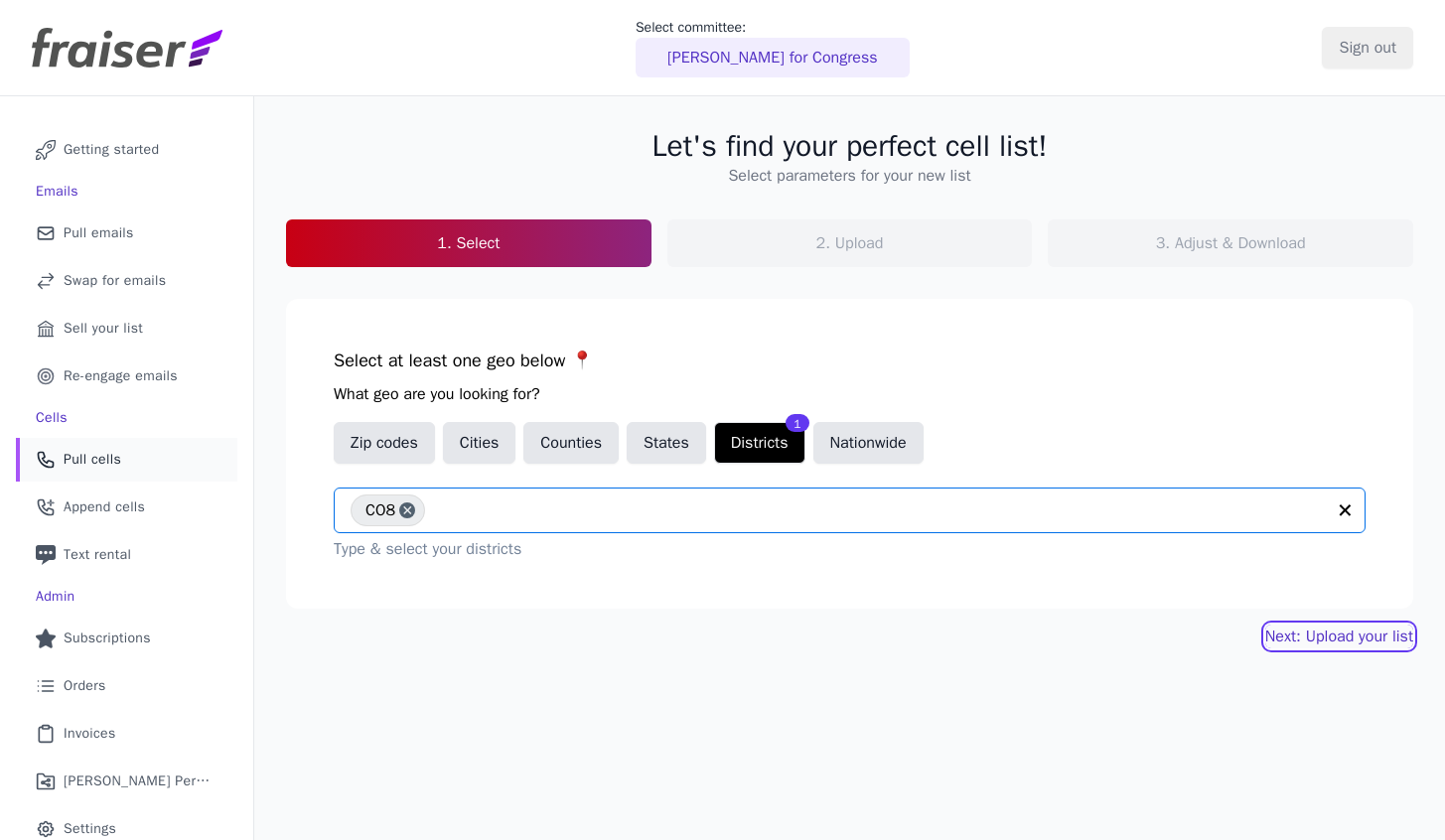 click on "Next: Upload your list" at bounding box center (1339, 636) 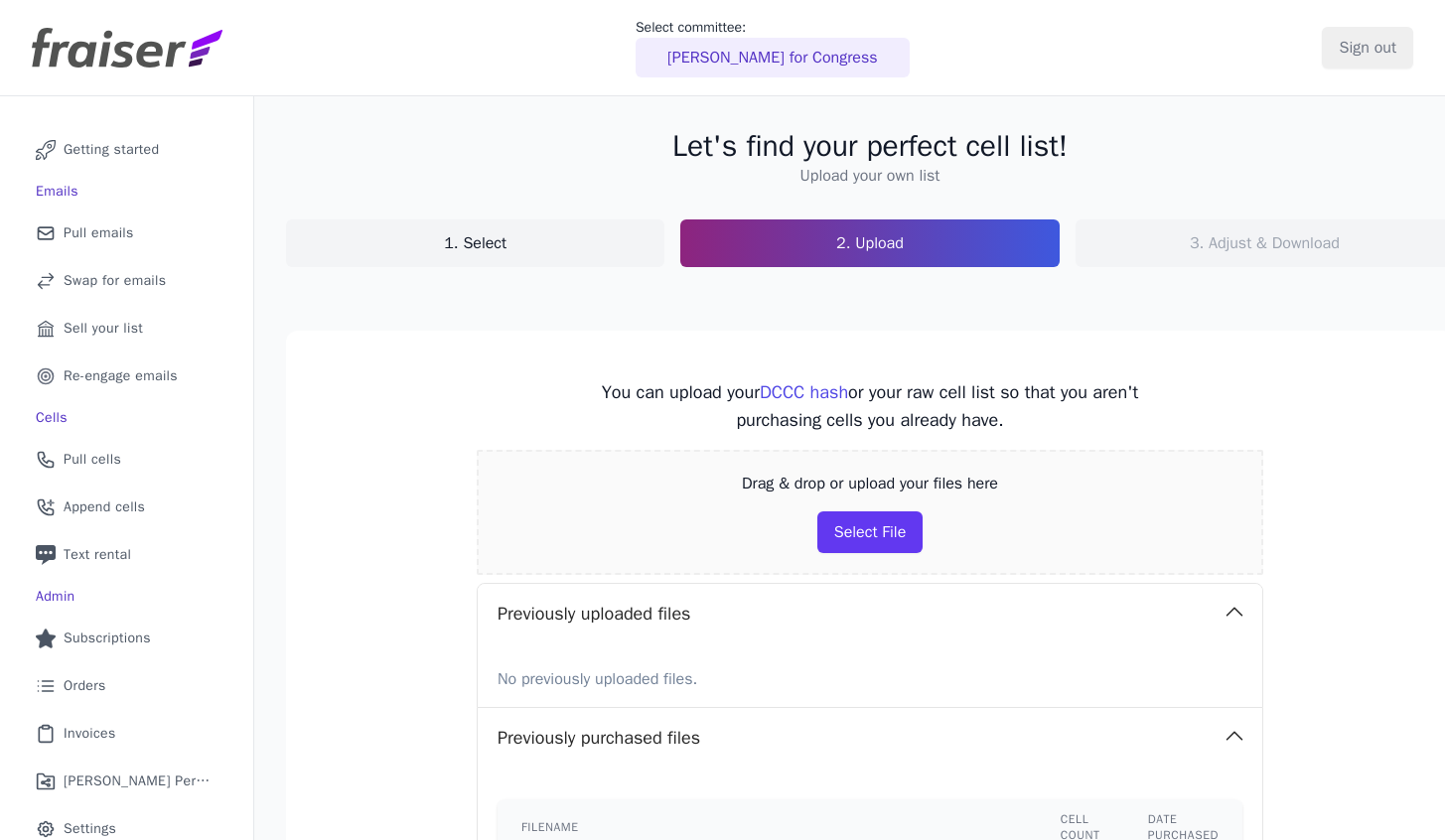 scroll, scrollTop: 0, scrollLeft: 0, axis: both 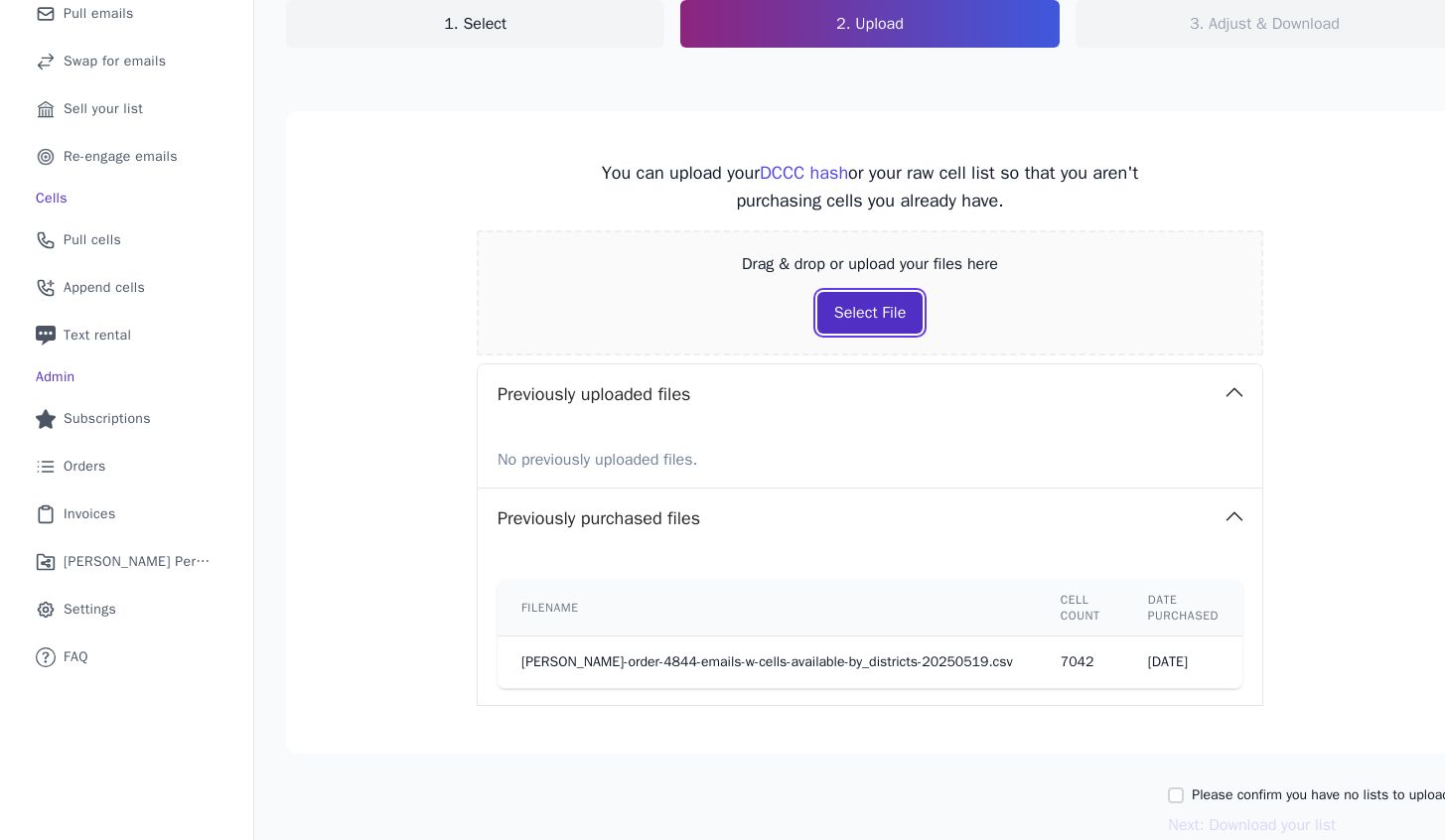 click on "Select File" at bounding box center [870, 313] 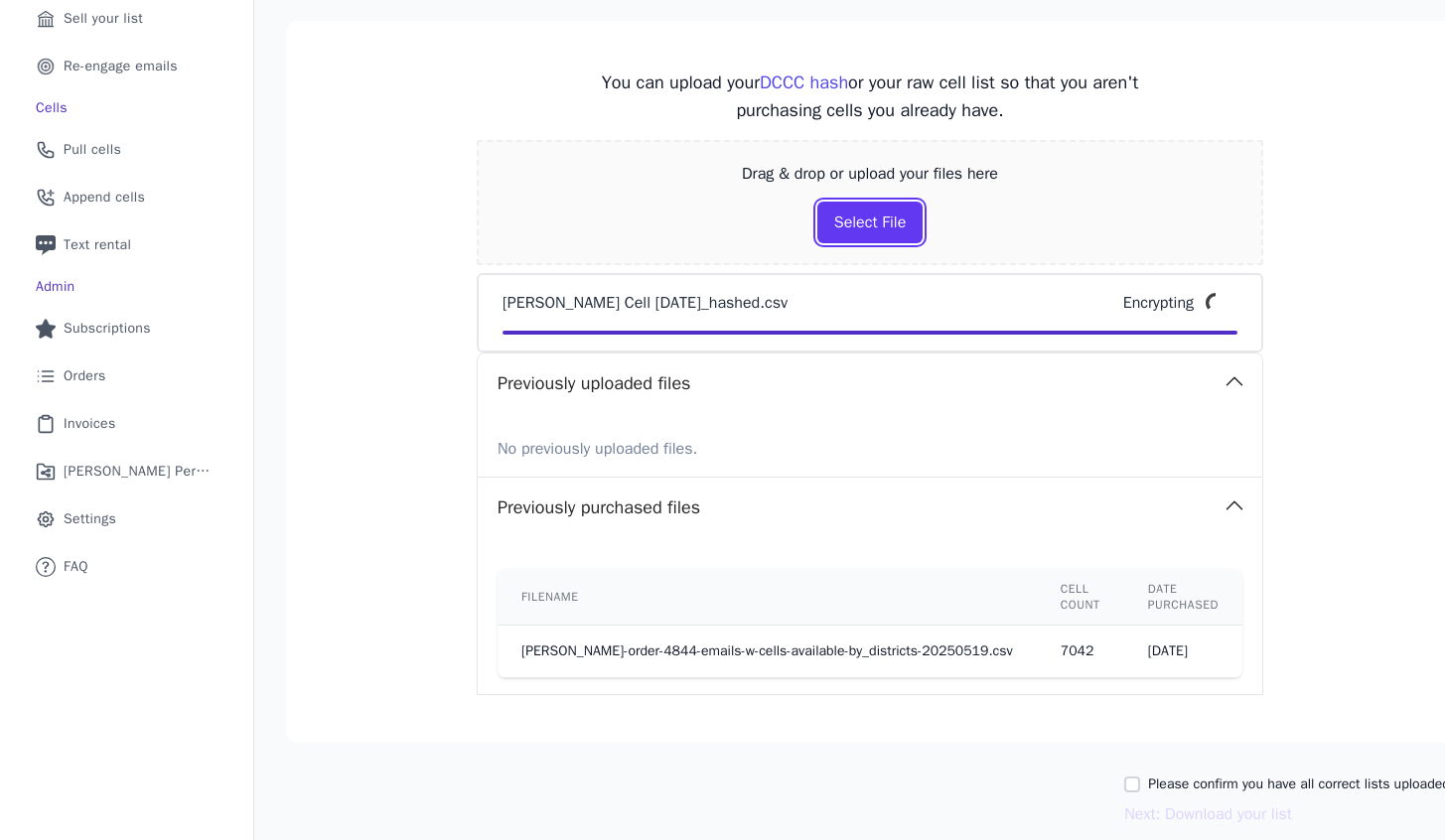 scroll, scrollTop: 322, scrollLeft: 0, axis: vertical 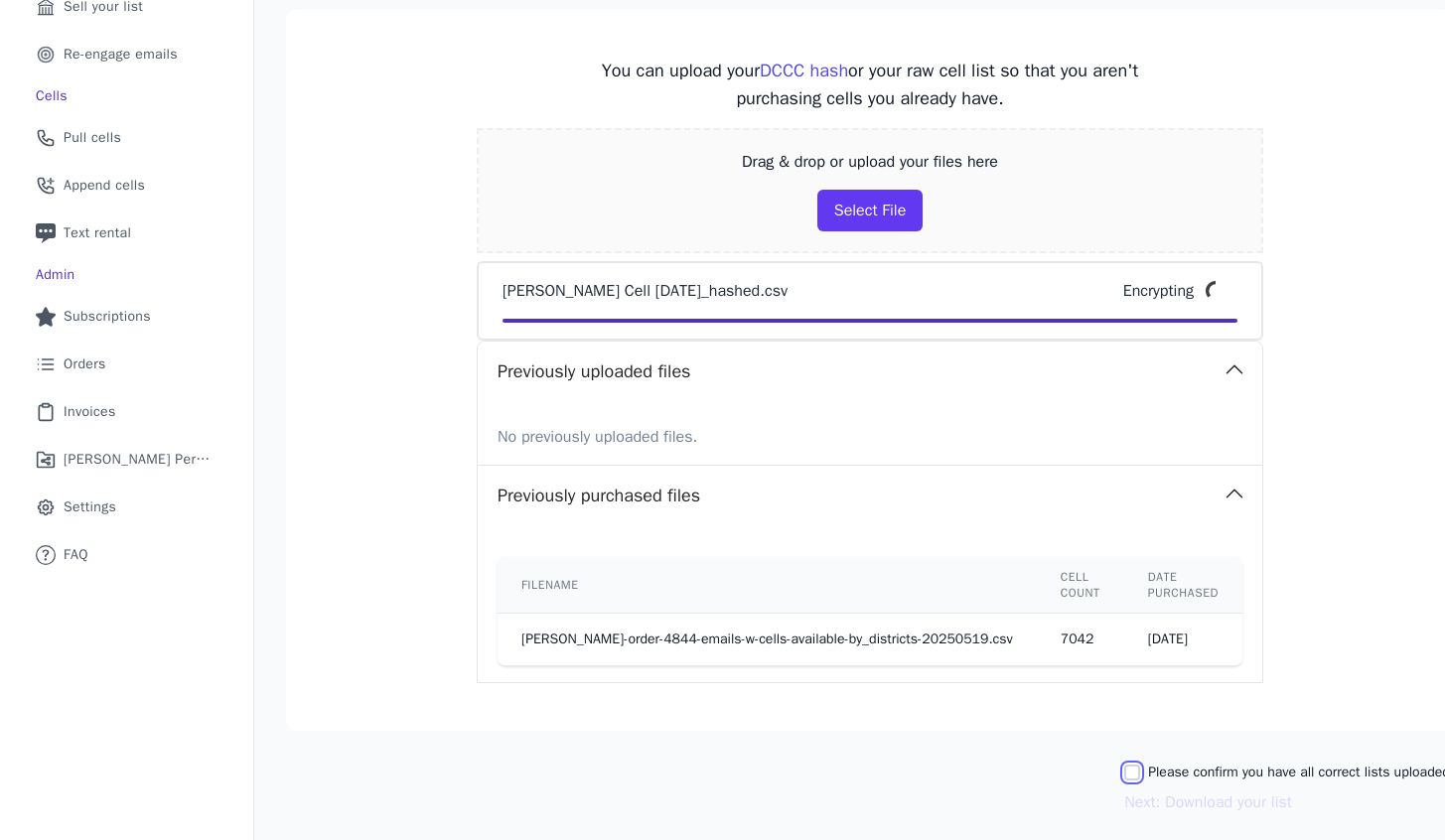 click on "Please confirm you have all correct lists uploaded." at bounding box center (1132, 772) 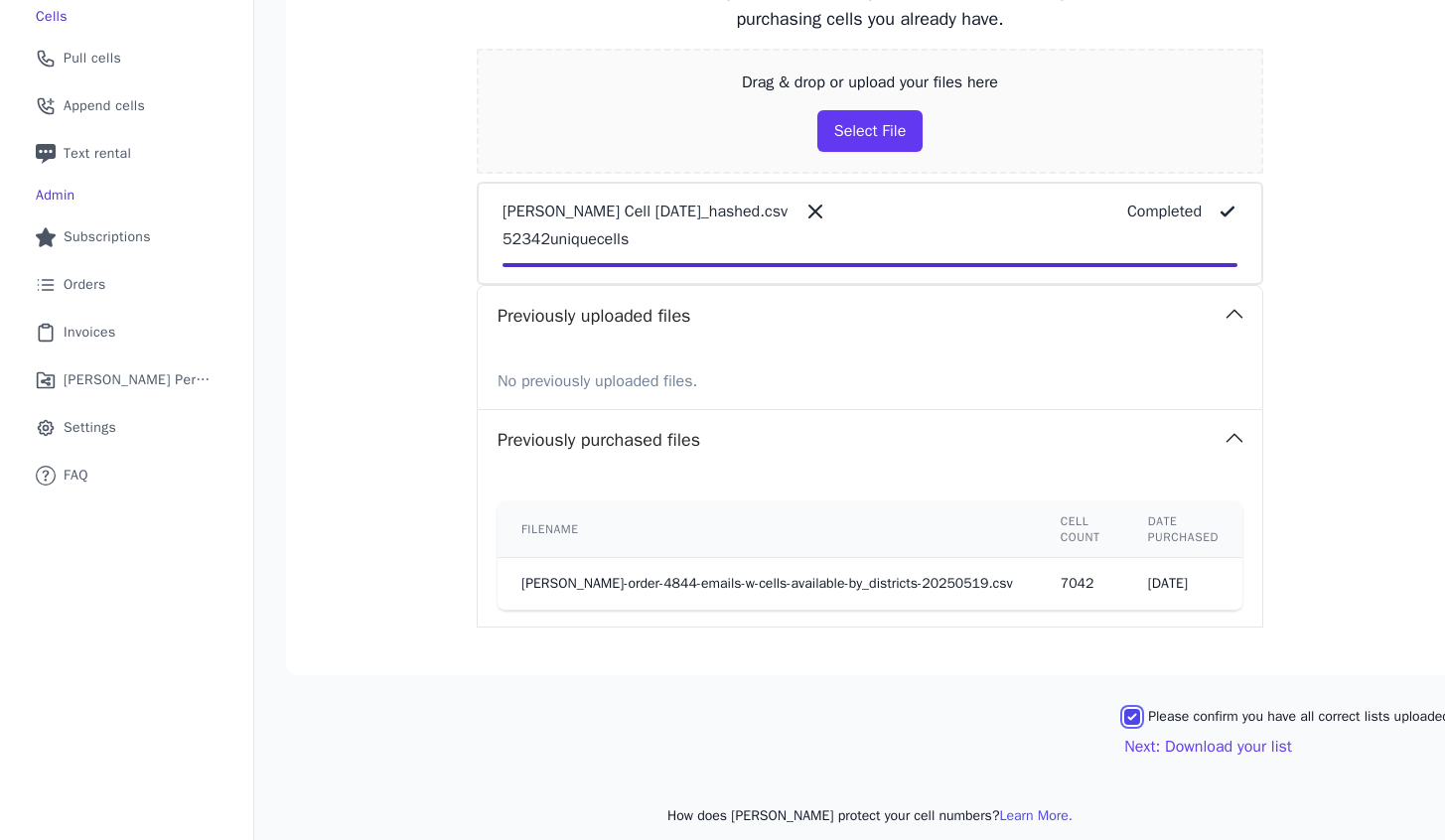 scroll, scrollTop: 405, scrollLeft: 0, axis: vertical 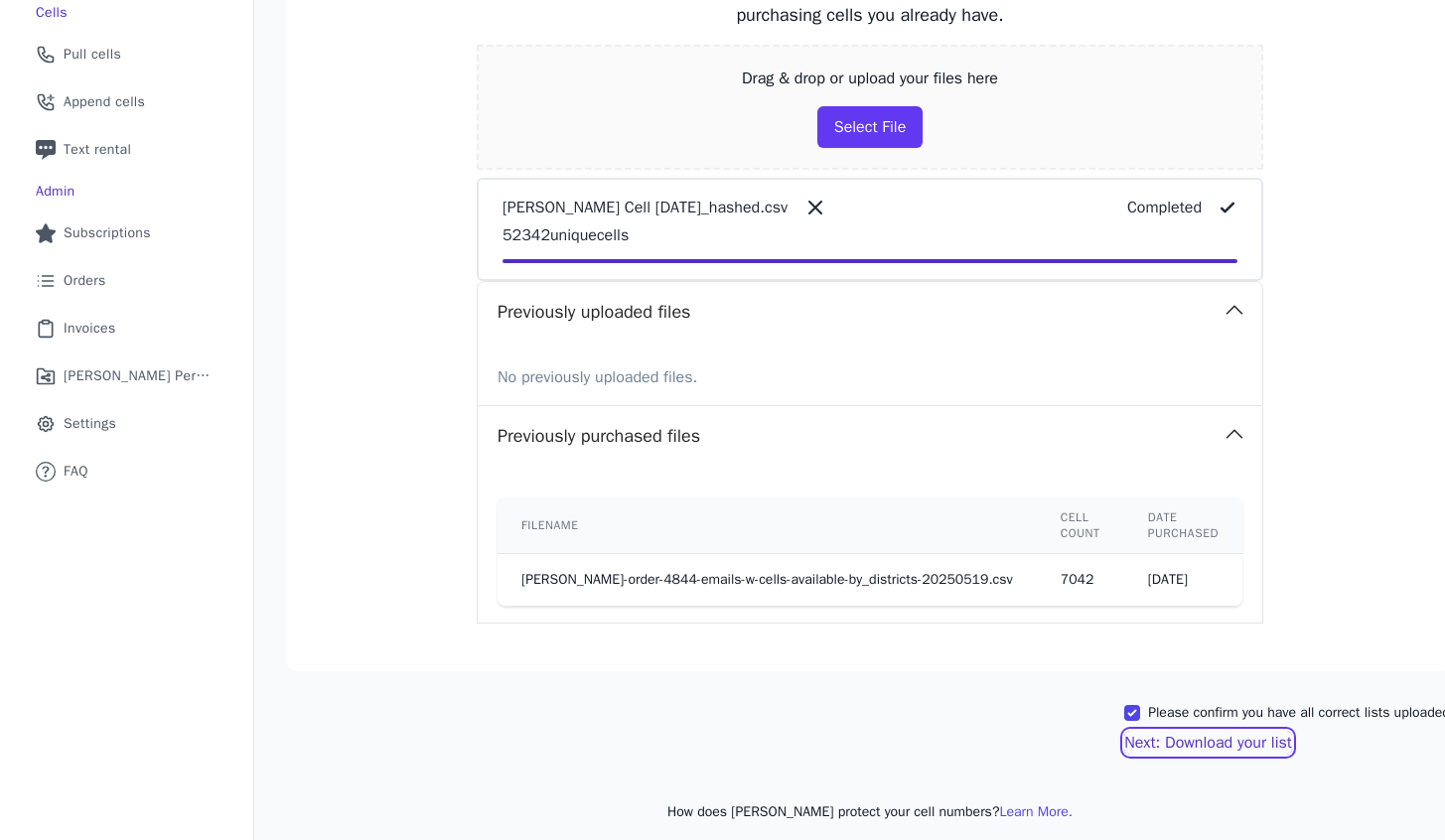 click on "Next: Download your list" at bounding box center (1208, 743) 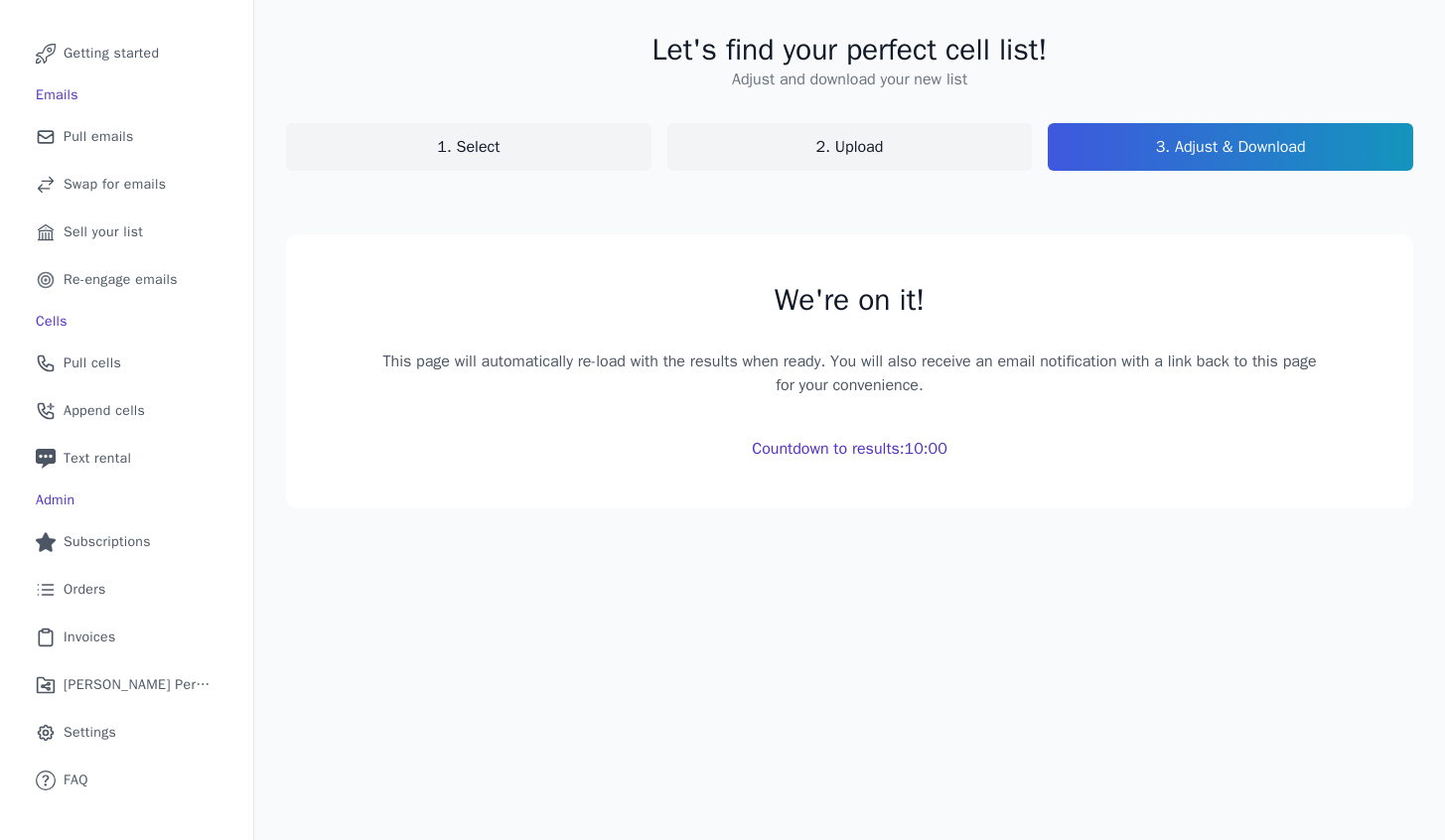 scroll, scrollTop: 96, scrollLeft: 0, axis: vertical 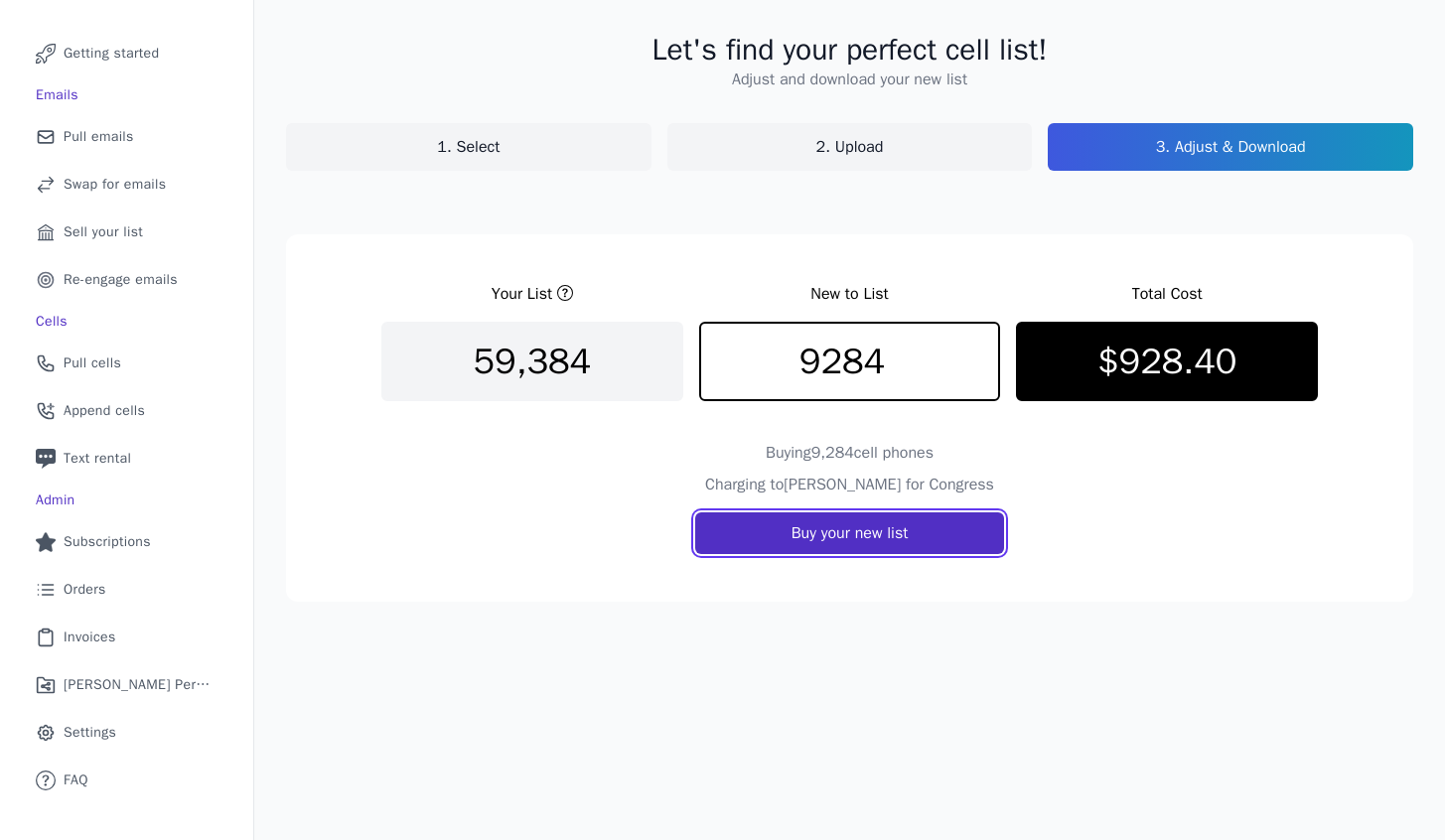 click on "Buy your new list" at bounding box center (850, 533) 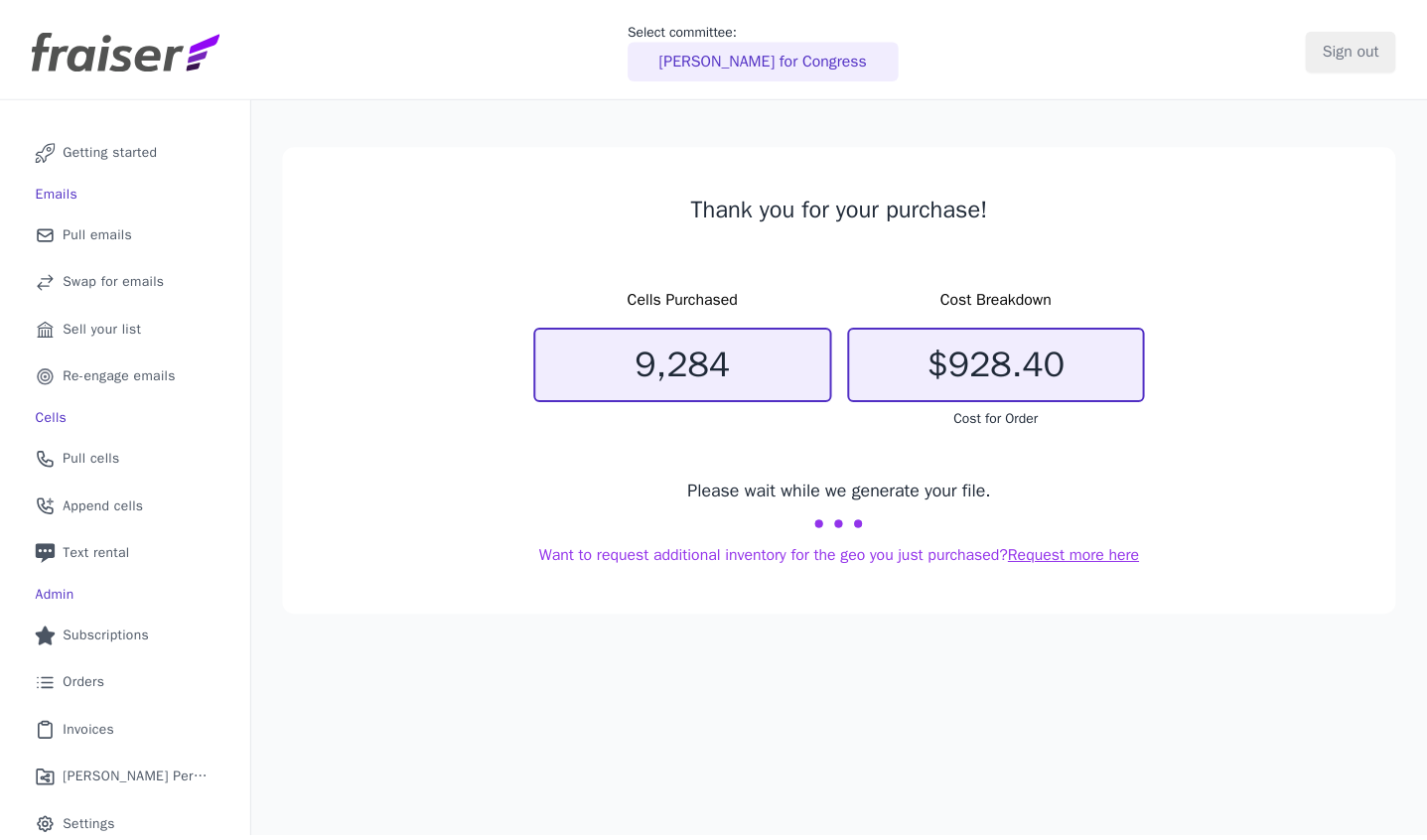 scroll, scrollTop: 0, scrollLeft: 0, axis: both 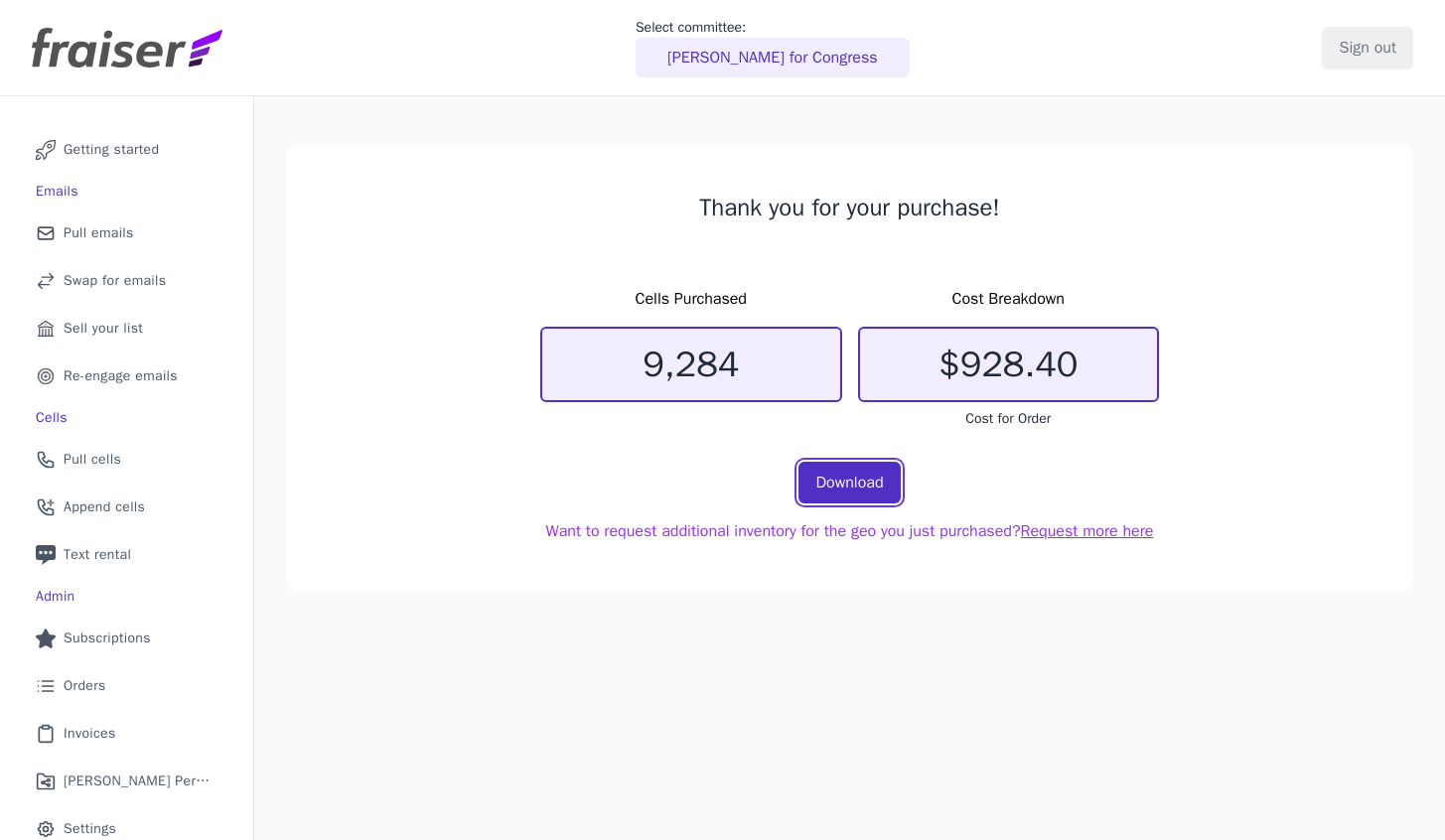 click on "Download" at bounding box center (849, 483) 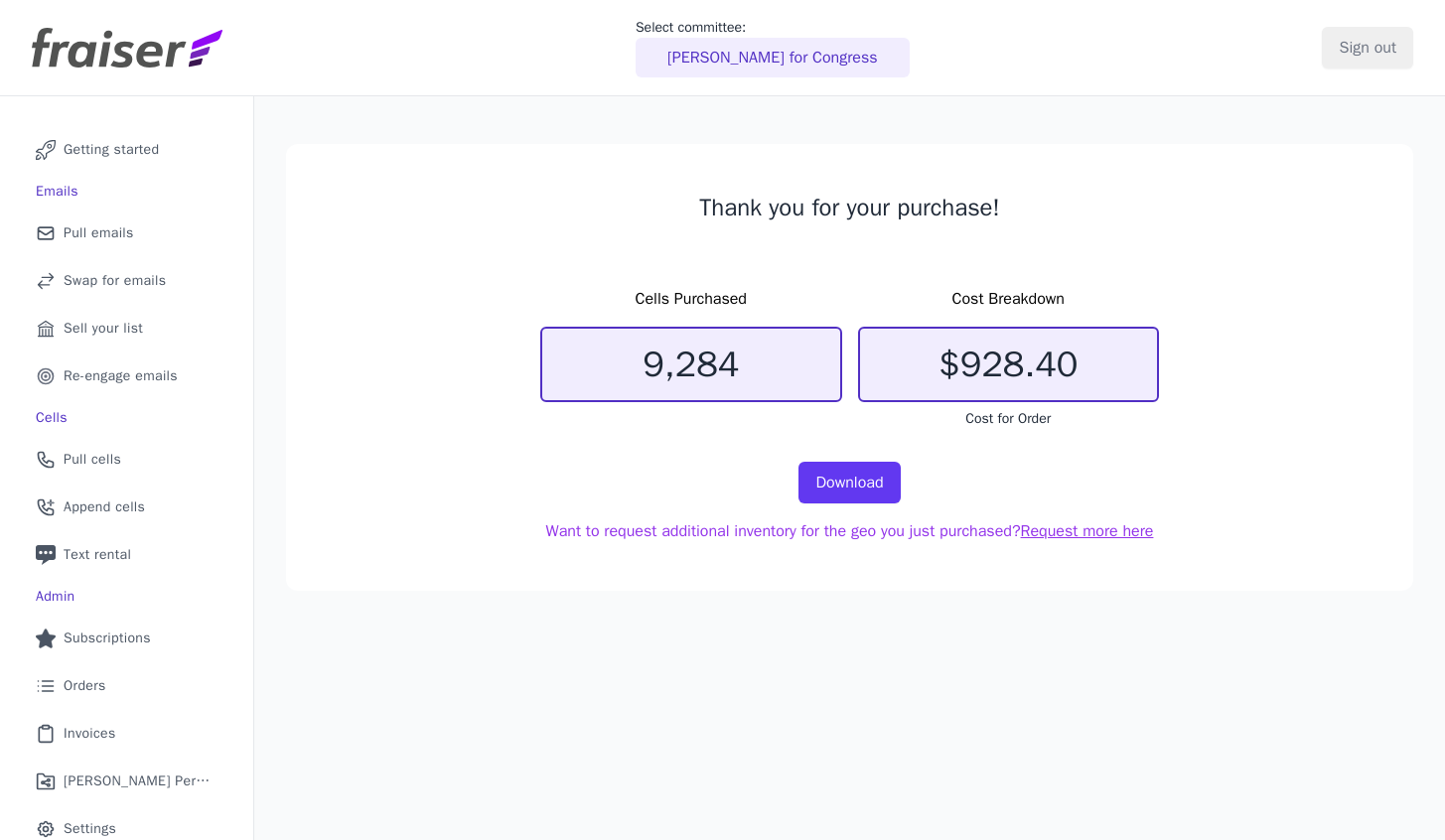 click on "Thank you for your purchase!   Cells Purchased   9,284     Cost Breakdown   $928.40   Cost for Order     Download   Want to request additional inventory for the geo you just purchased?
Request more here" at bounding box center (849, 516) 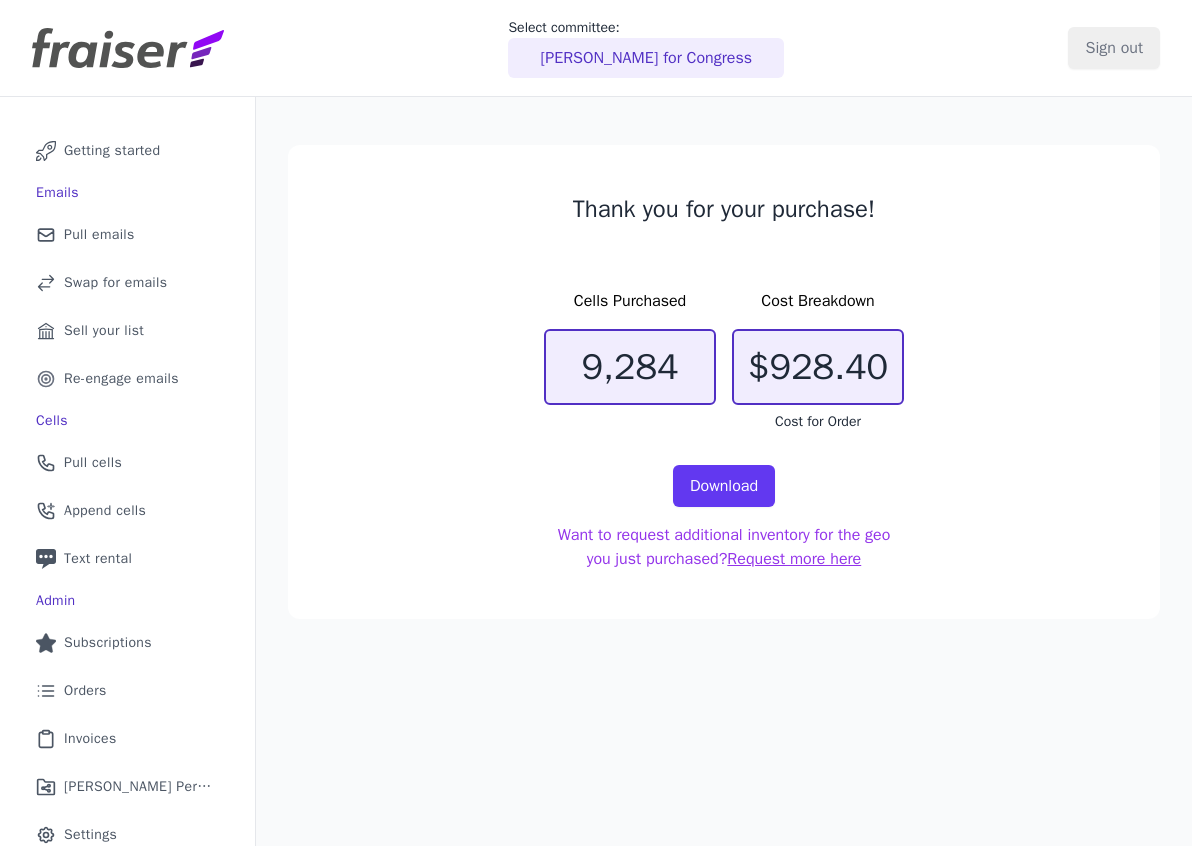 click on "Thank you for your purchase!   Cells Purchased   9,284     Cost Breakdown   $928.40   Cost for Order     Download   Want to request additional inventory for the geo you just purchased?
Request more here" at bounding box center (724, 520) 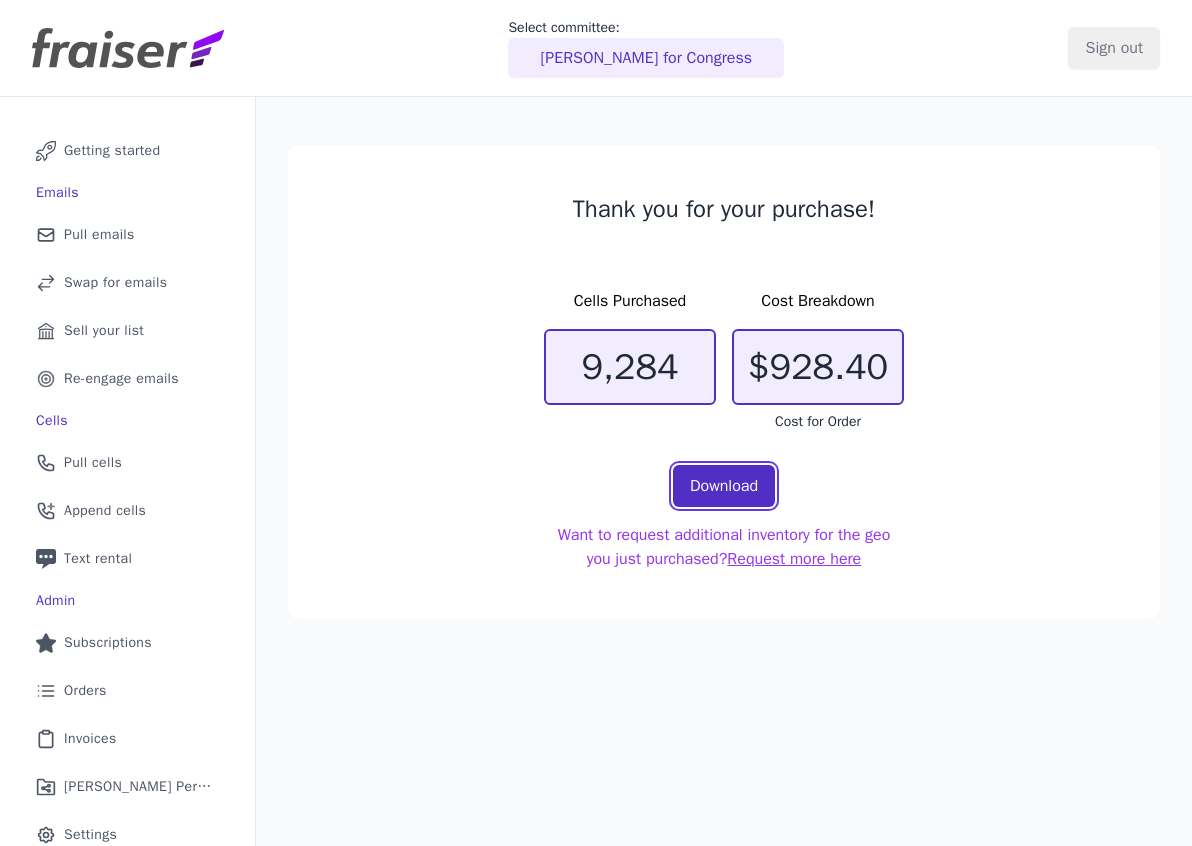 click on "Download" at bounding box center (724, 486) 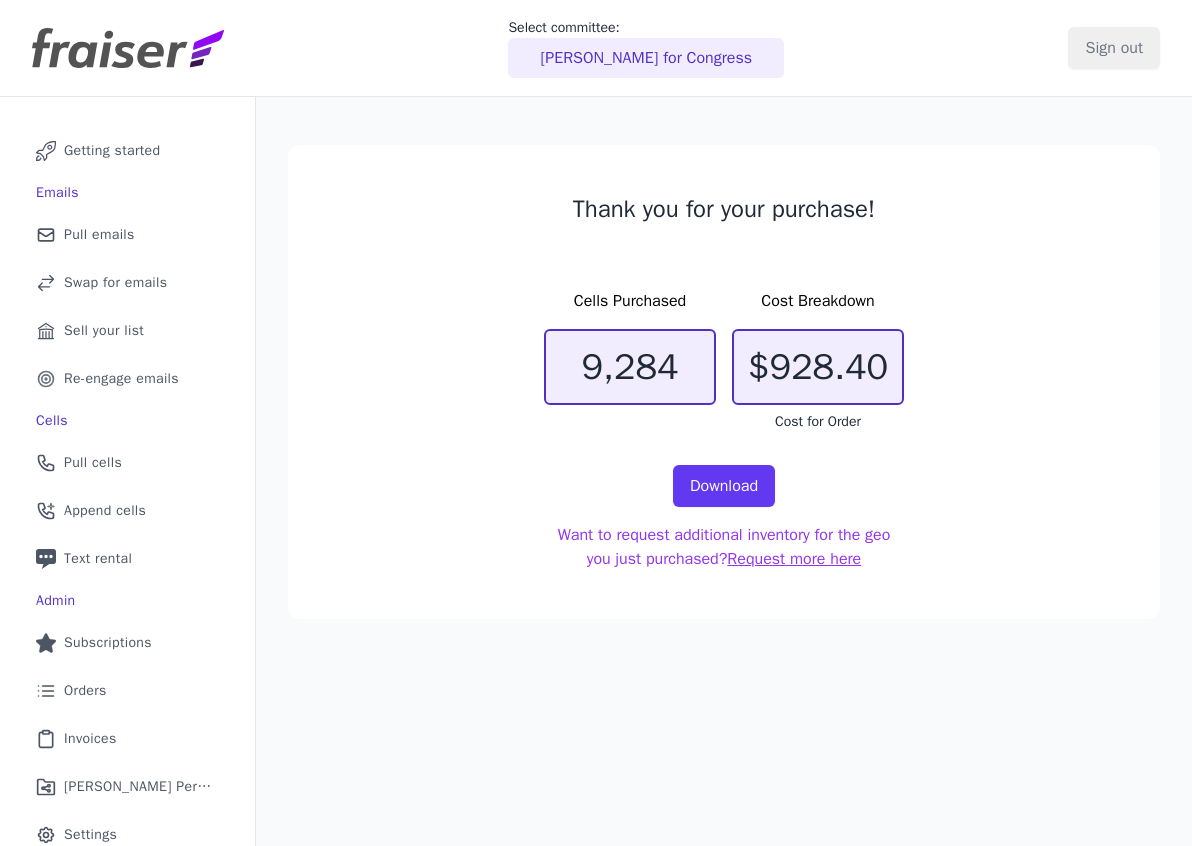 click on "Thank you for your purchase!   Cells Purchased   9,284     Cost Breakdown   $928.40   Cost for Order     Download   Want to request additional inventory for the geo you just purchased?
Request more here" at bounding box center [724, 382] 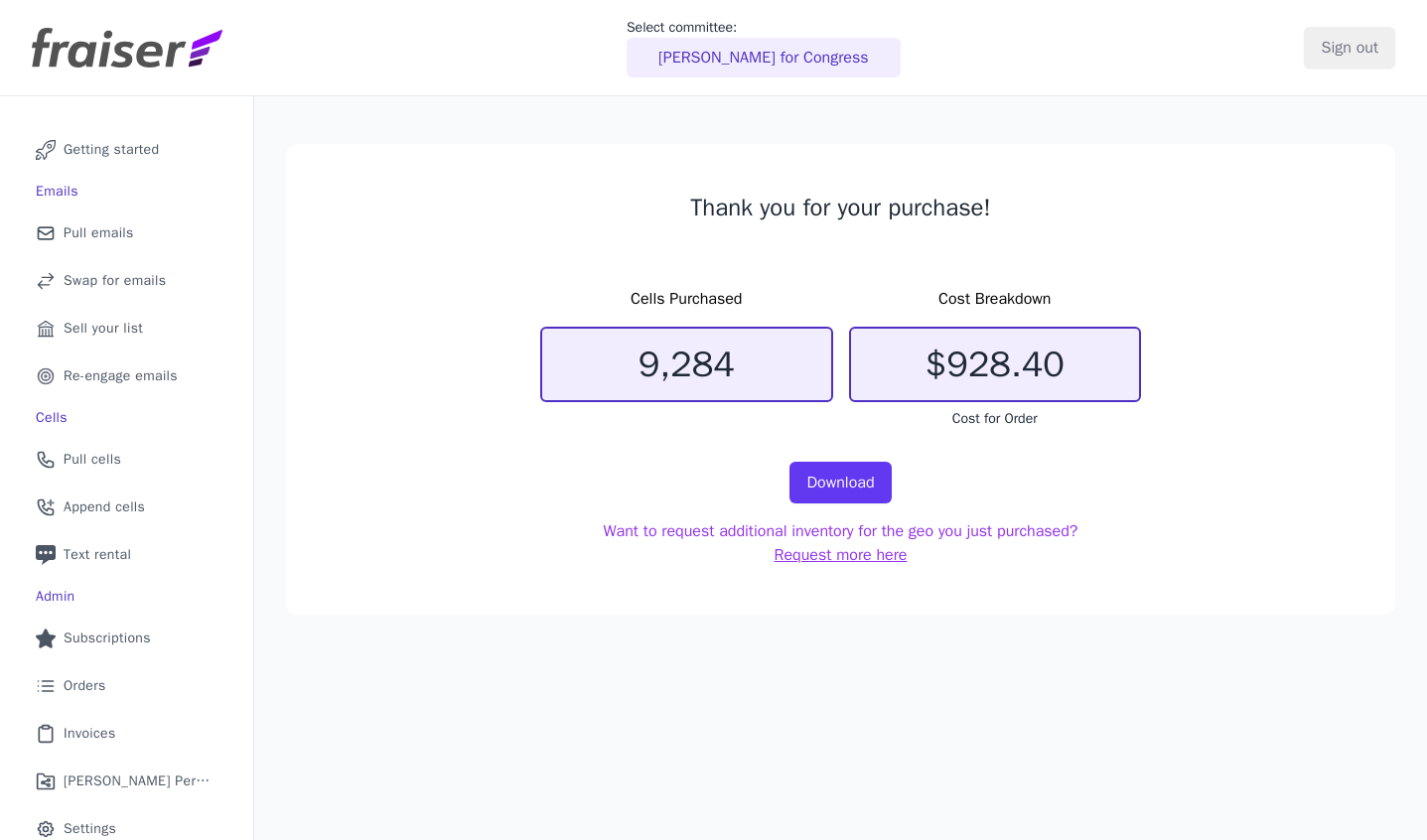 click on "Thank you for your purchase!   Cells Purchased   9,284     Cost Breakdown   $928.40   Cost for Order     Download   Want to request additional inventory for the geo you just purchased?
Request more here" at bounding box center [840, 379] 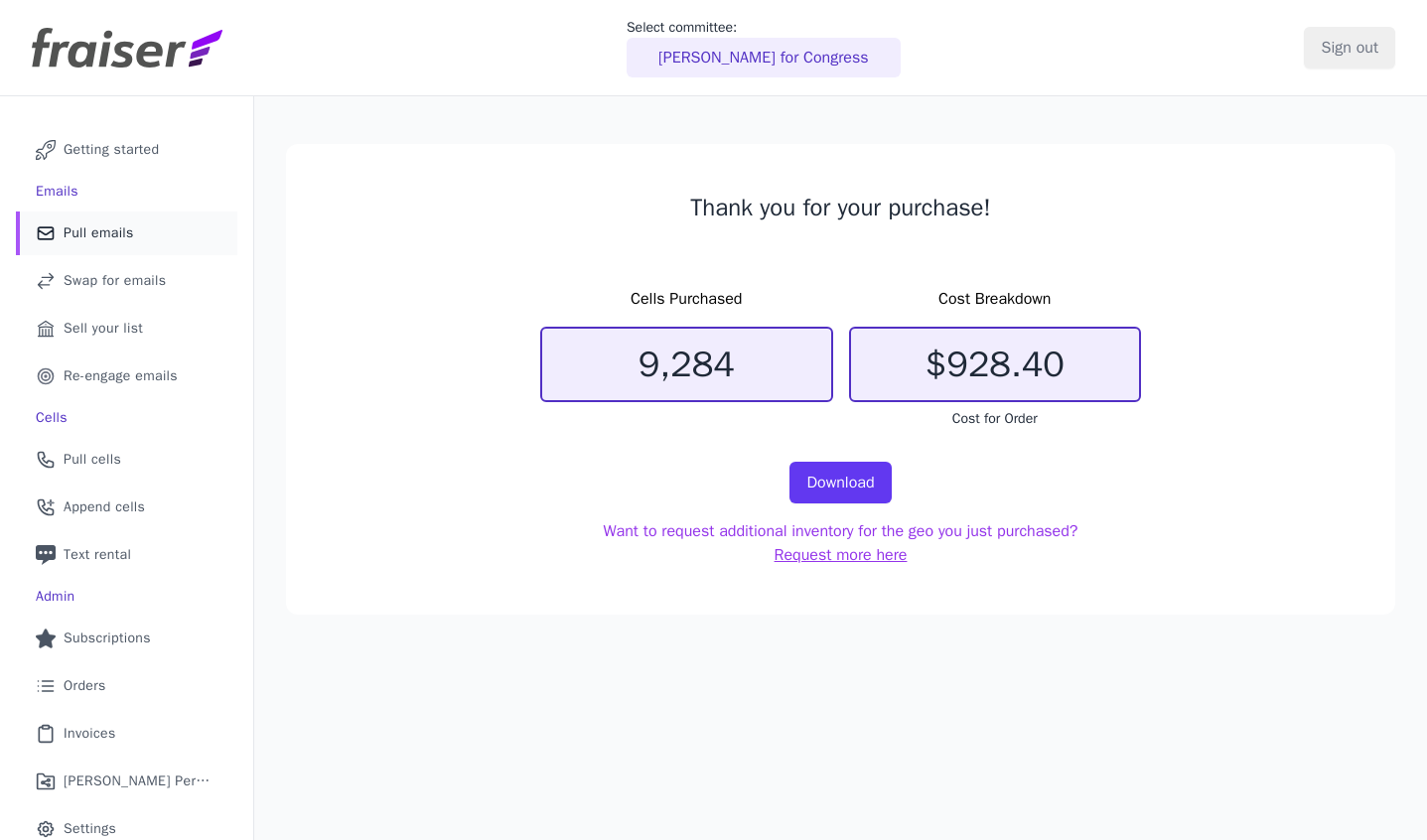 click on "Pull emails" at bounding box center (98, 233) 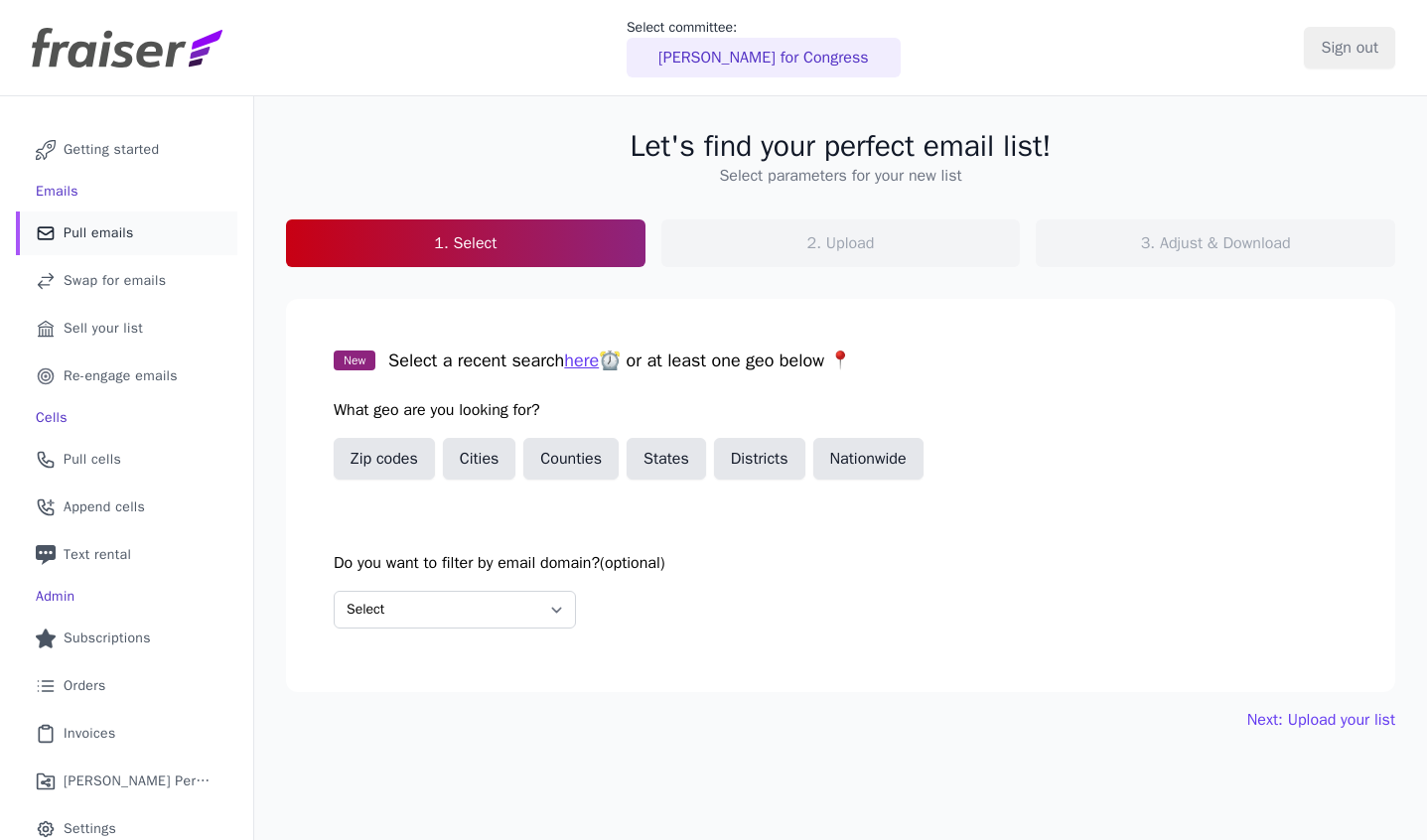 scroll, scrollTop: 0, scrollLeft: 0, axis: both 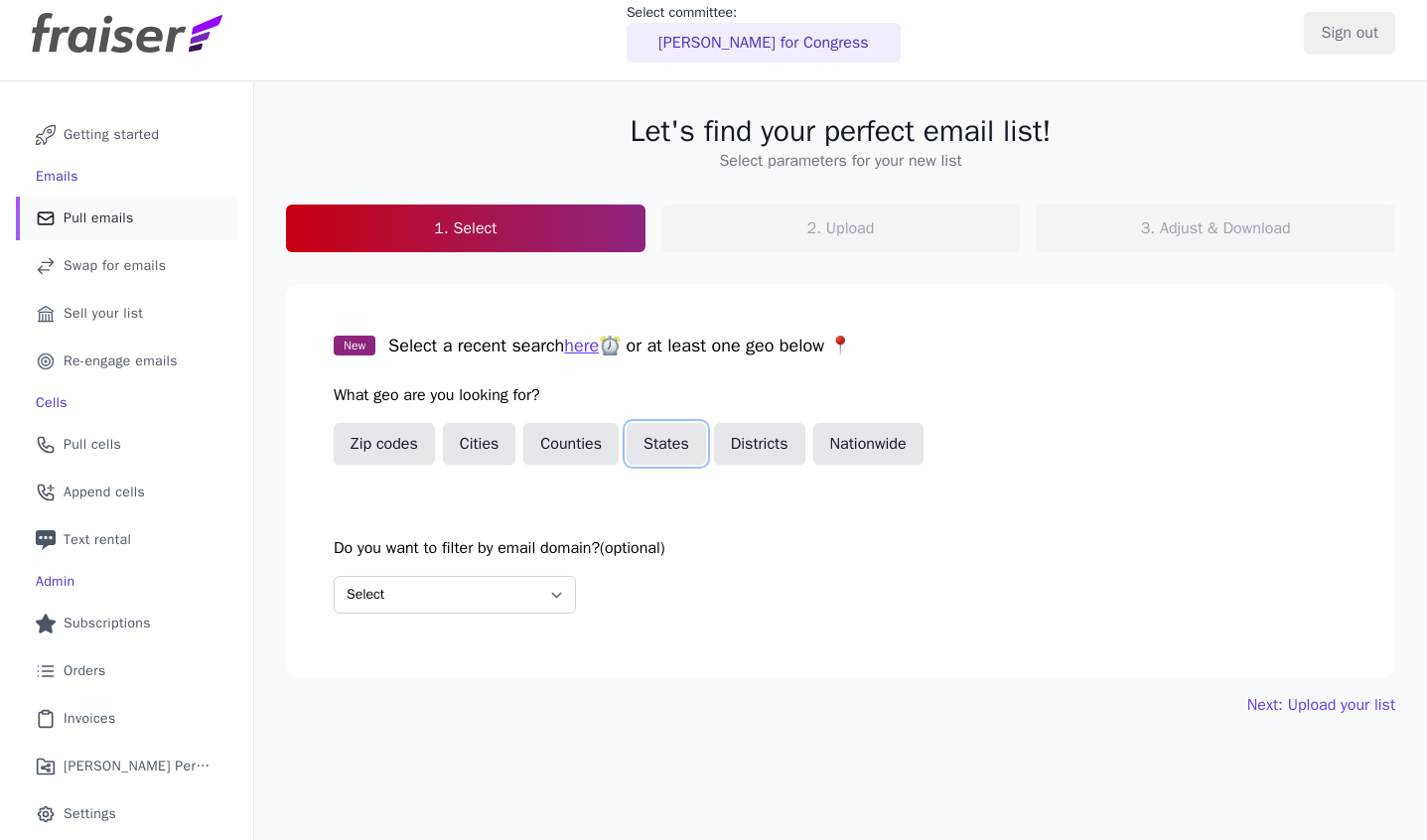 click on "States" at bounding box center [666, 444] 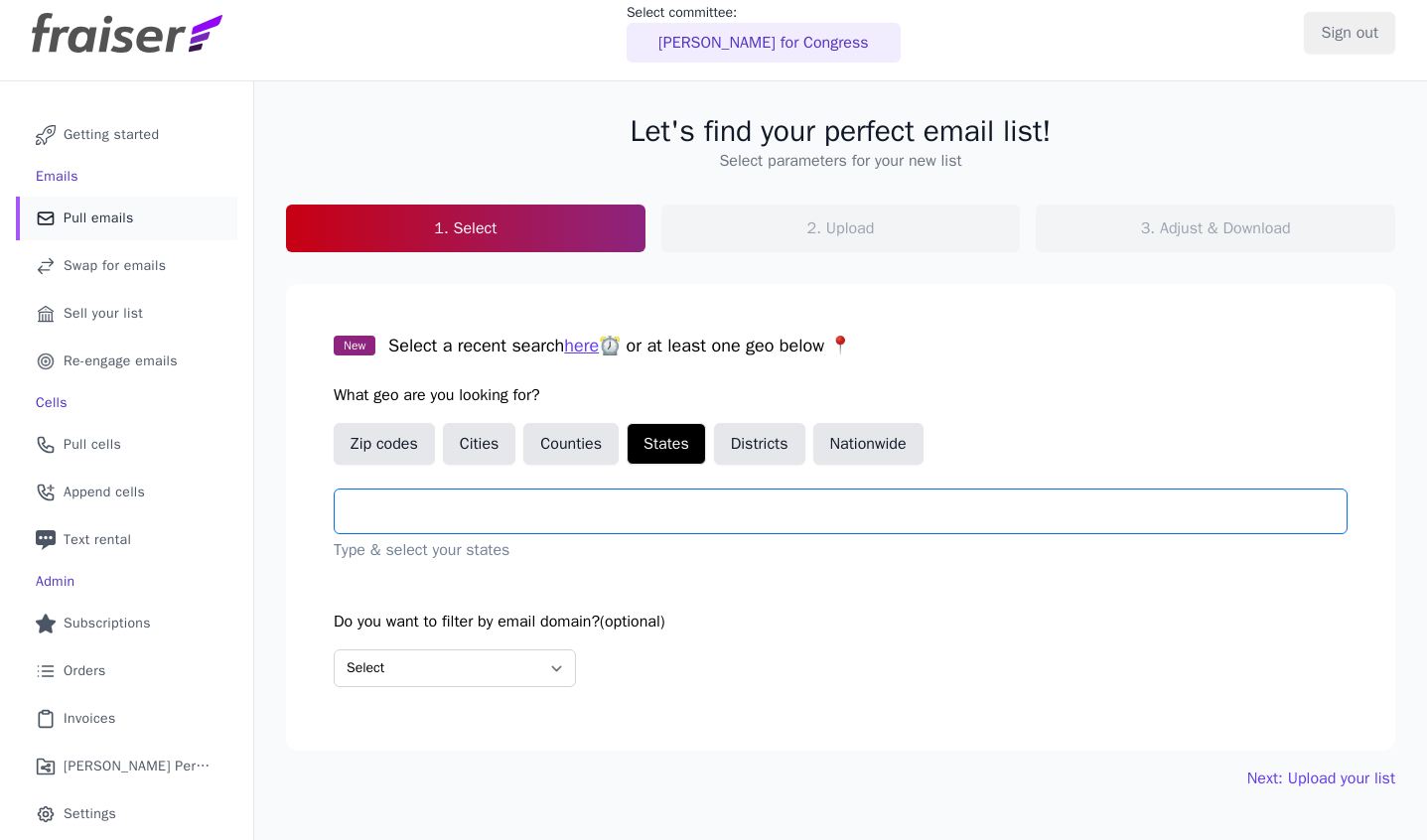 click at bounding box center (848, 511) 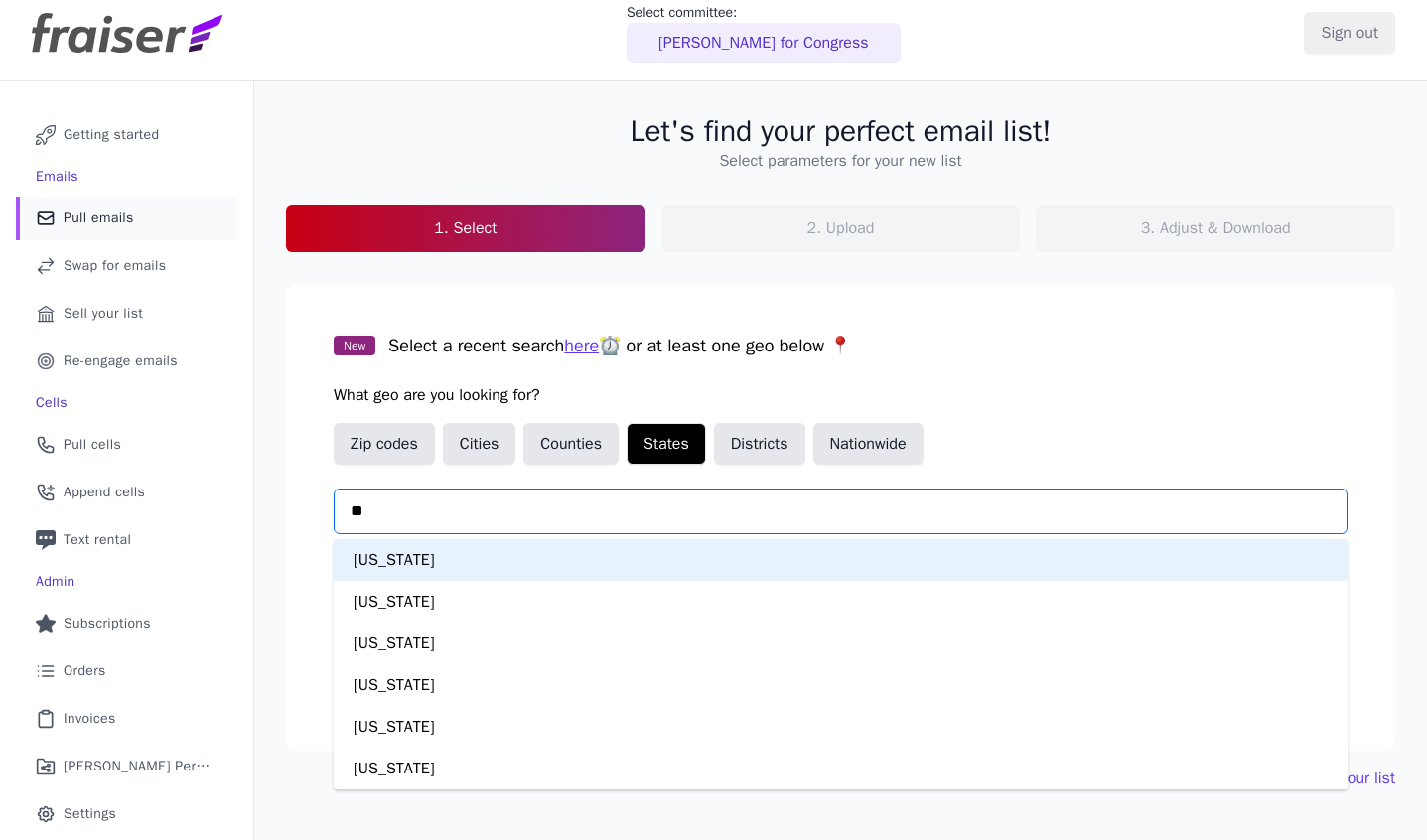 type on "***" 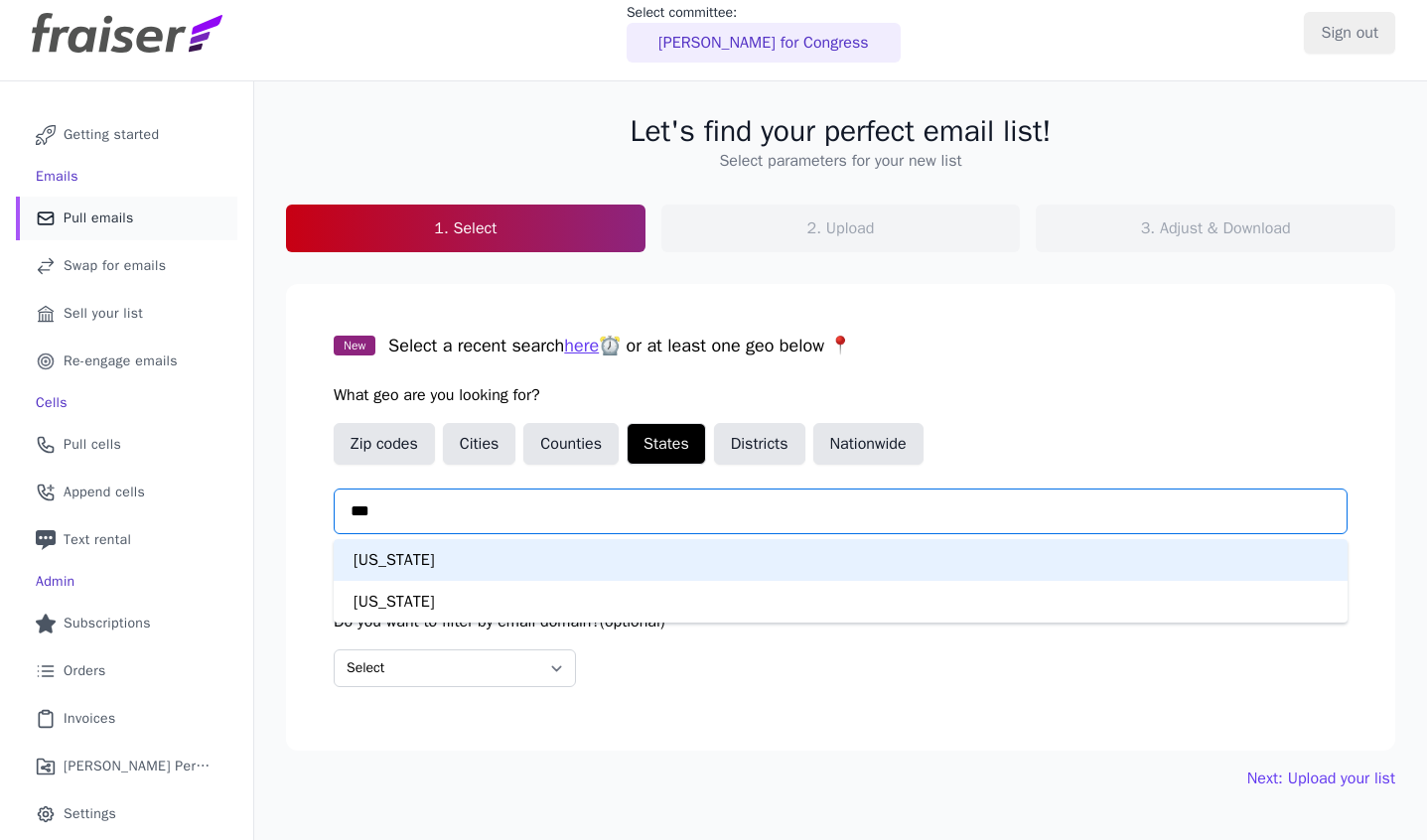 click on "Colorado" at bounding box center [840, 560] 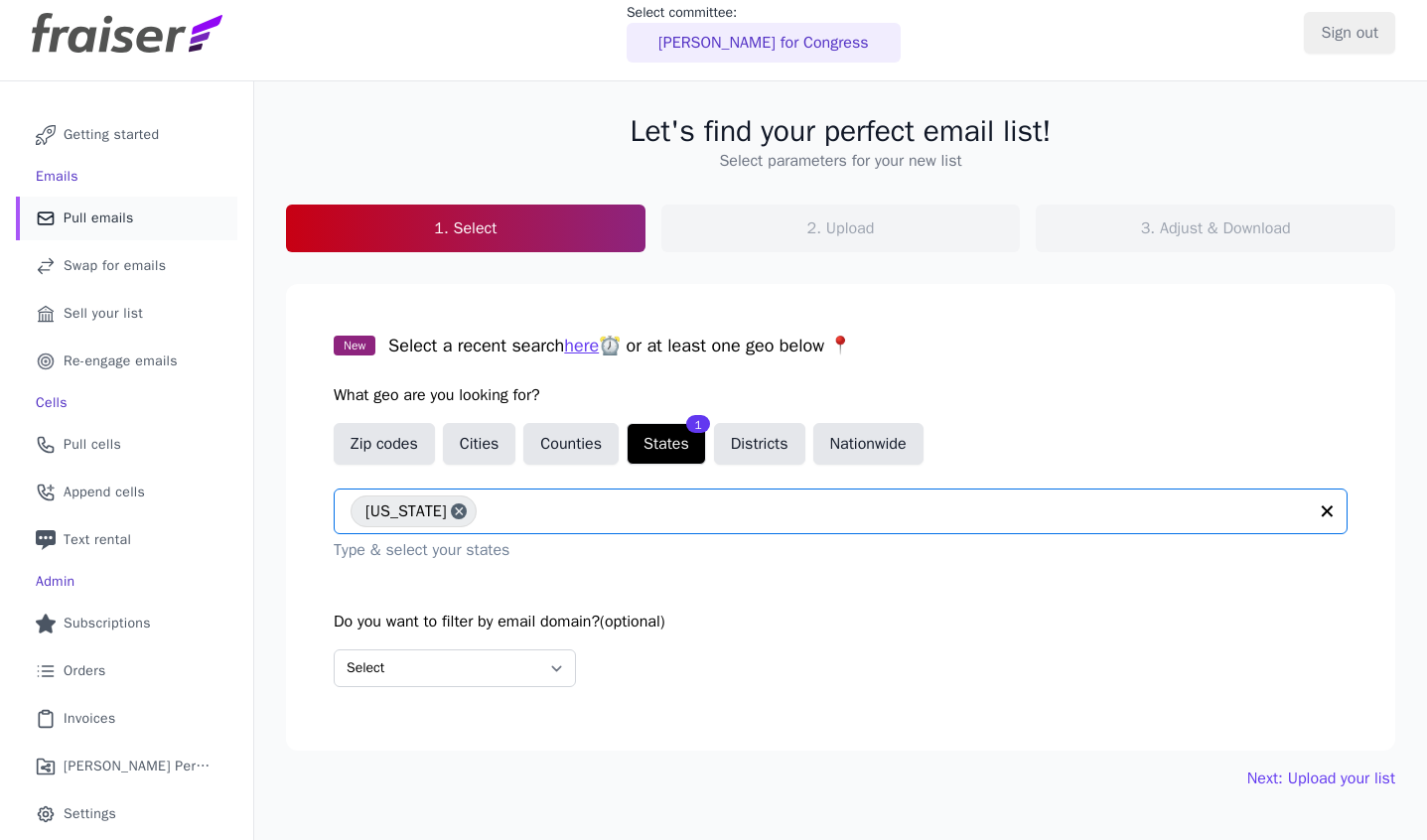 scroll, scrollTop: 96, scrollLeft: 0, axis: vertical 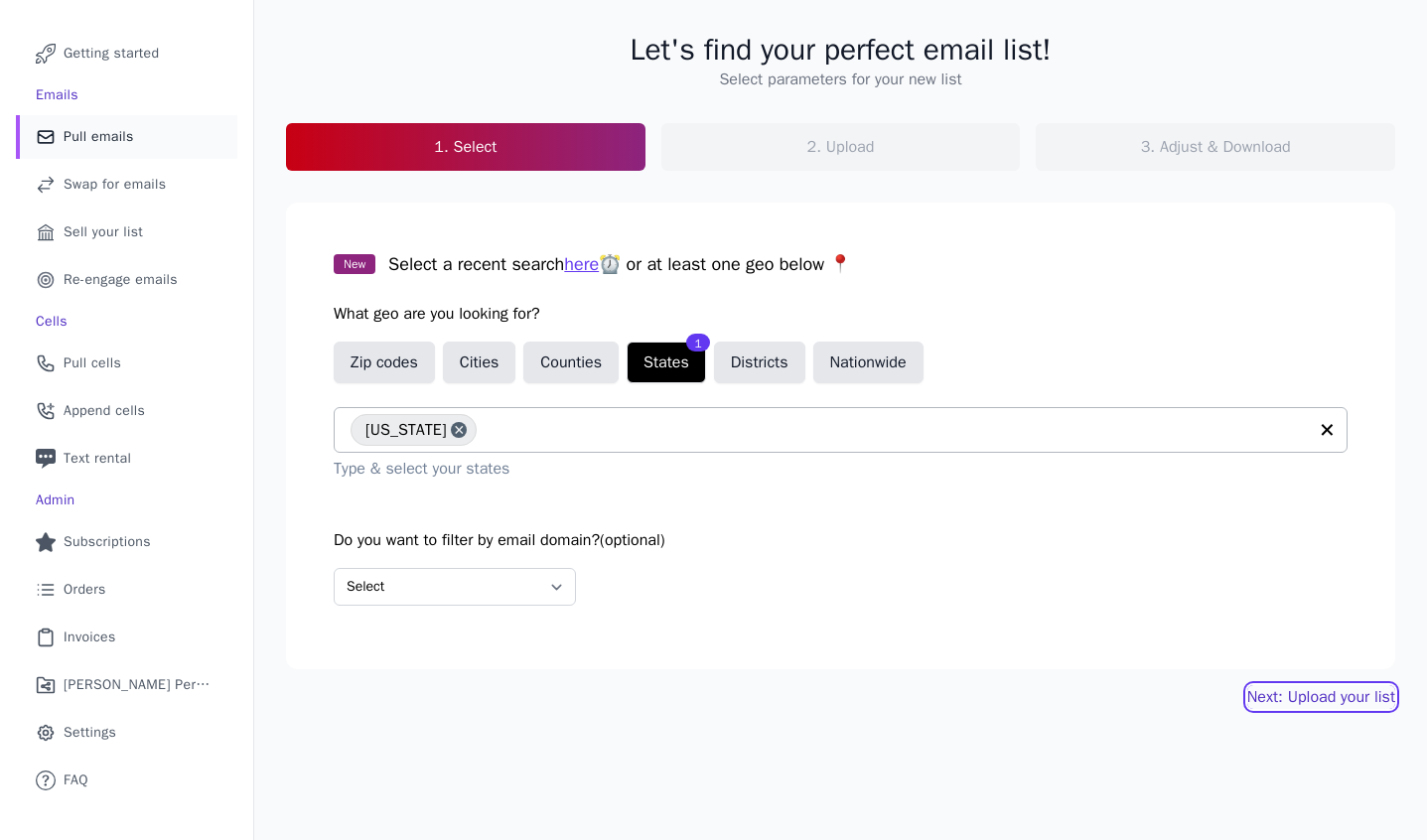 click on "Next: Upload your list" at bounding box center [1321, 697] 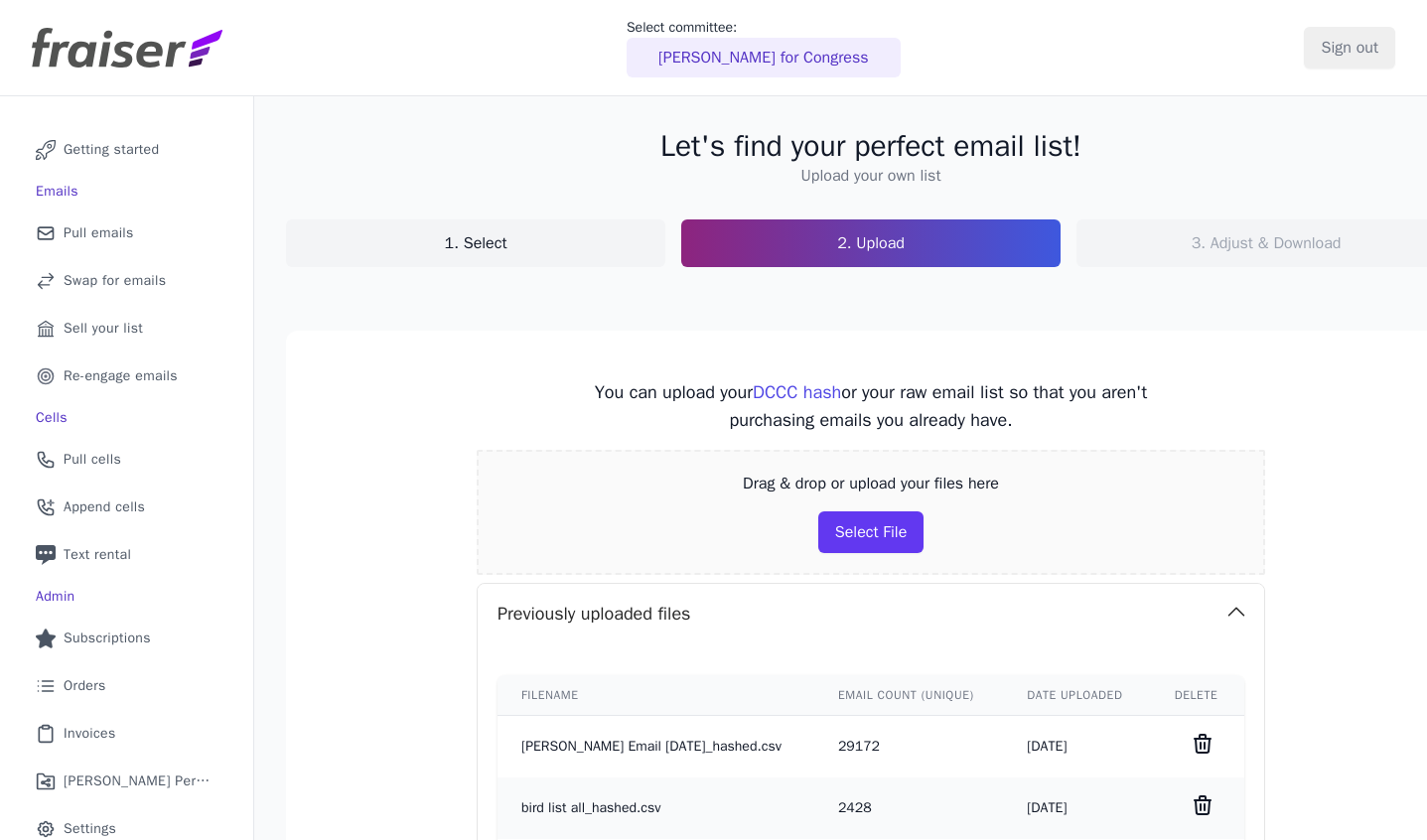 scroll, scrollTop: 0, scrollLeft: 0, axis: both 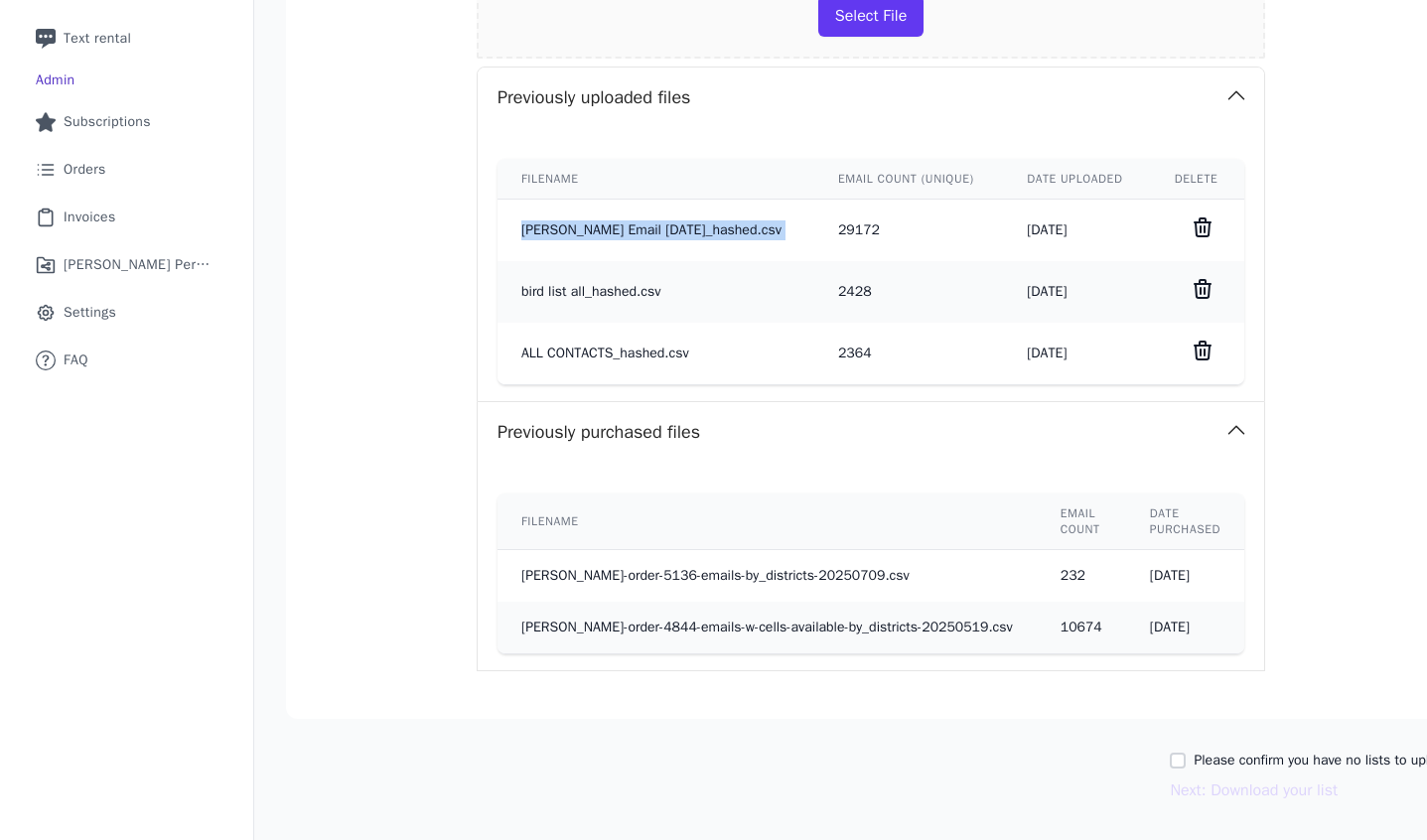 drag, startPoint x: 505, startPoint y: 244, endPoint x: 808, endPoint y: 232, distance: 303.23753 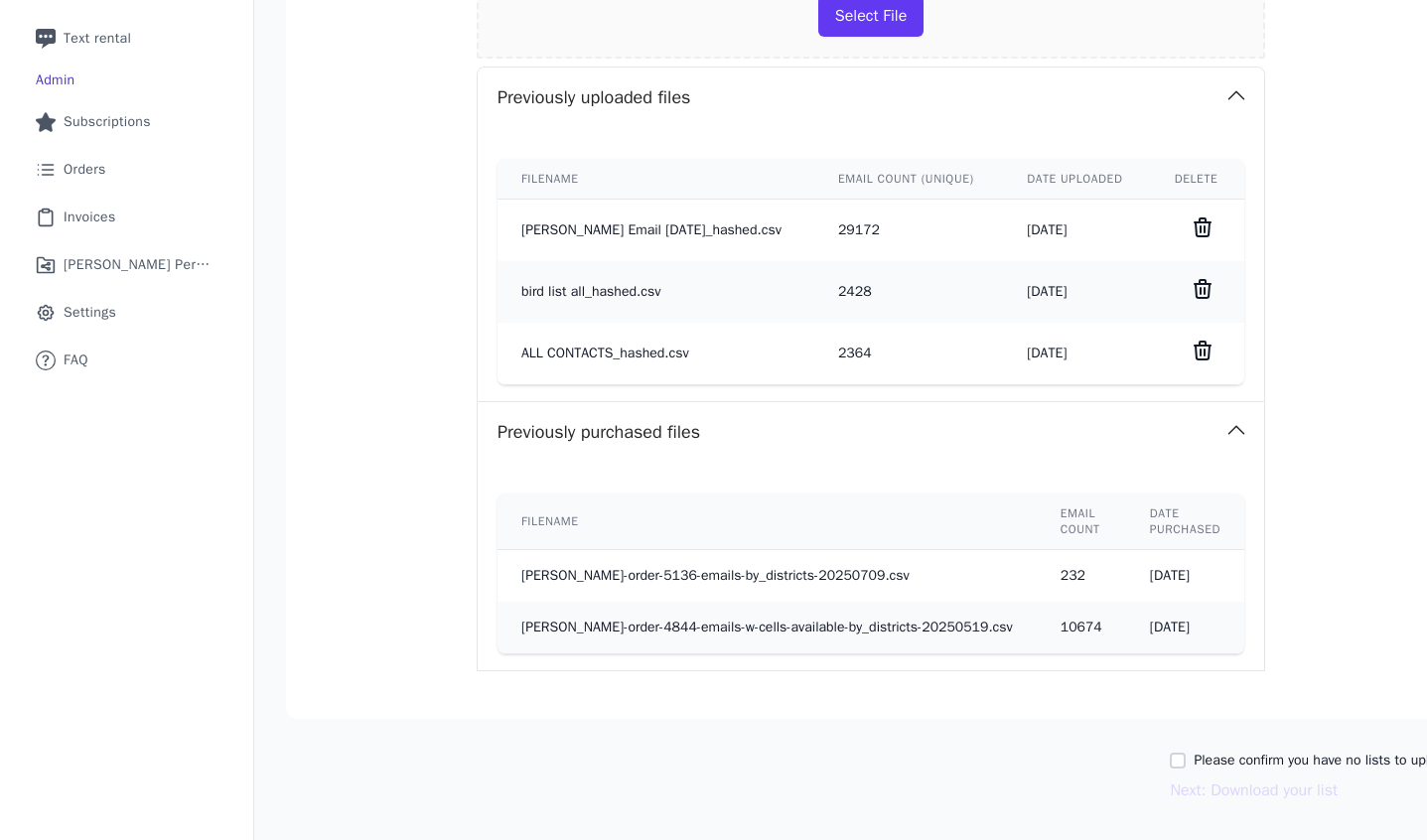 click on "[PERSON_NAME]-order-5136-emails-by_districts-20250709.csv" at bounding box center [767, 576] 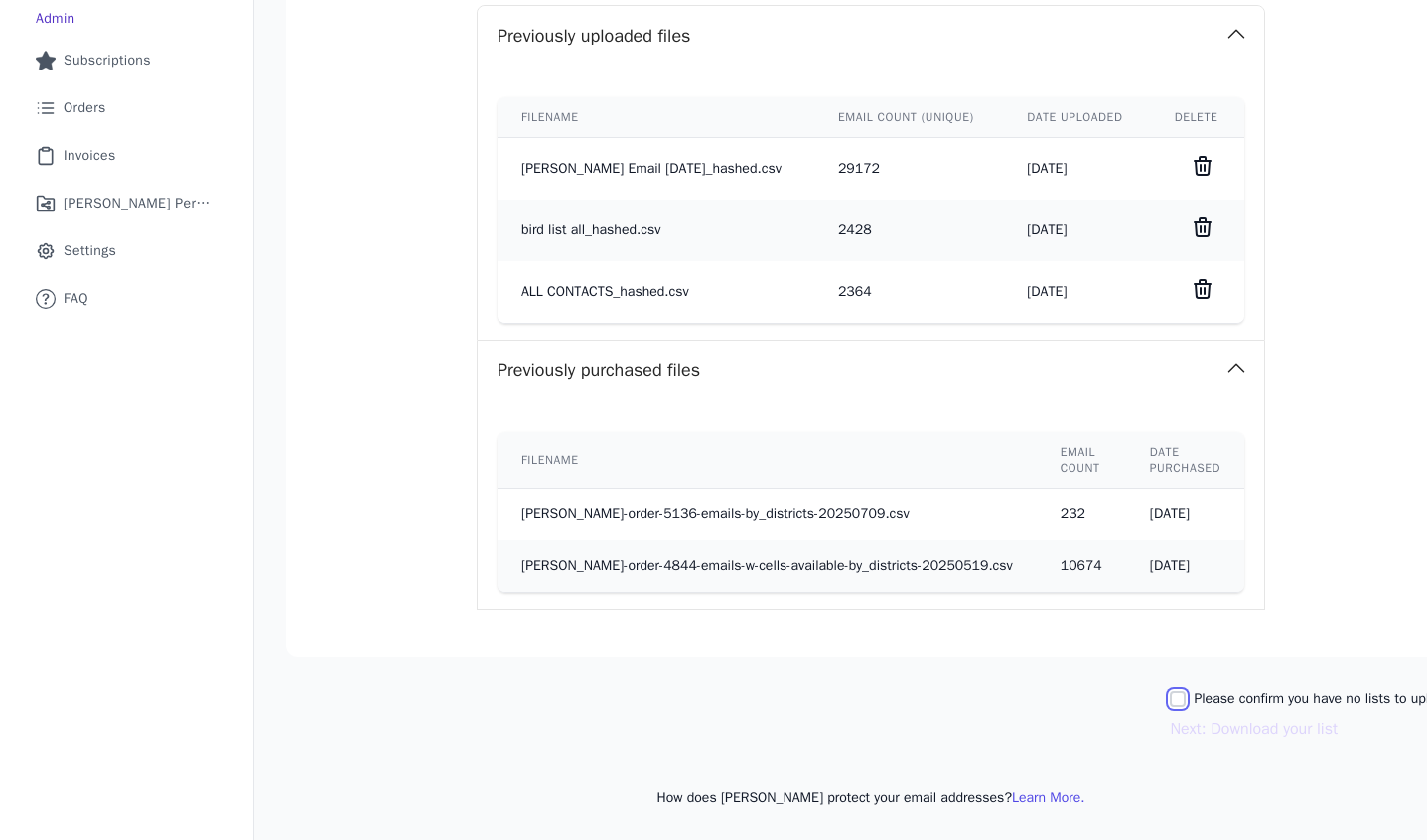 click on "Please confirm you have no lists to upload." at bounding box center (1178, 699) 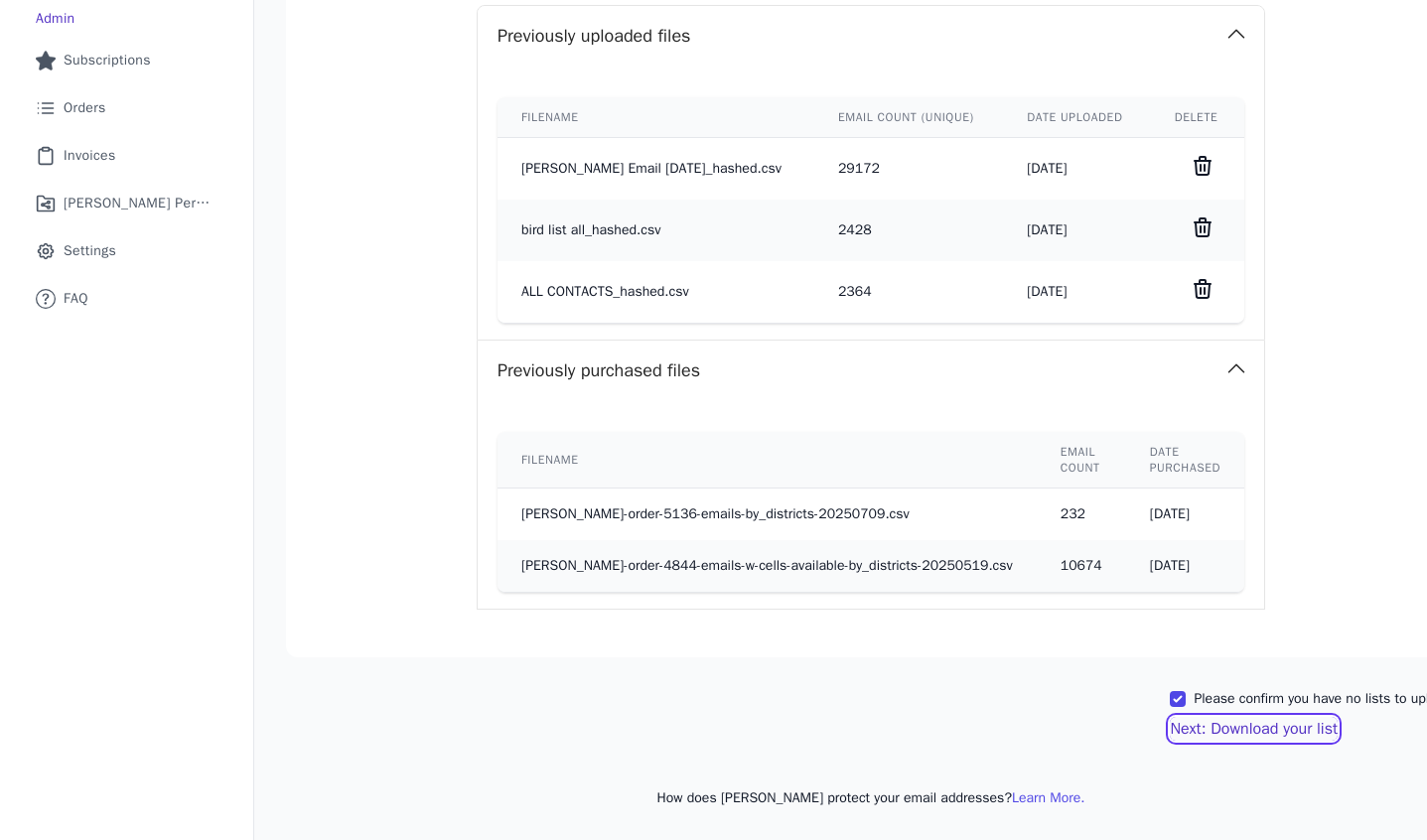 click on "Next: Download your list" at bounding box center (1253, 729) 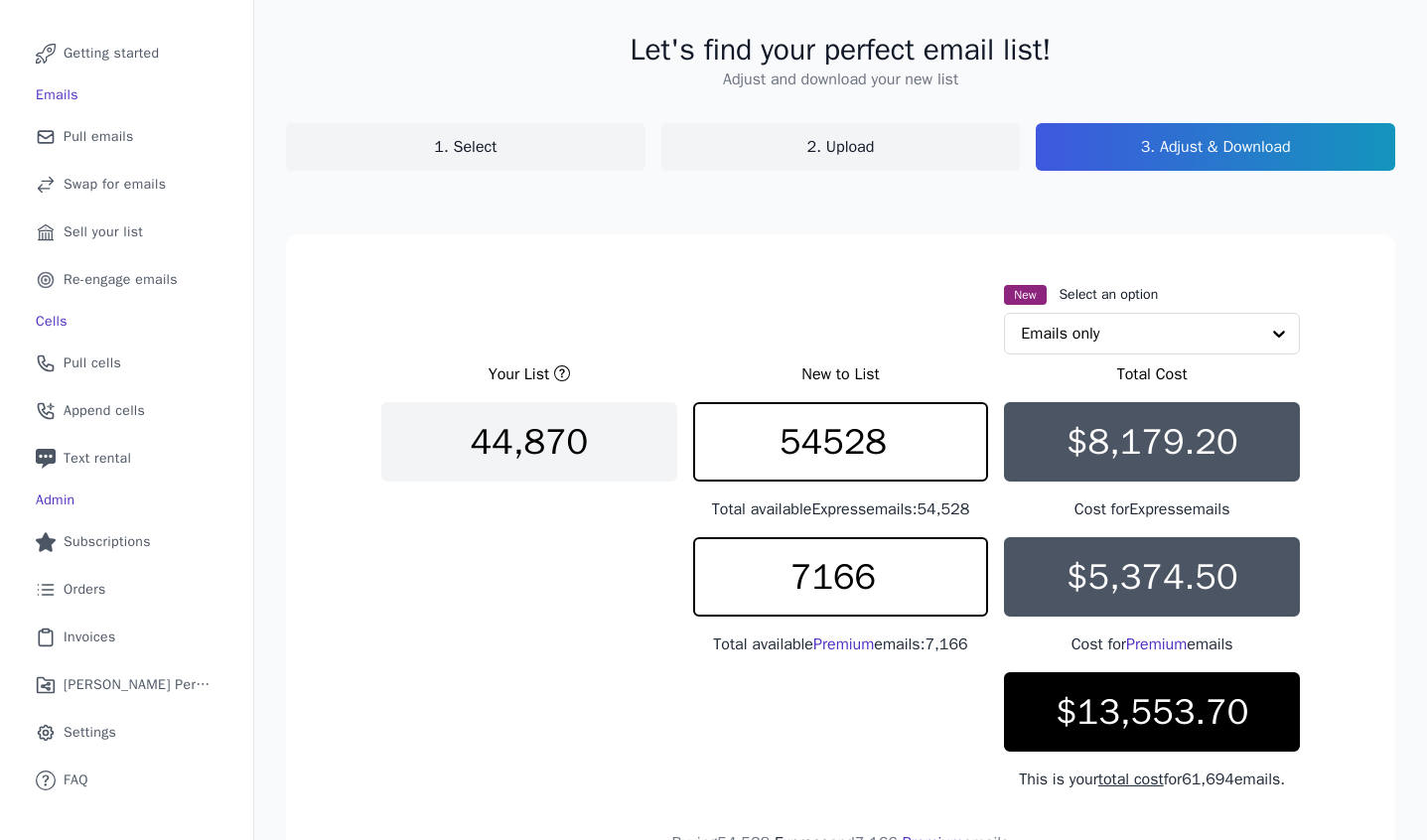 scroll, scrollTop: 304, scrollLeft: 0, axis: vertical 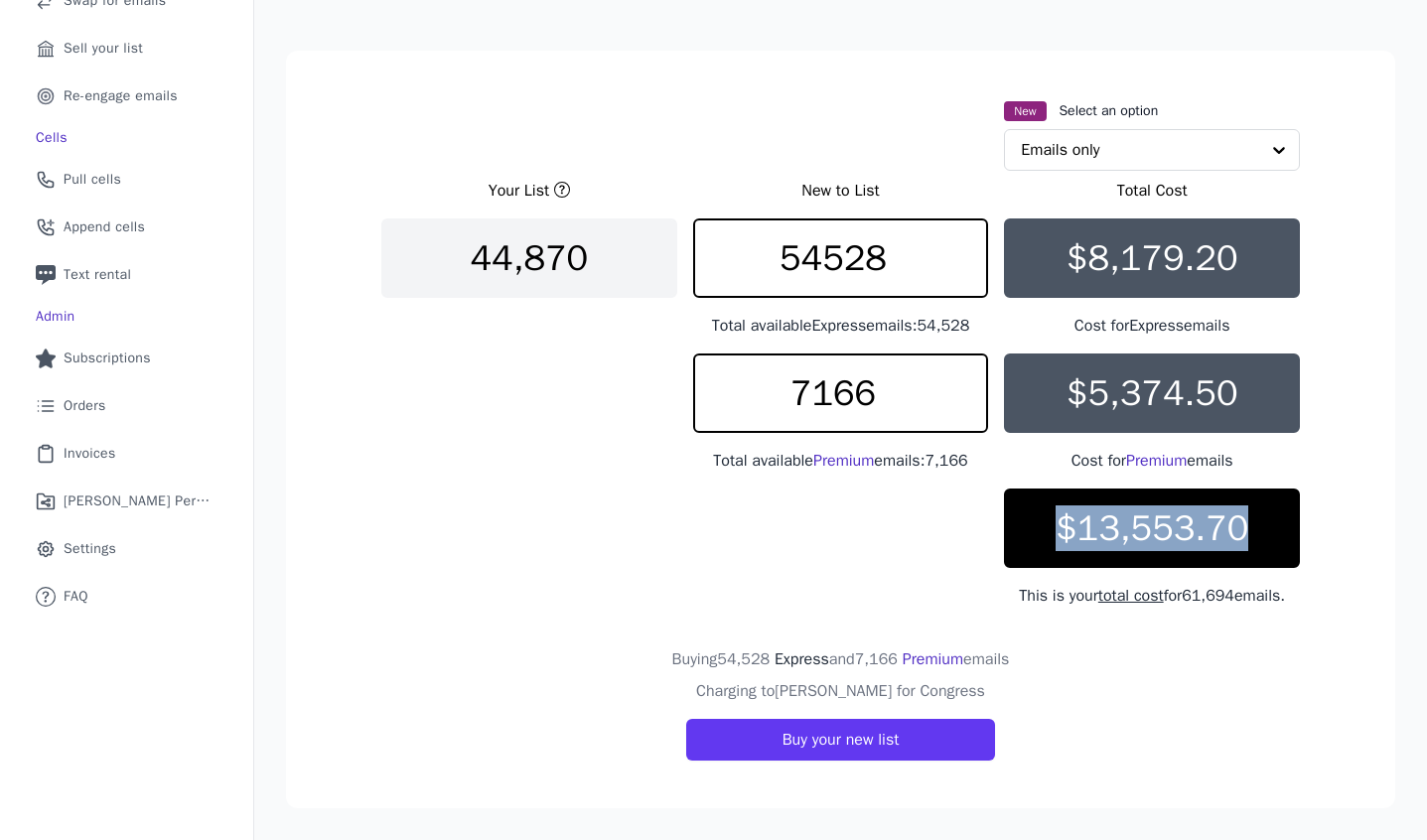 drag, startPoint x: 1039, startPoint y: 491, endPoint x: 1342, endPoint y: 496, distance: 303.041 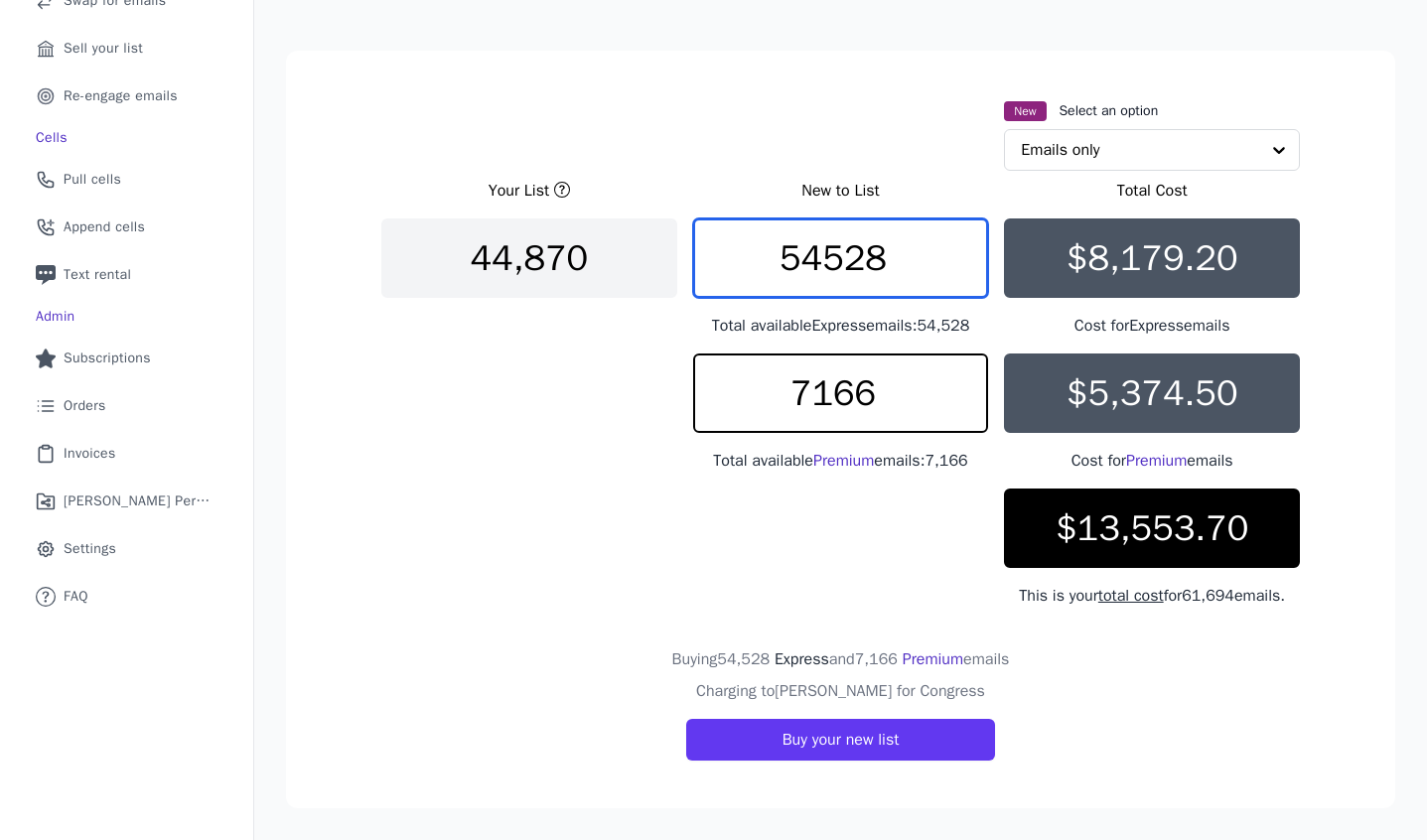click on "54528" at bounding box center [841, 258] 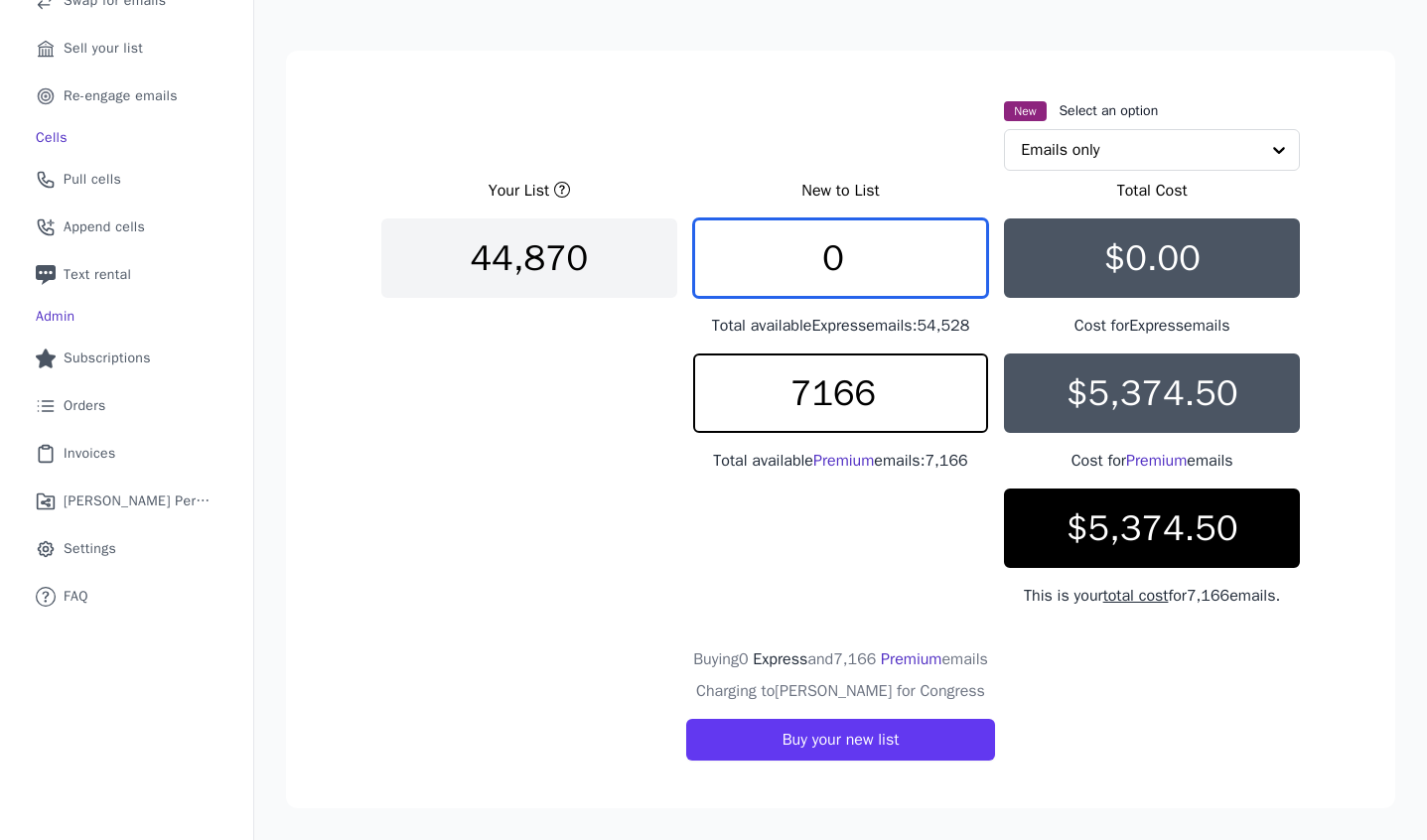 scroll, scrollTop: 280, scrollLeft: 0, axis: vertical 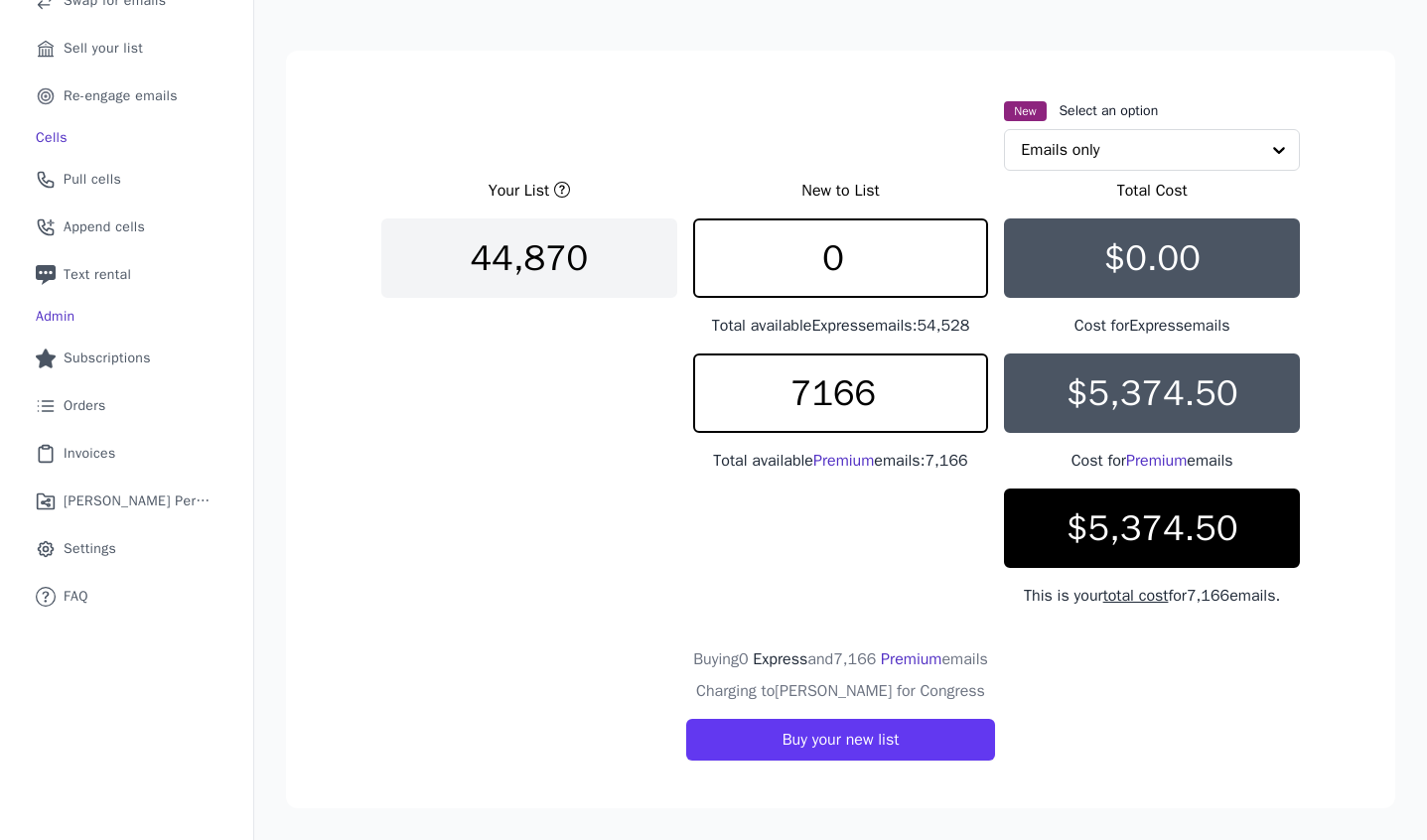 click on "Your List       New to List   Total Cost   44,870   0   Total available  Express  emails:  54,528   $0.00   Cost for  Express  emails   7166   Total available  Premium
emails:  7,166   $5,374.50   Cost for  Premium  emails     $5,374.50   This is your  total cost  for  7,166
emails." at bounding box center [840, 393] 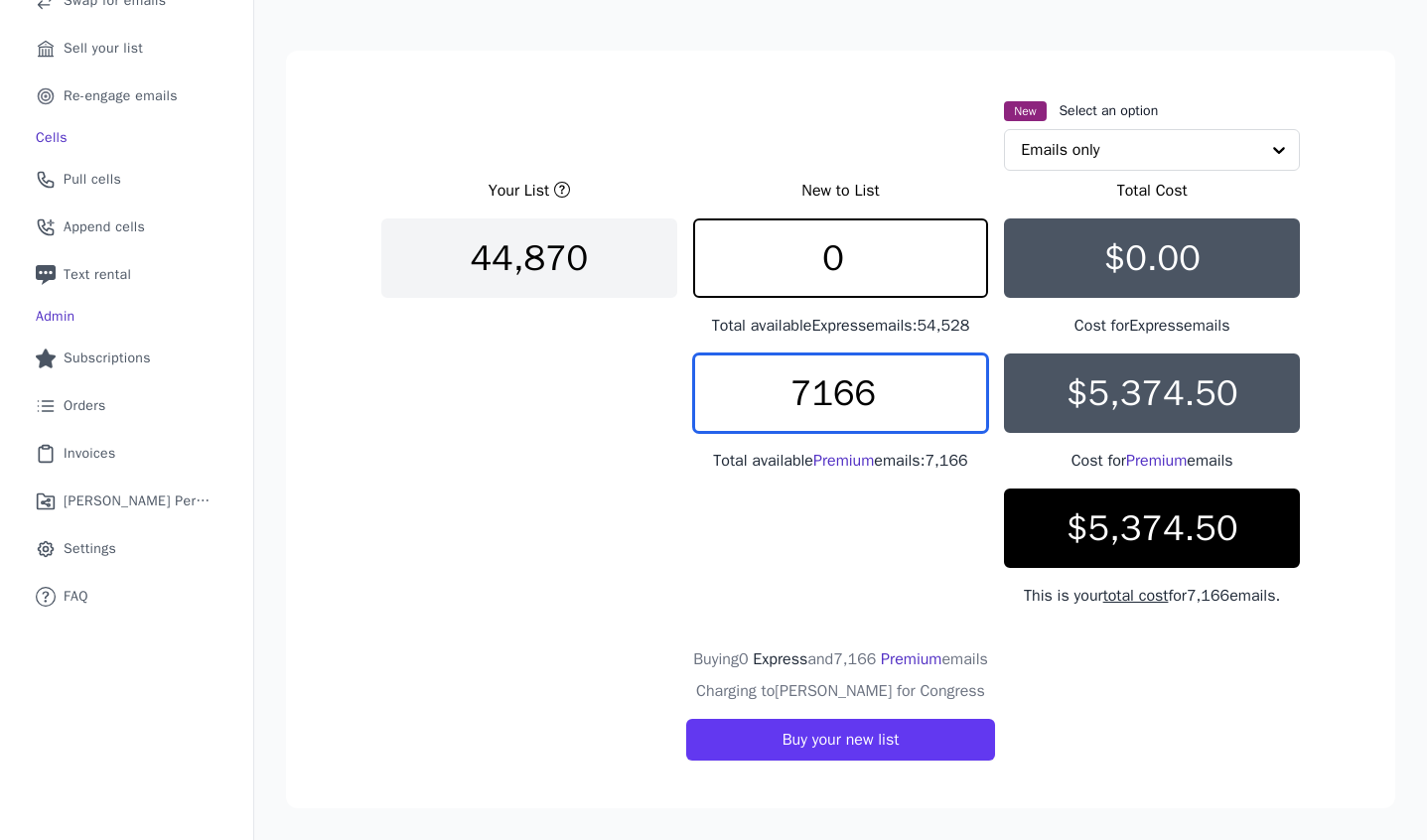 click on "7166" at bounding box center [841, 393] 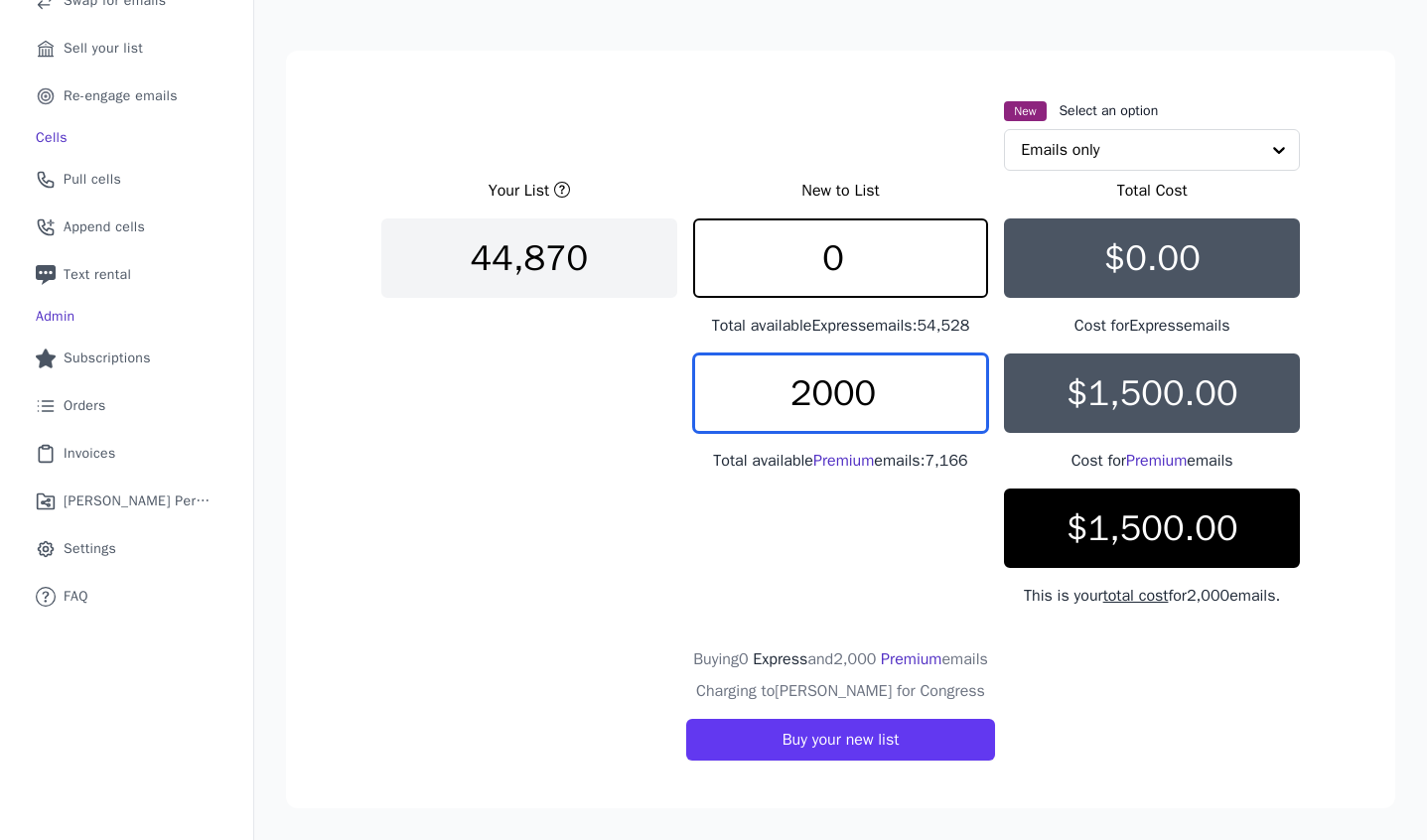 click on "2000" at bounding box center (841, 393) 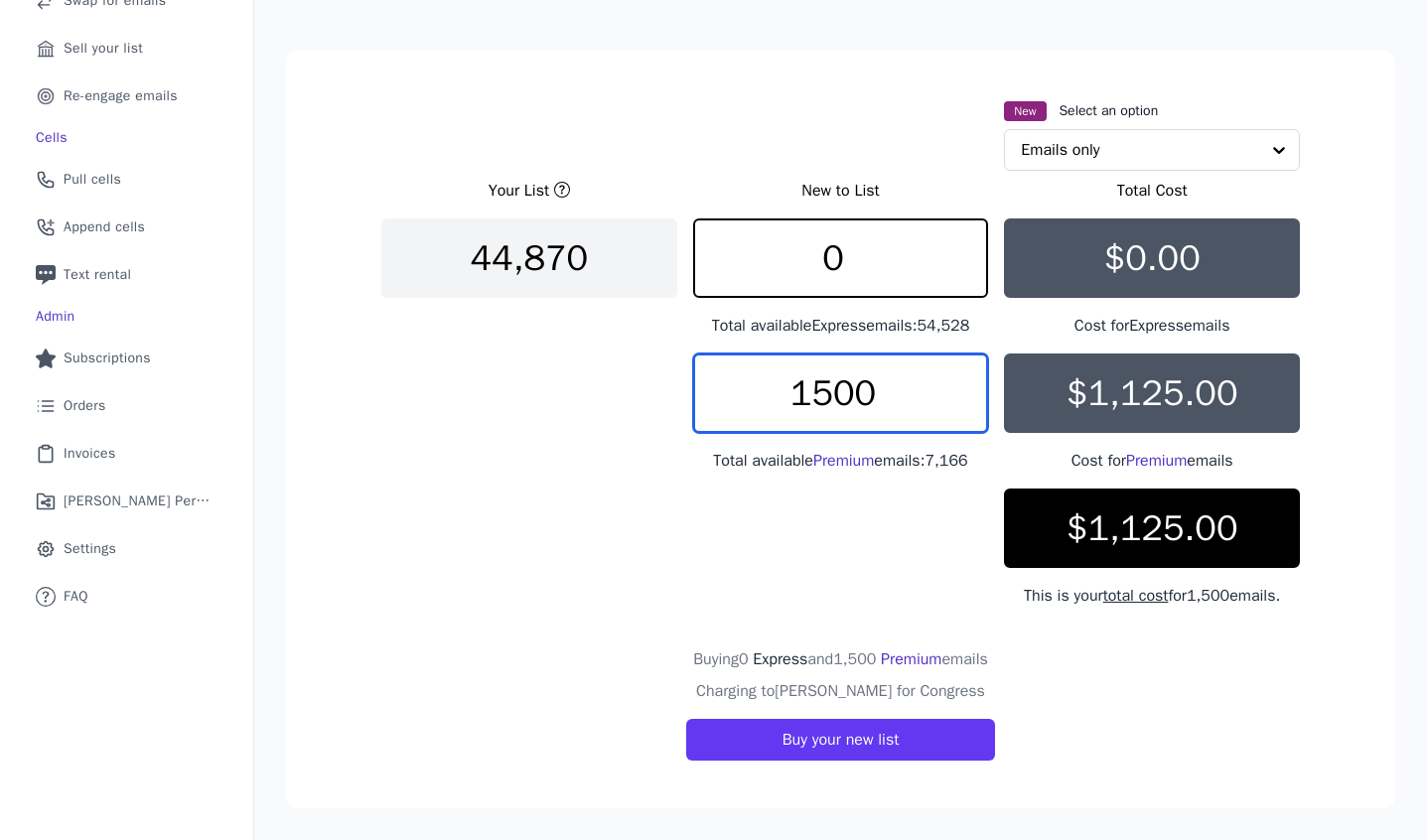 click on "1500" at bounding box center [841, 393] 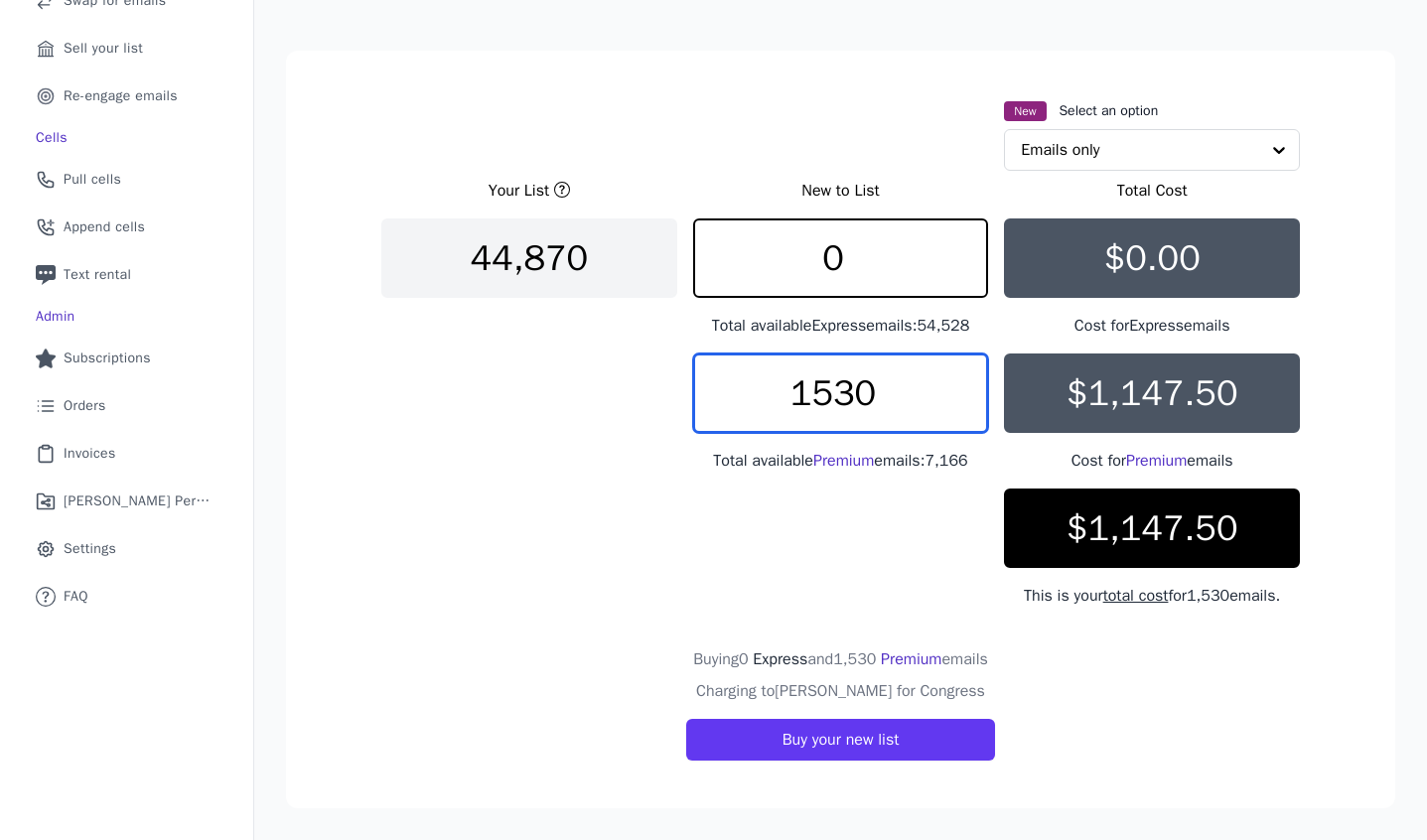 click on "1530" at bounding box center [841, 393] 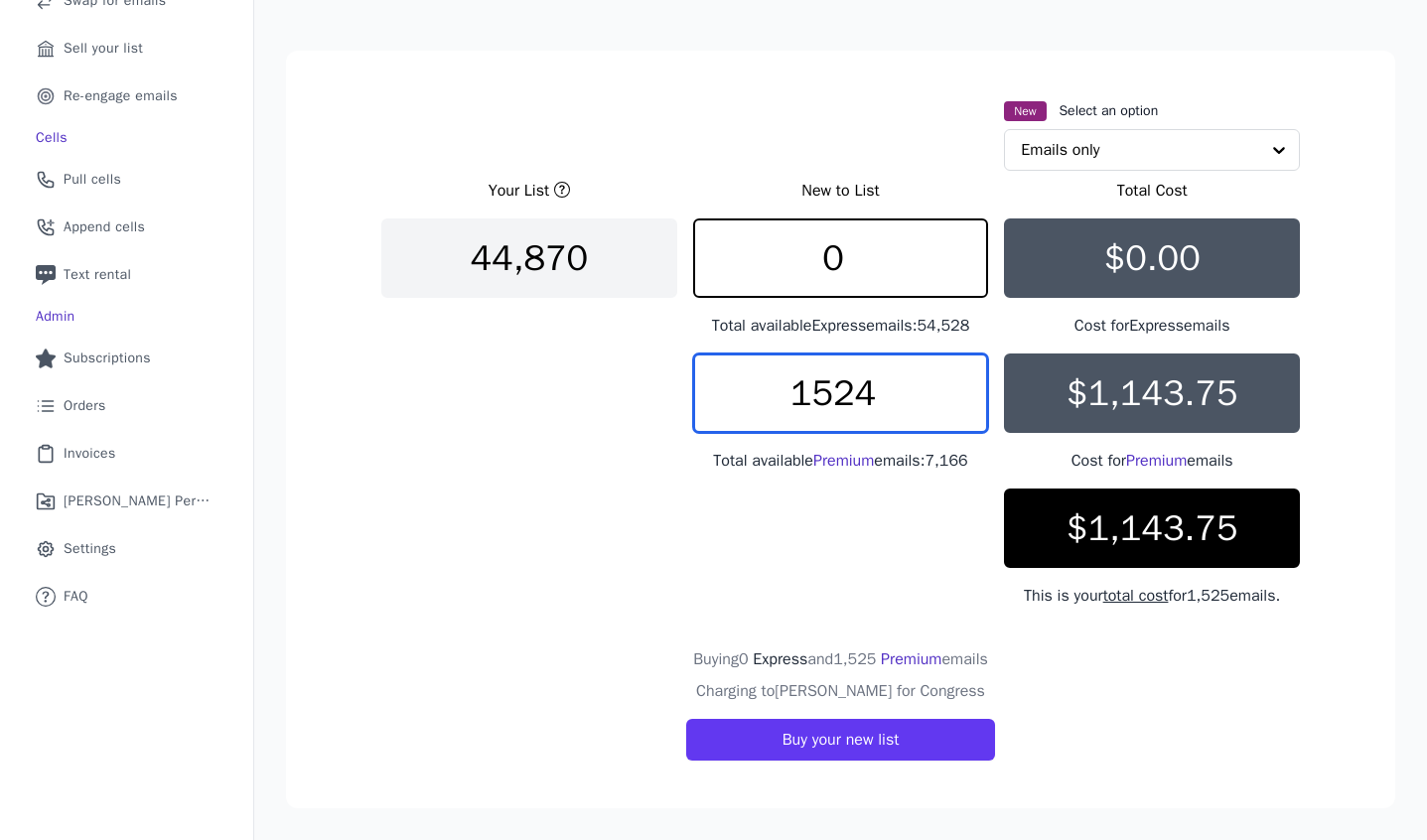 click on "1524" at bounding box center (841, 393) 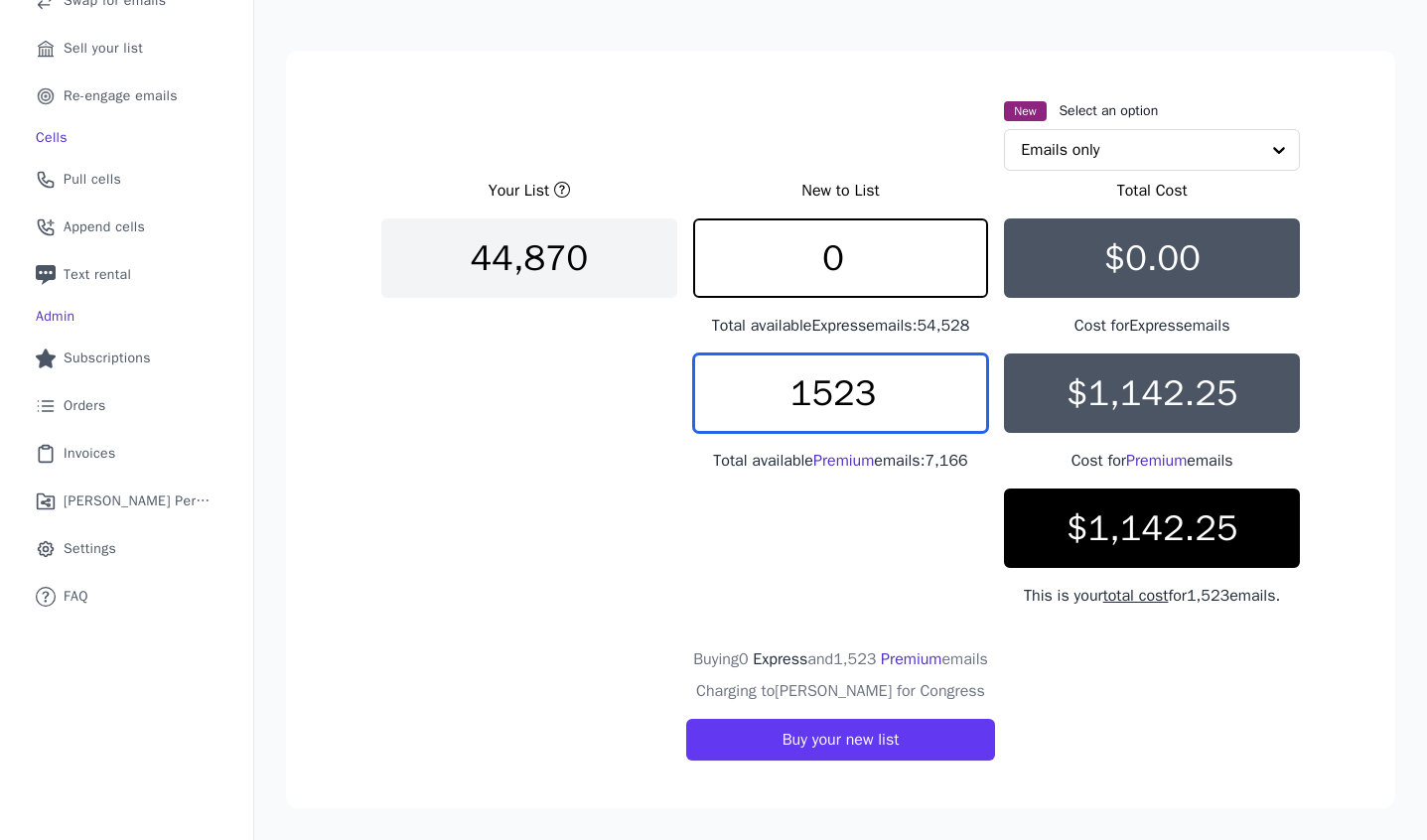 type on "1523" 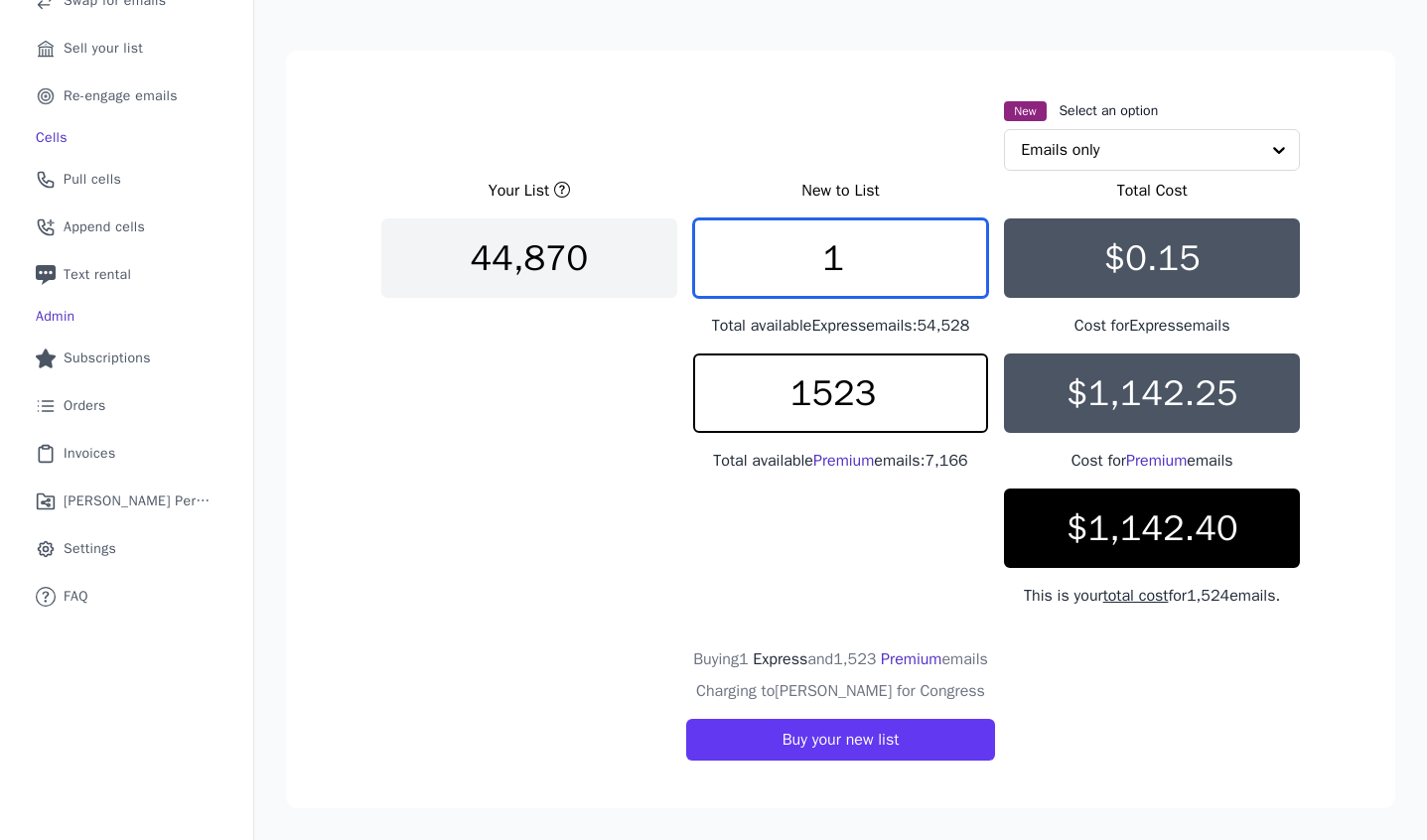 click on "1" at bounding box center [841, 258] 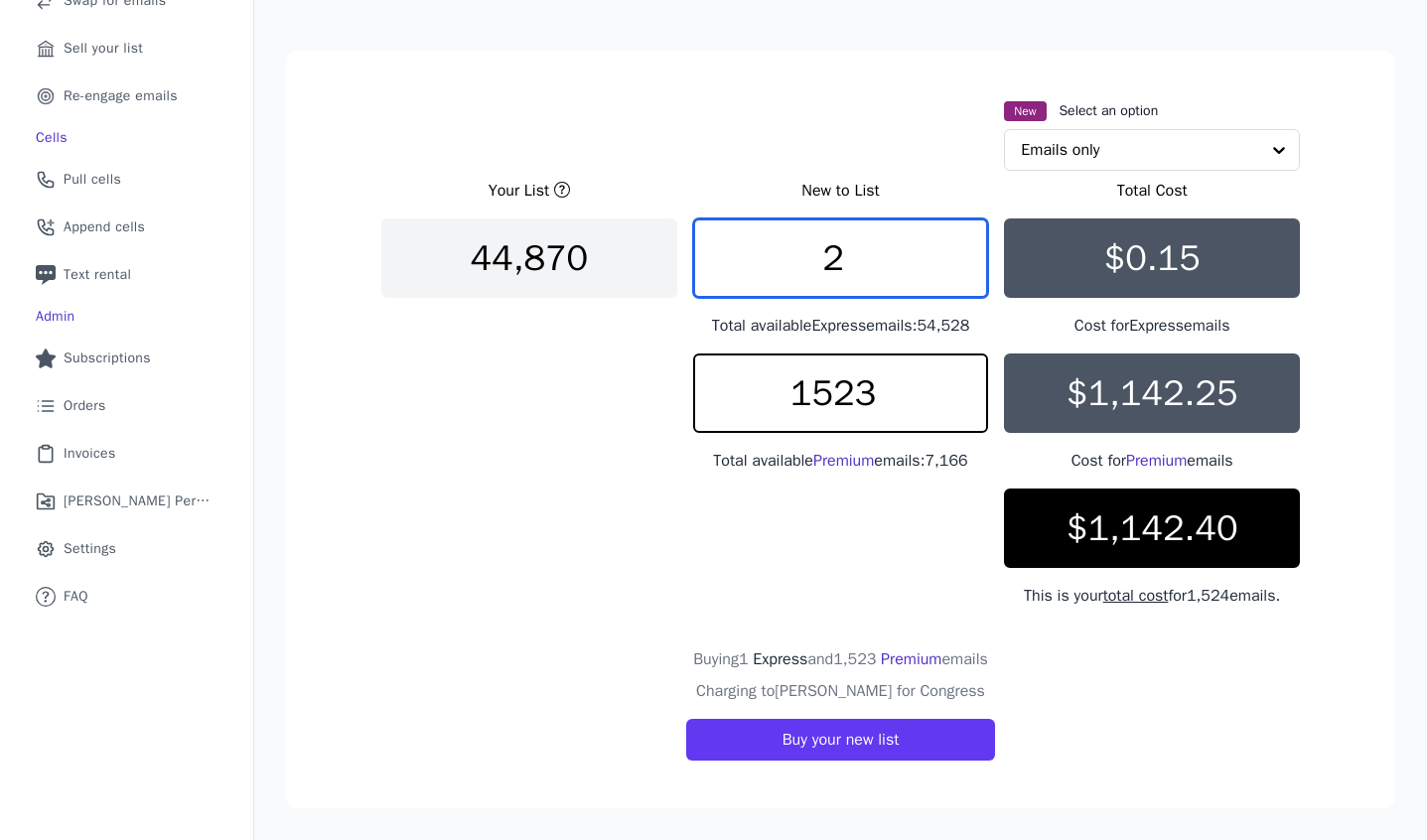 type on "2" 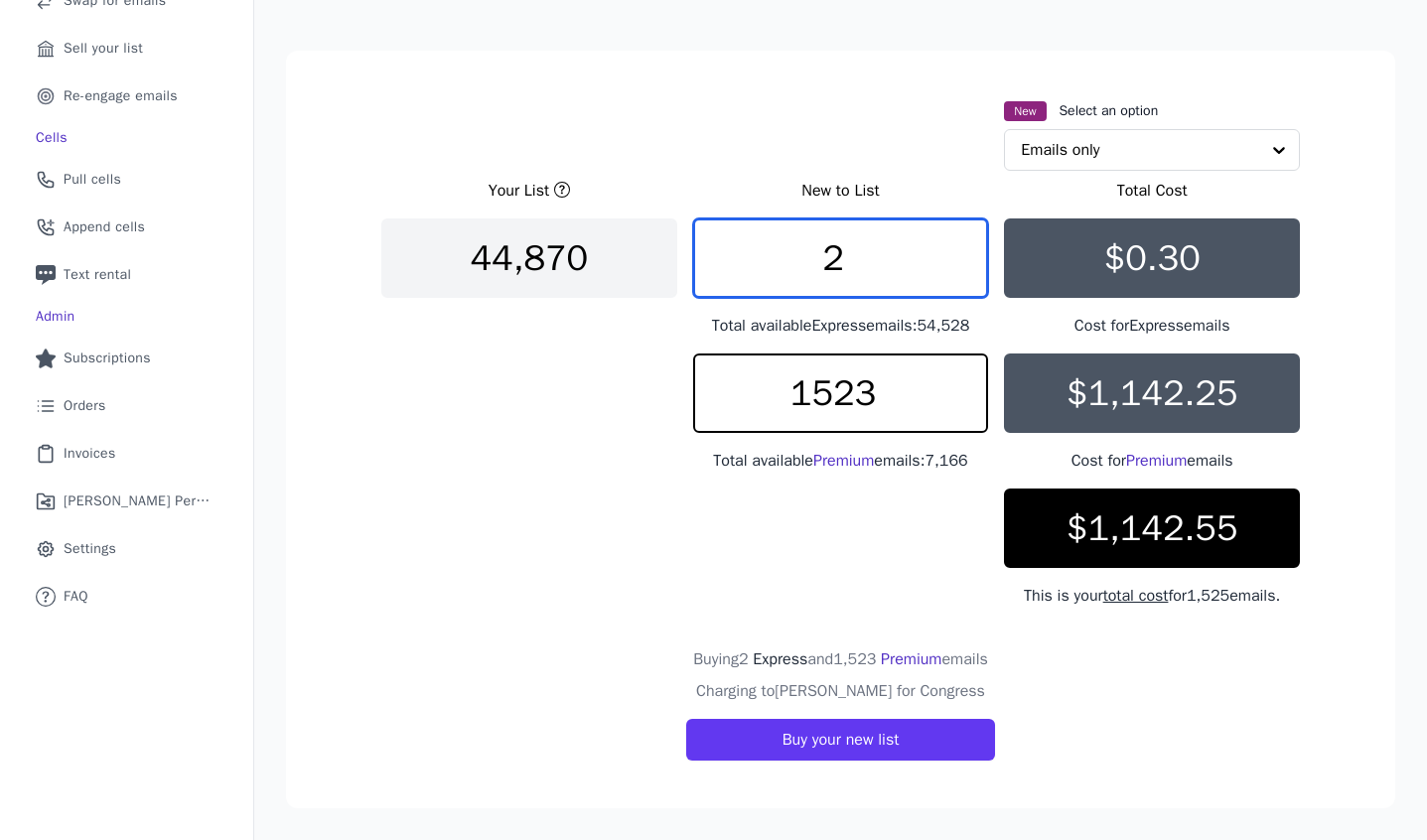 scroll, scrollTop: 304, scrollLeft: 0, axis: vertical 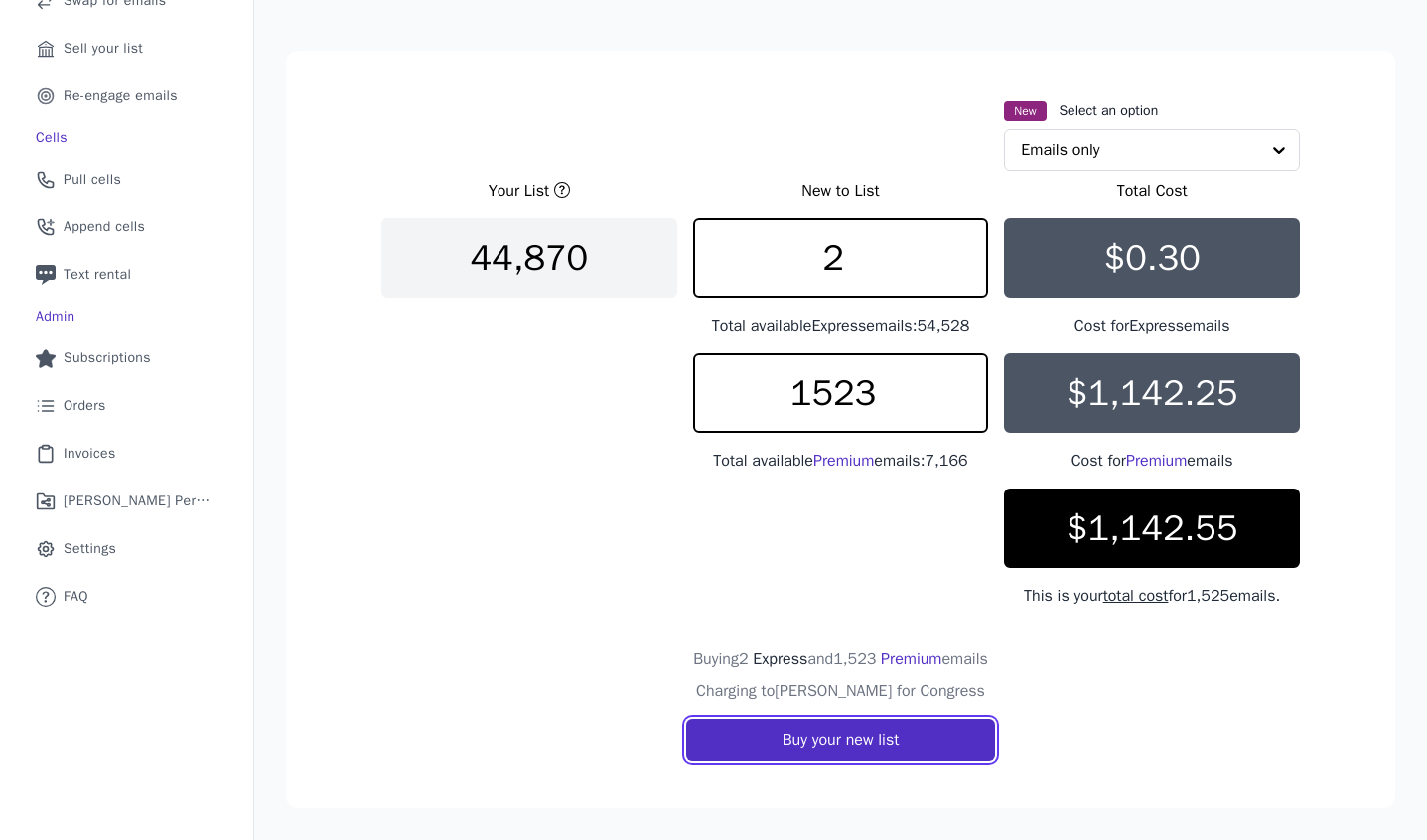 click on "Buy your new list" at bounding box center [841, 740] 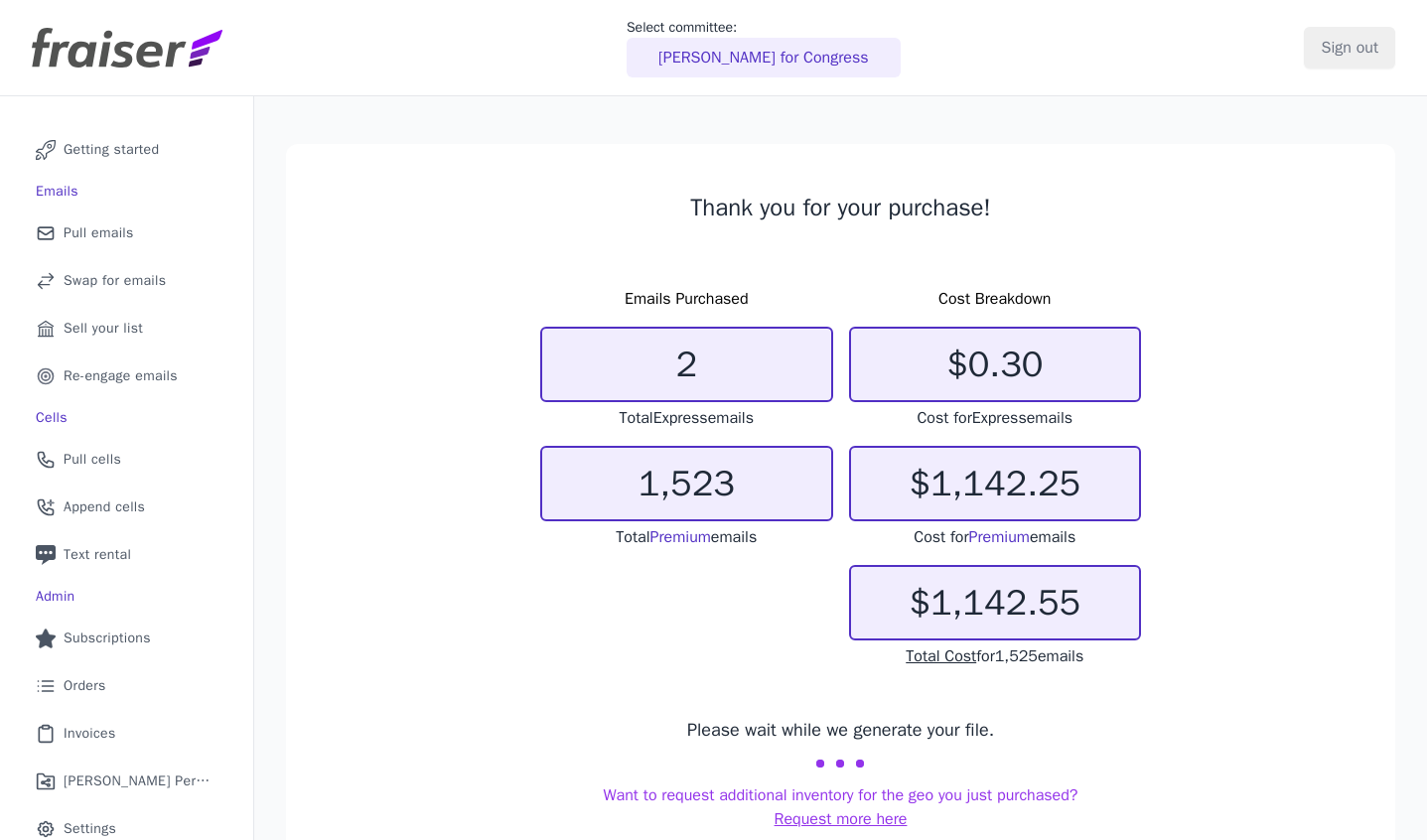 scroll, scrollTop: 0, scrollLeft: 0, axis: both 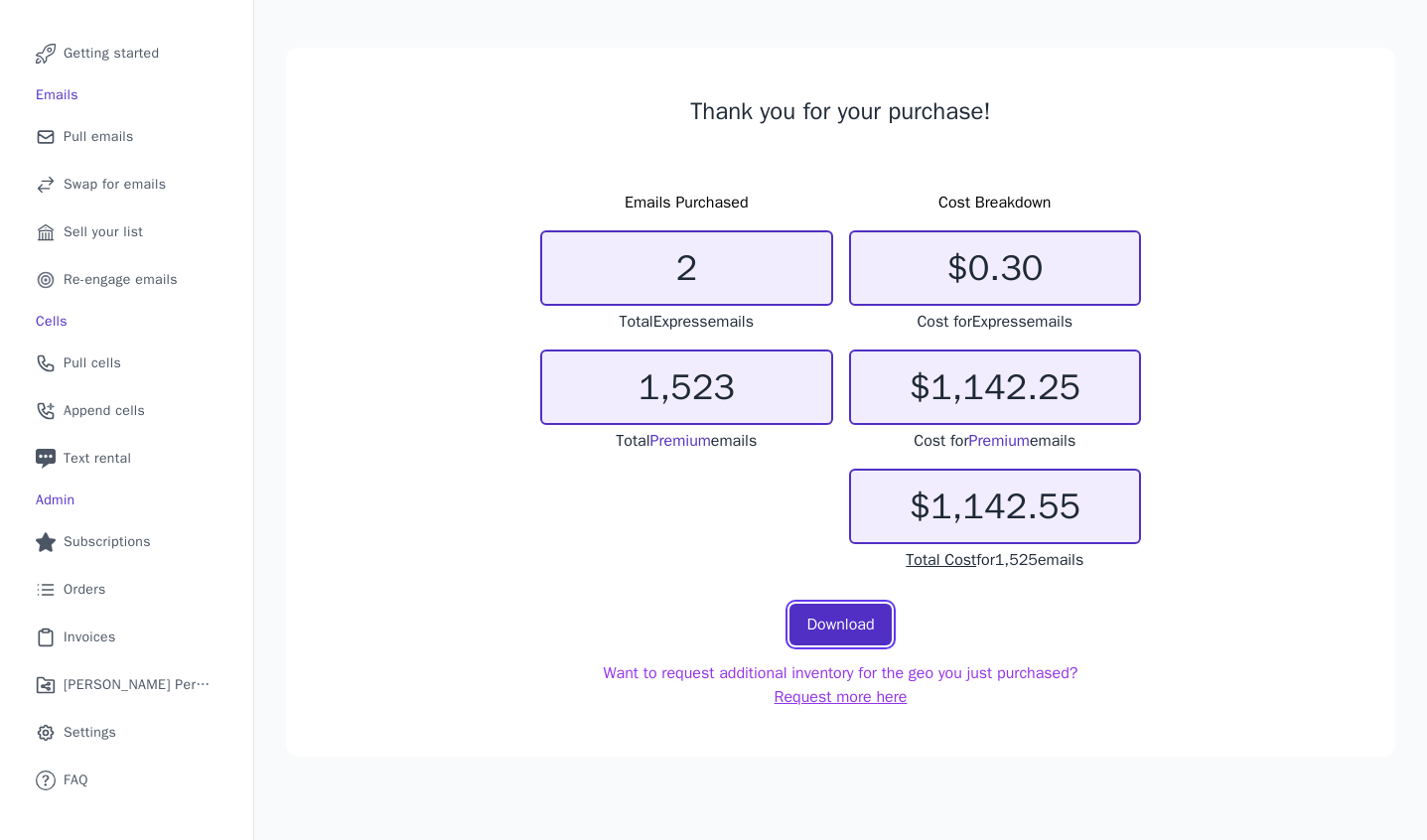 click on "Download" at bounding box center [840, 625] 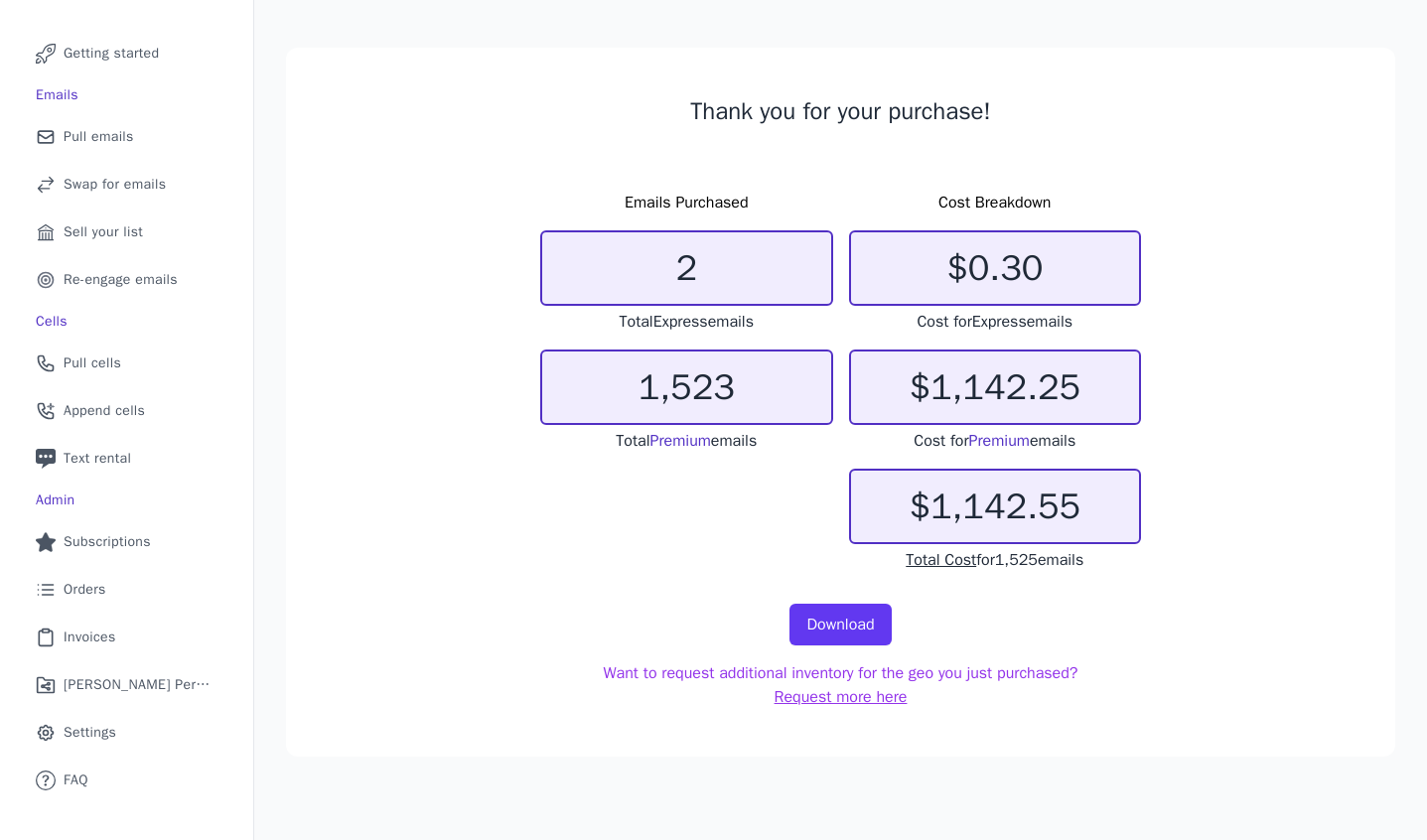 click on "Thank you for your purchase!   Emails Purchased   2   Total  Express  emails   1,523   Total  Premium  emails   Cost Breakdown   $0.30   Cost for  Express  emails   $1,142.25   Cost for  Premium
emails         $1,142.55   Total Cost  for  1,525  emails   Download   Want to request additional inventory for the geo you just purchased?
Request more here" at bounding box center (840, 402) 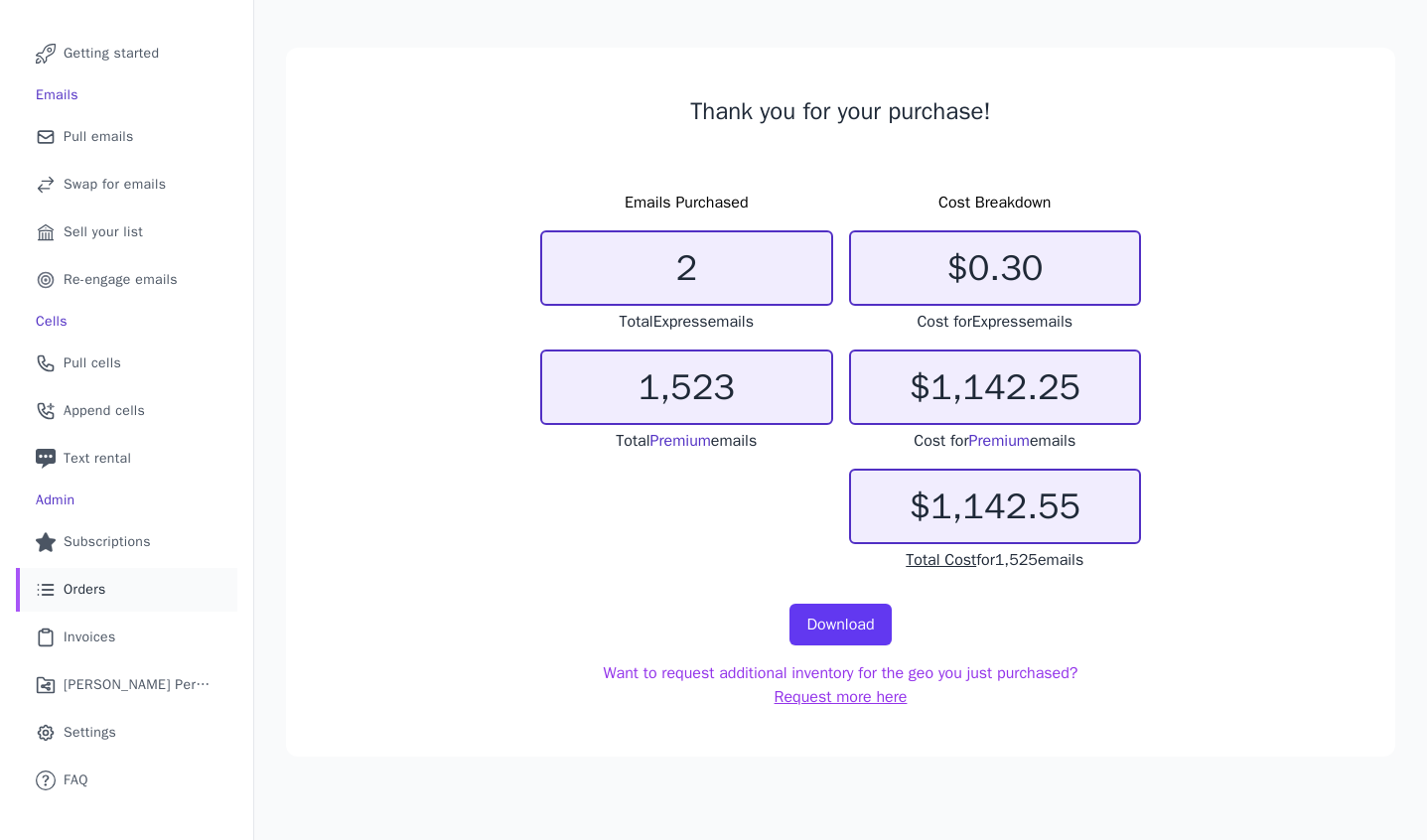 click on "Orders" at bounding box center (84, 590) 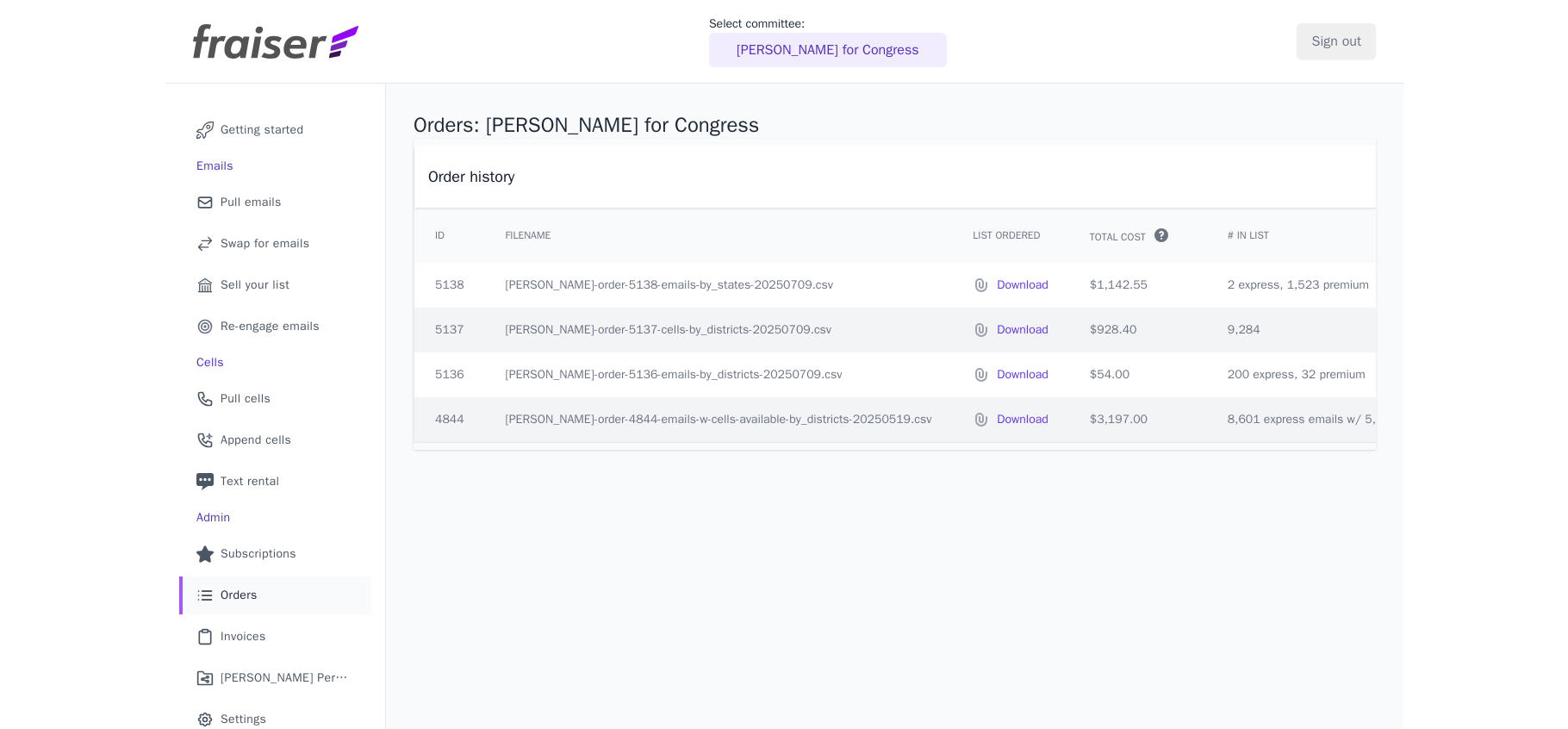 scroll, scrollTop: 0, scrollLeft: 0, axis: both 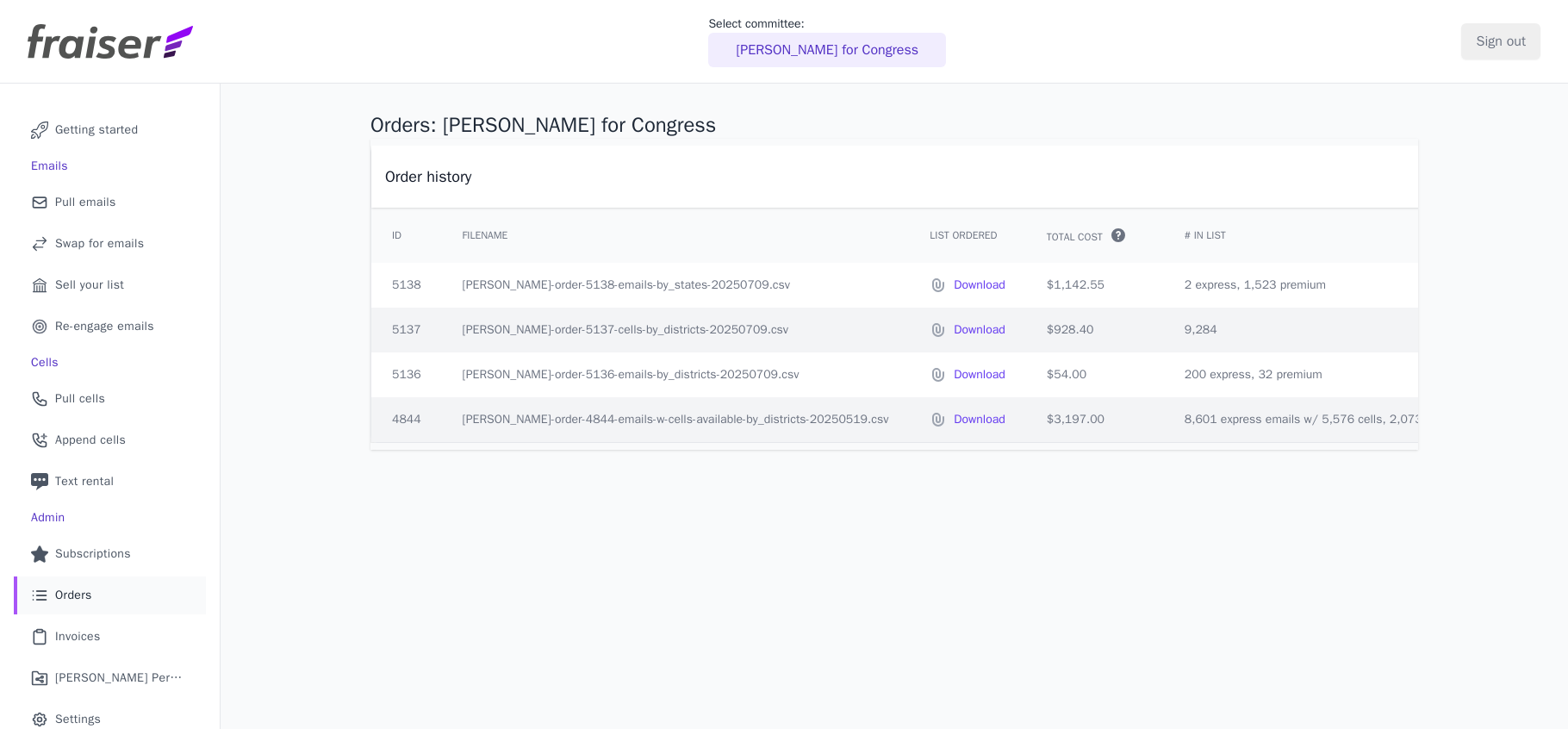 drag, startPoint x: 1022, startPoint y: 285, endPoint x: 1083, endPoint y: 383, distance: 115.434 